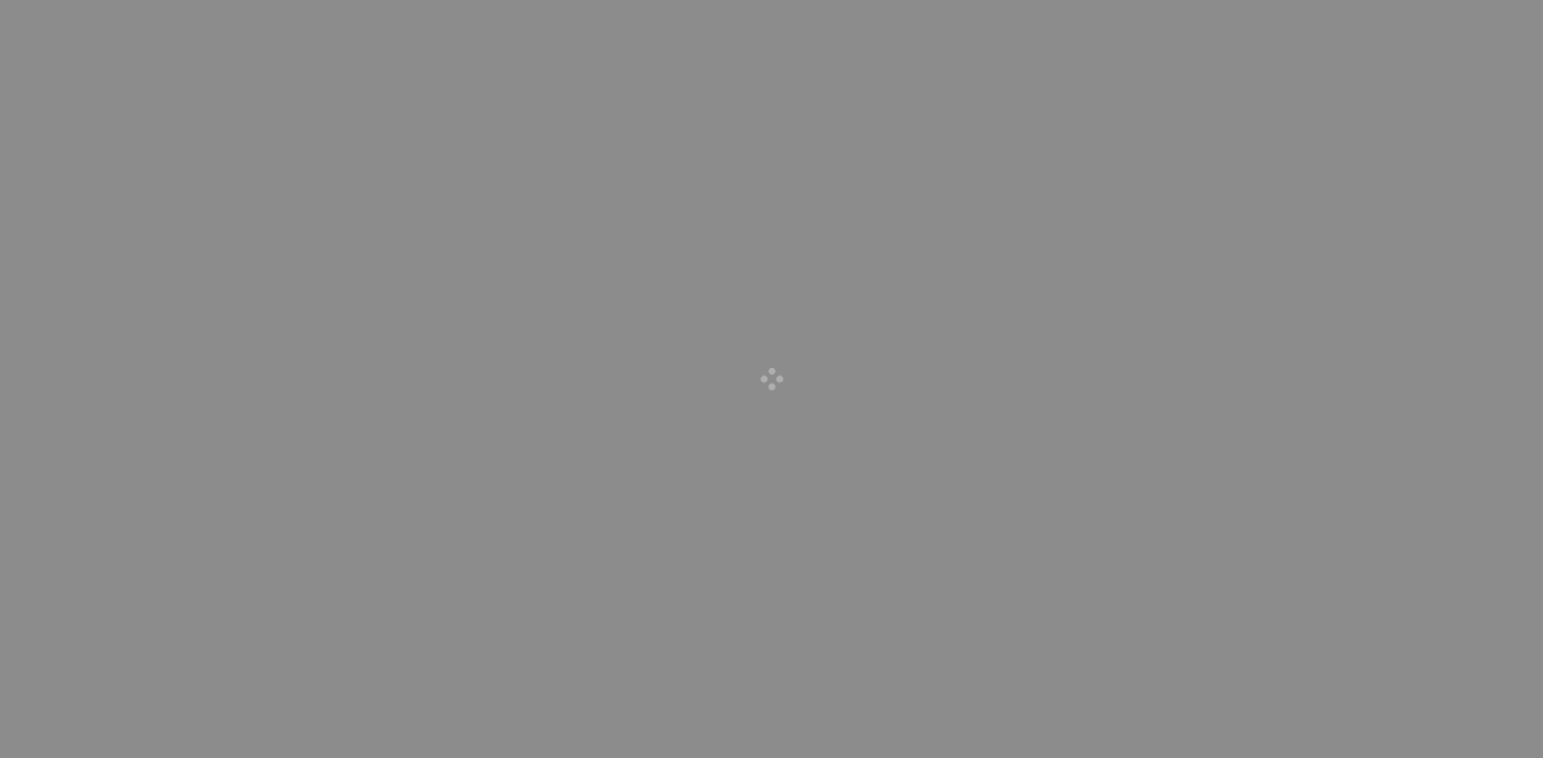 scroll, scrollTop: 0, scrollLeft: 0, axis: both 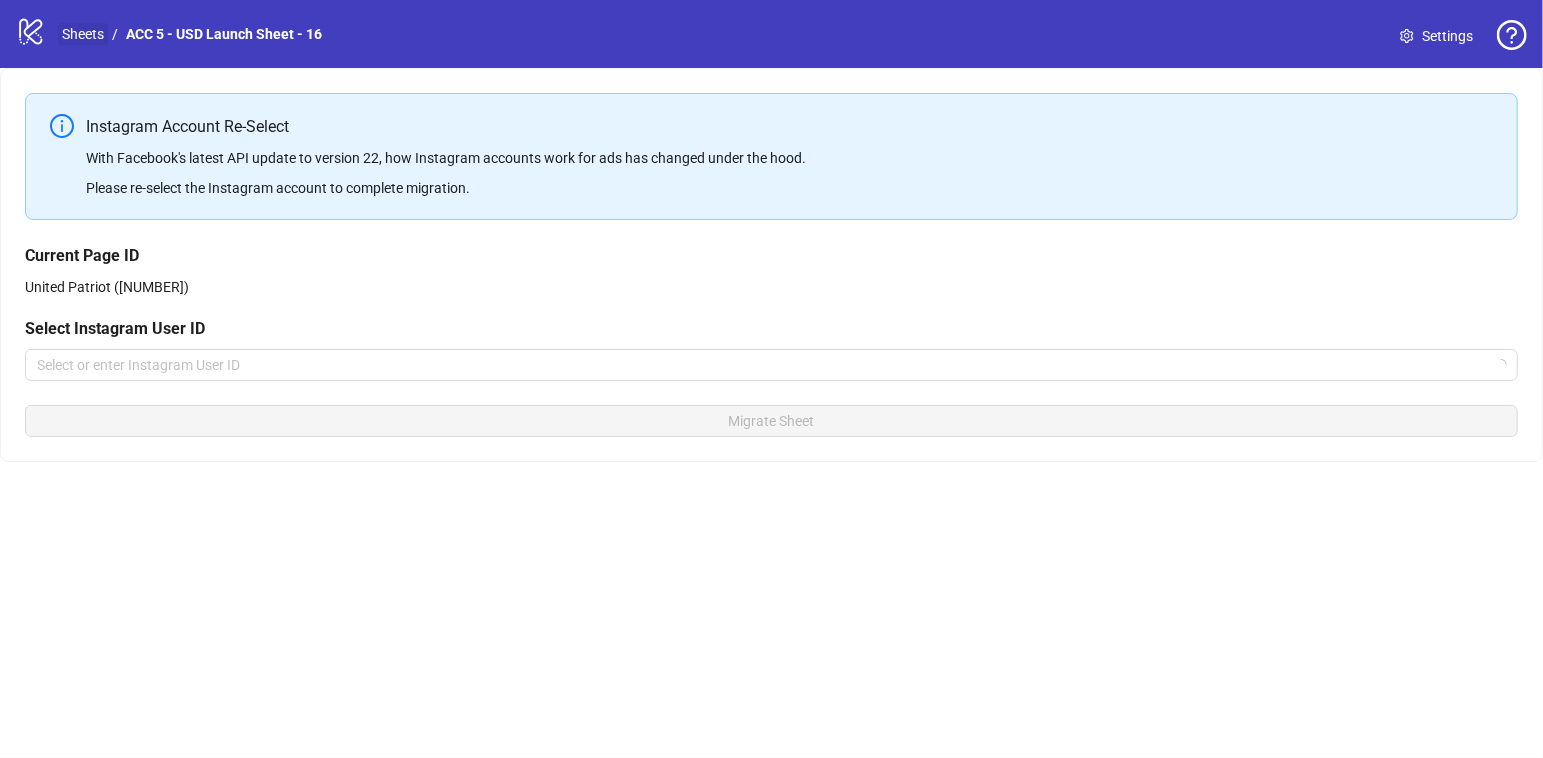 click on "Sheets" at bounding box center [83, 34] 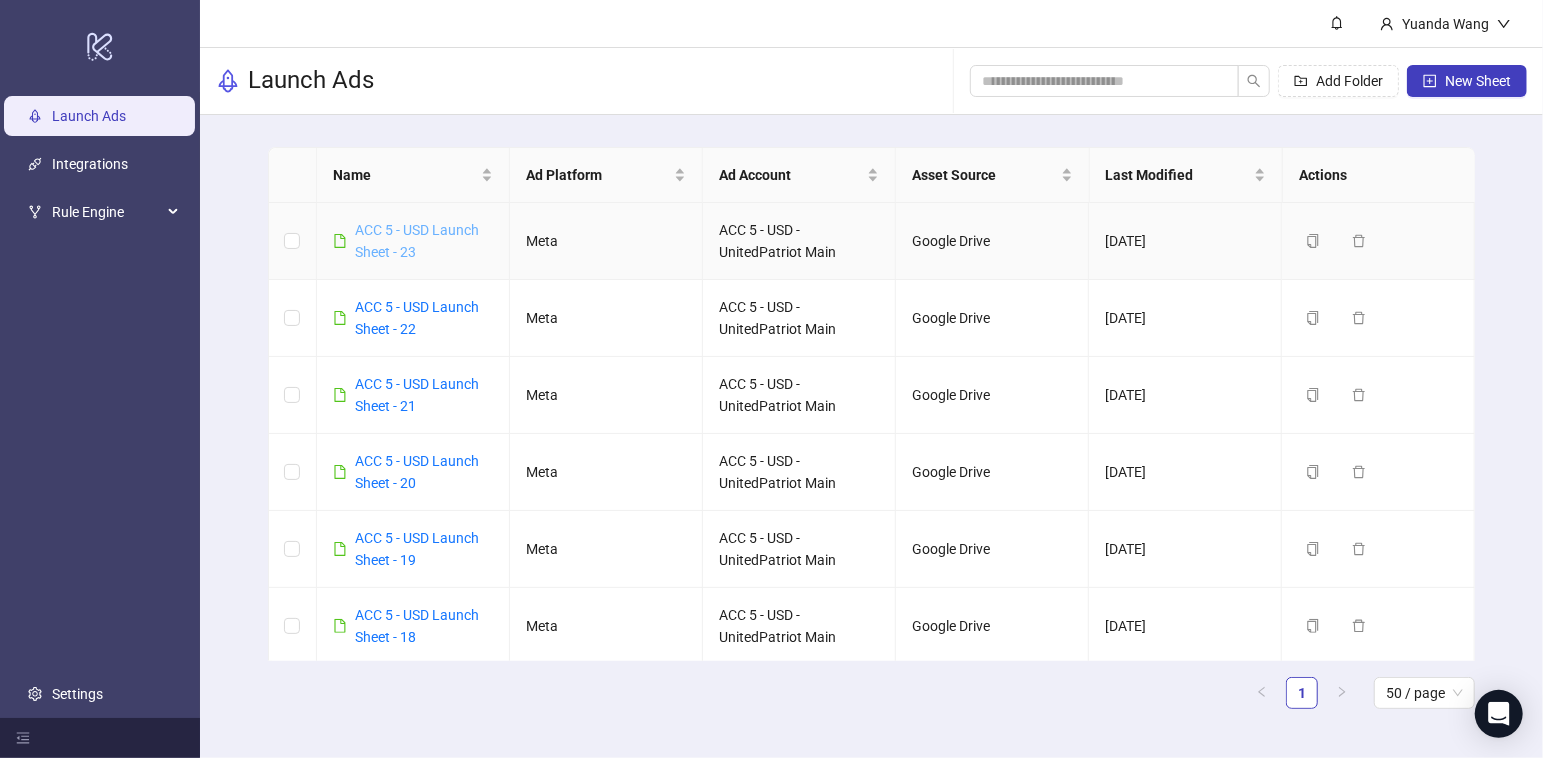 click on "ACC 5 - USD Launch Sheet - 23" at bounding box center (417, 241) 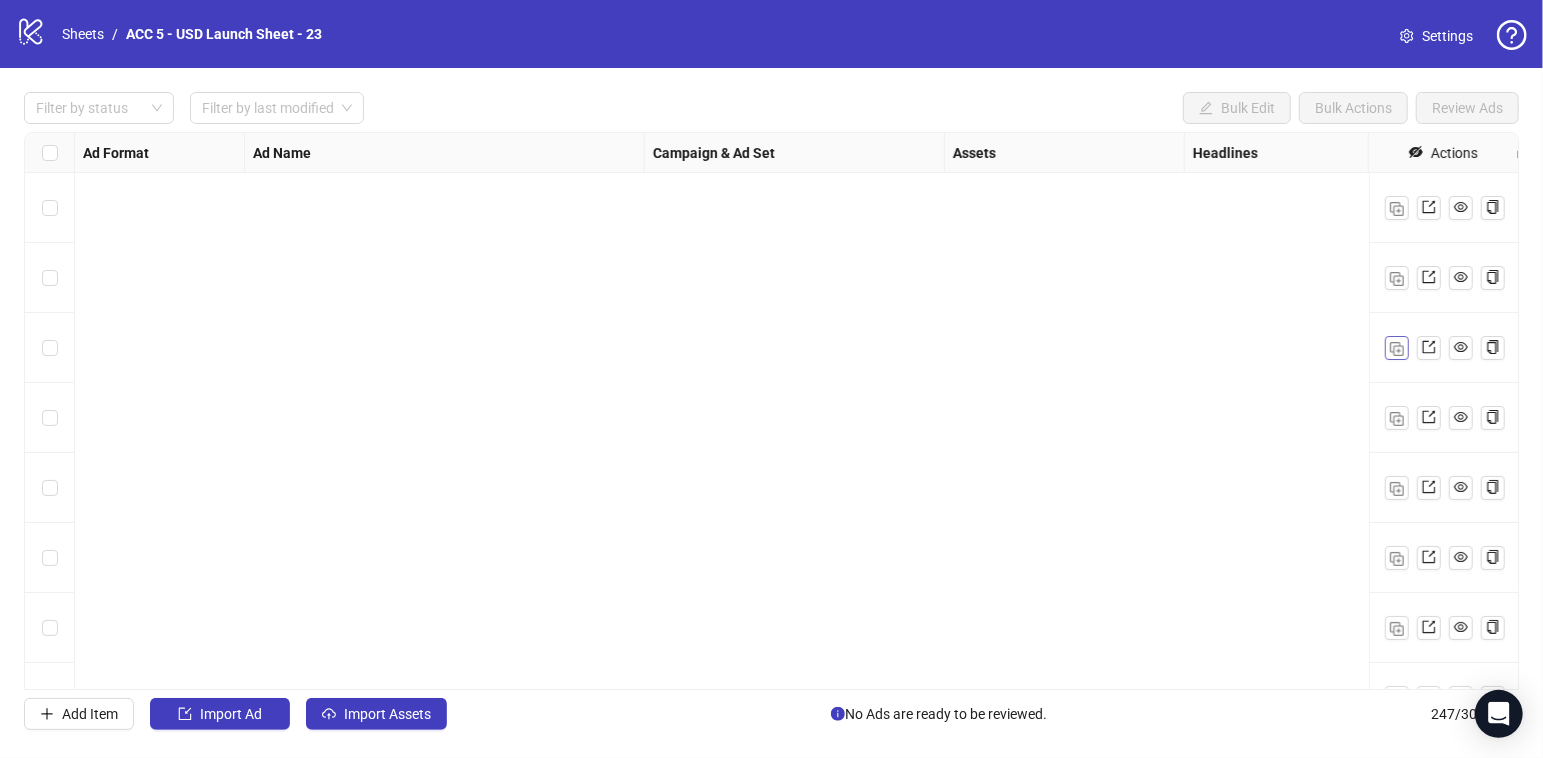 scroll, scrollTop: 16773, scrollLeft: 0, axis: vertical 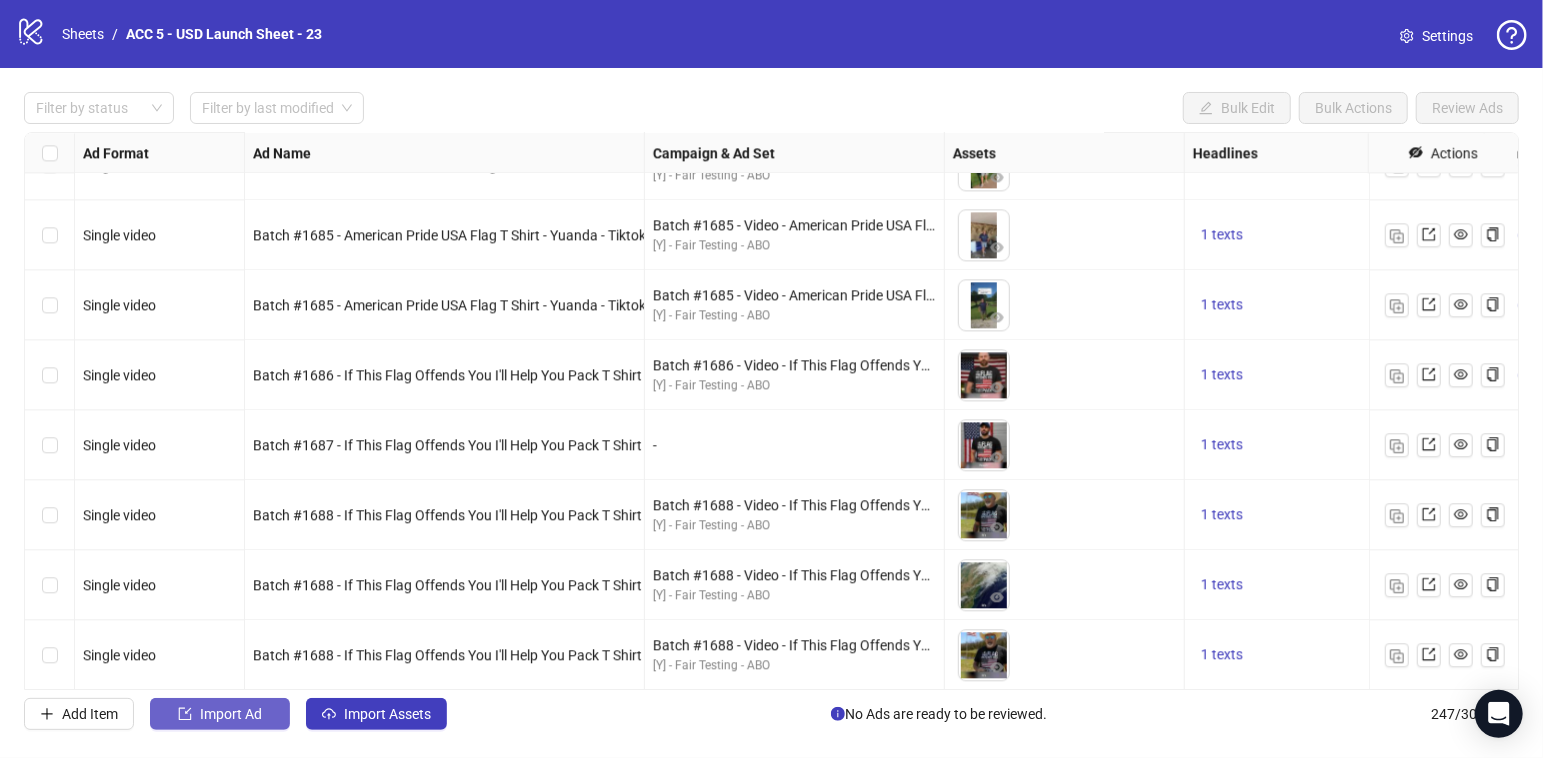 click on "Import Ad" at bounding box center (220, 714) 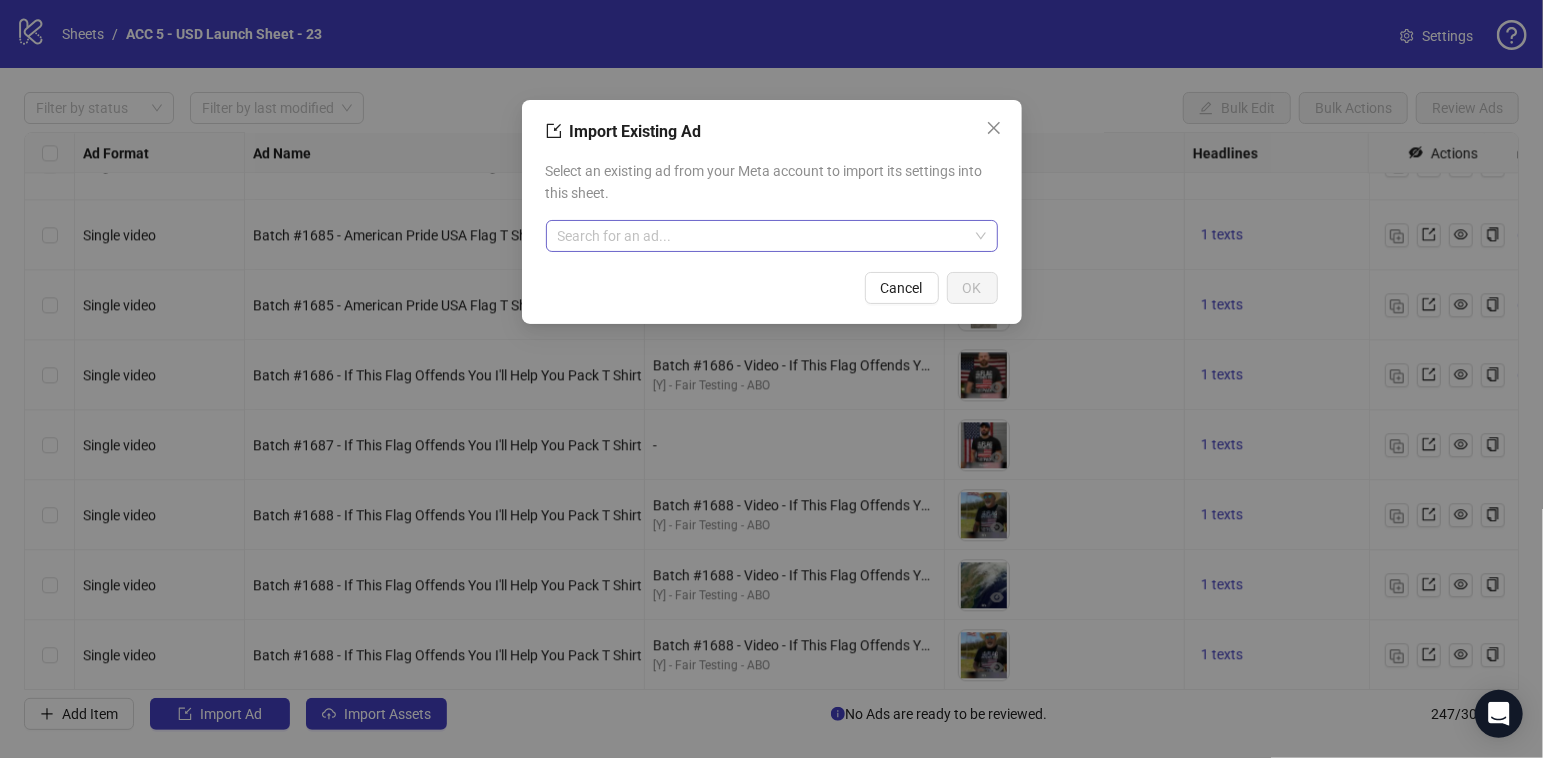 click at bounding box center (763, 236) 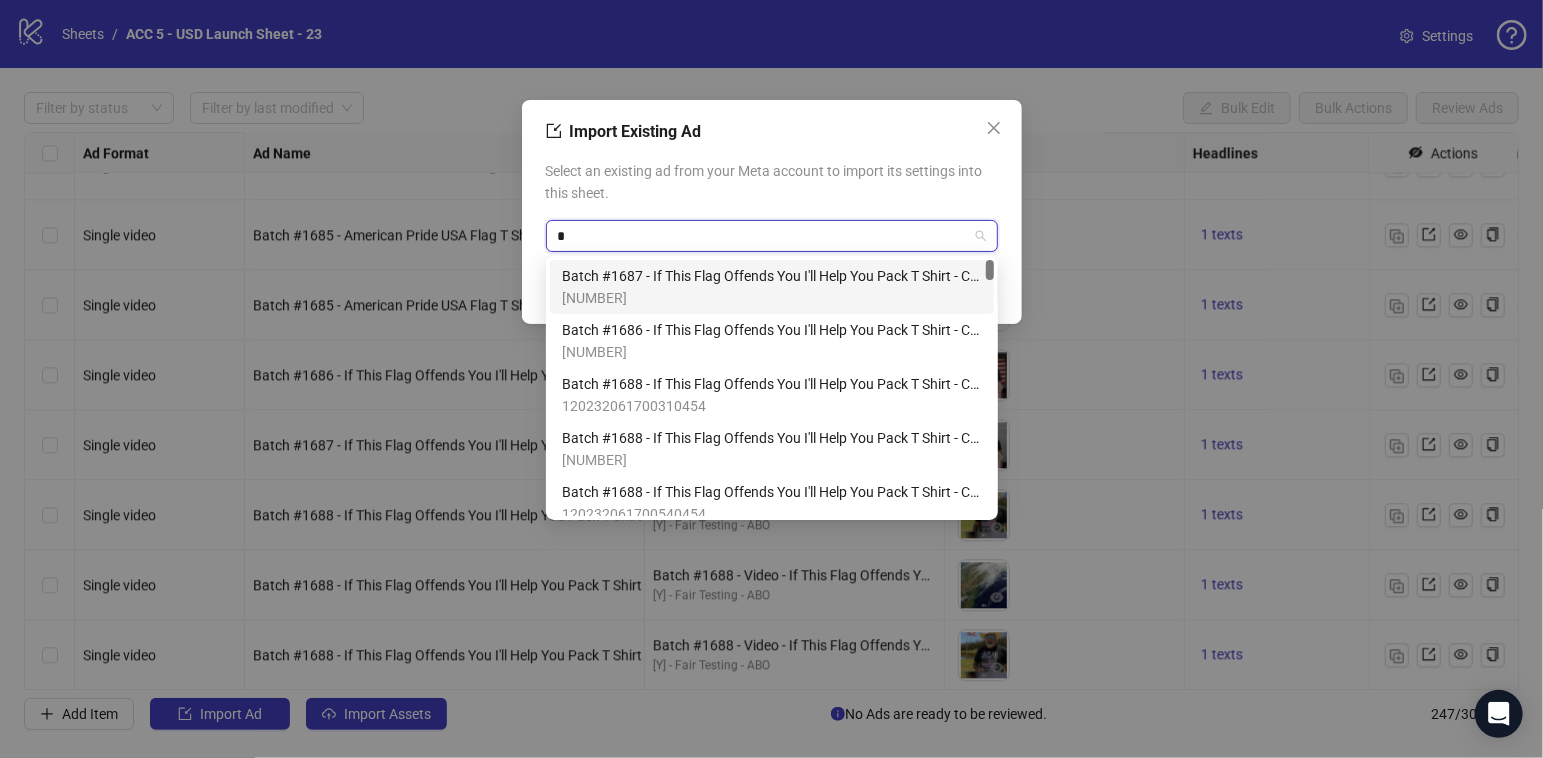 paste on "****" 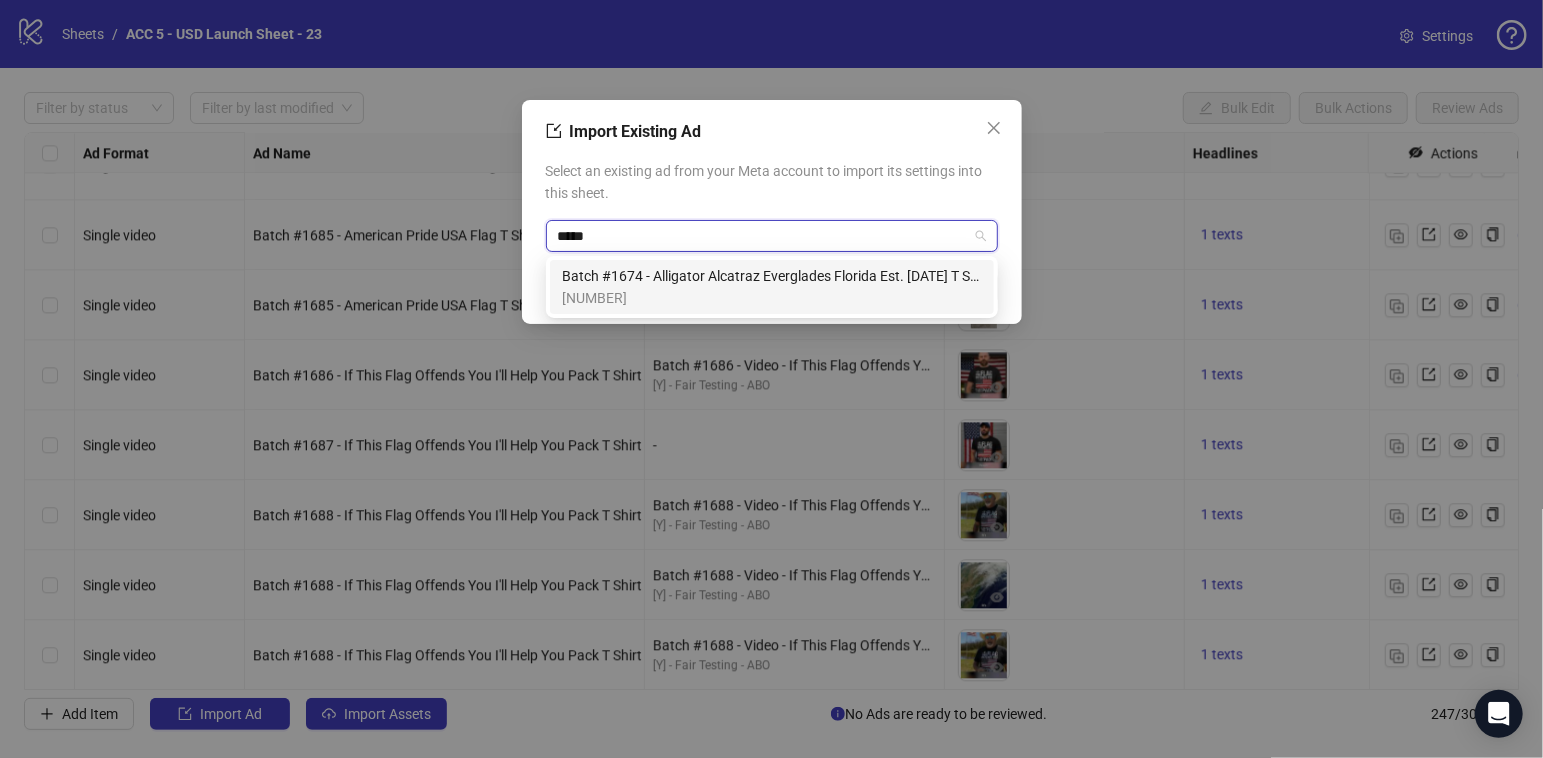 click on "Batch #1674 - Alligator Alcatraz Everglades Florida Est. [DATE] T Shirt - Yuanda - [EMAIL] - V1" at bounding box center [772, 276] 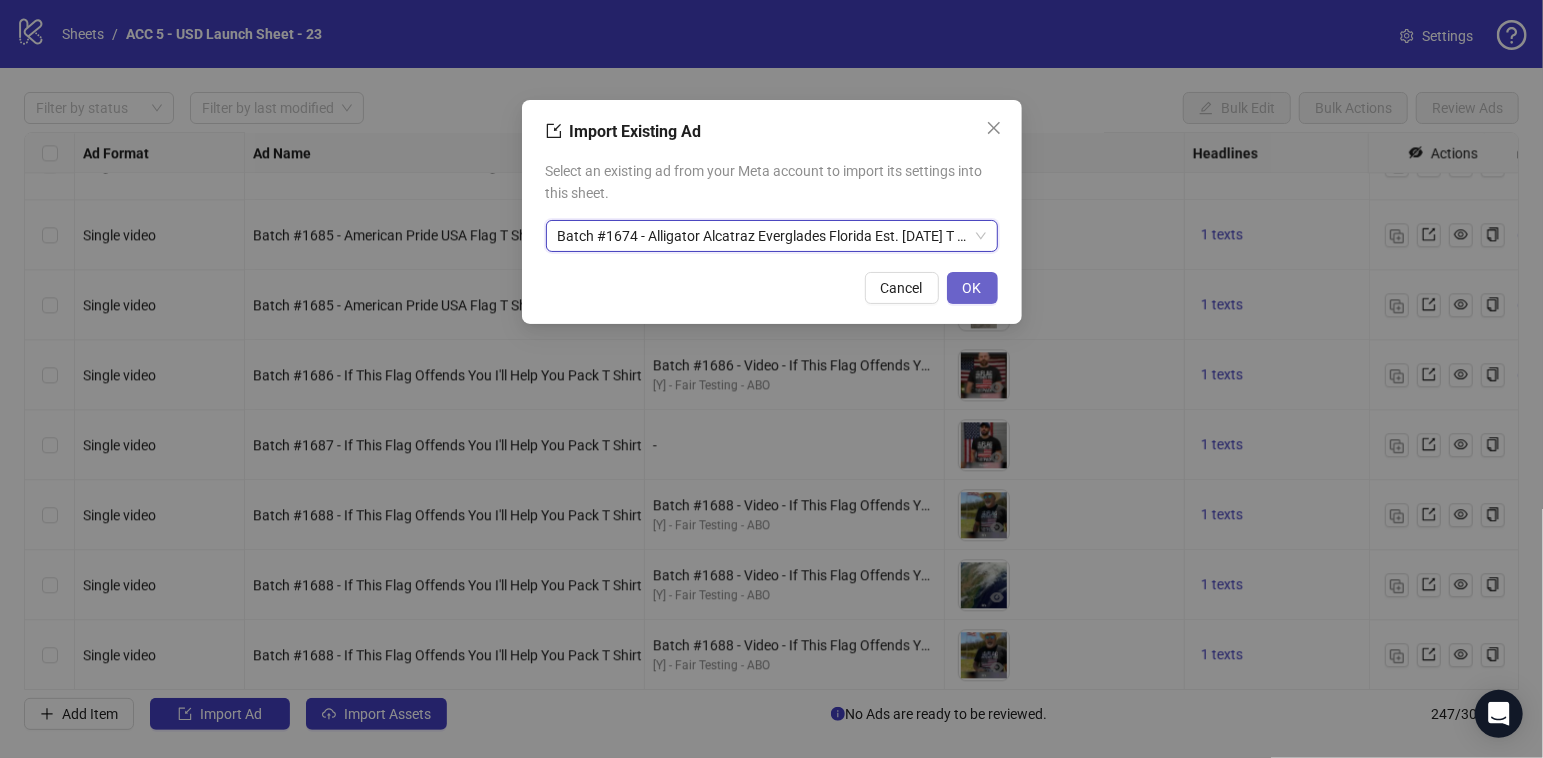 click on "OK" at bounding box center [972, 288] 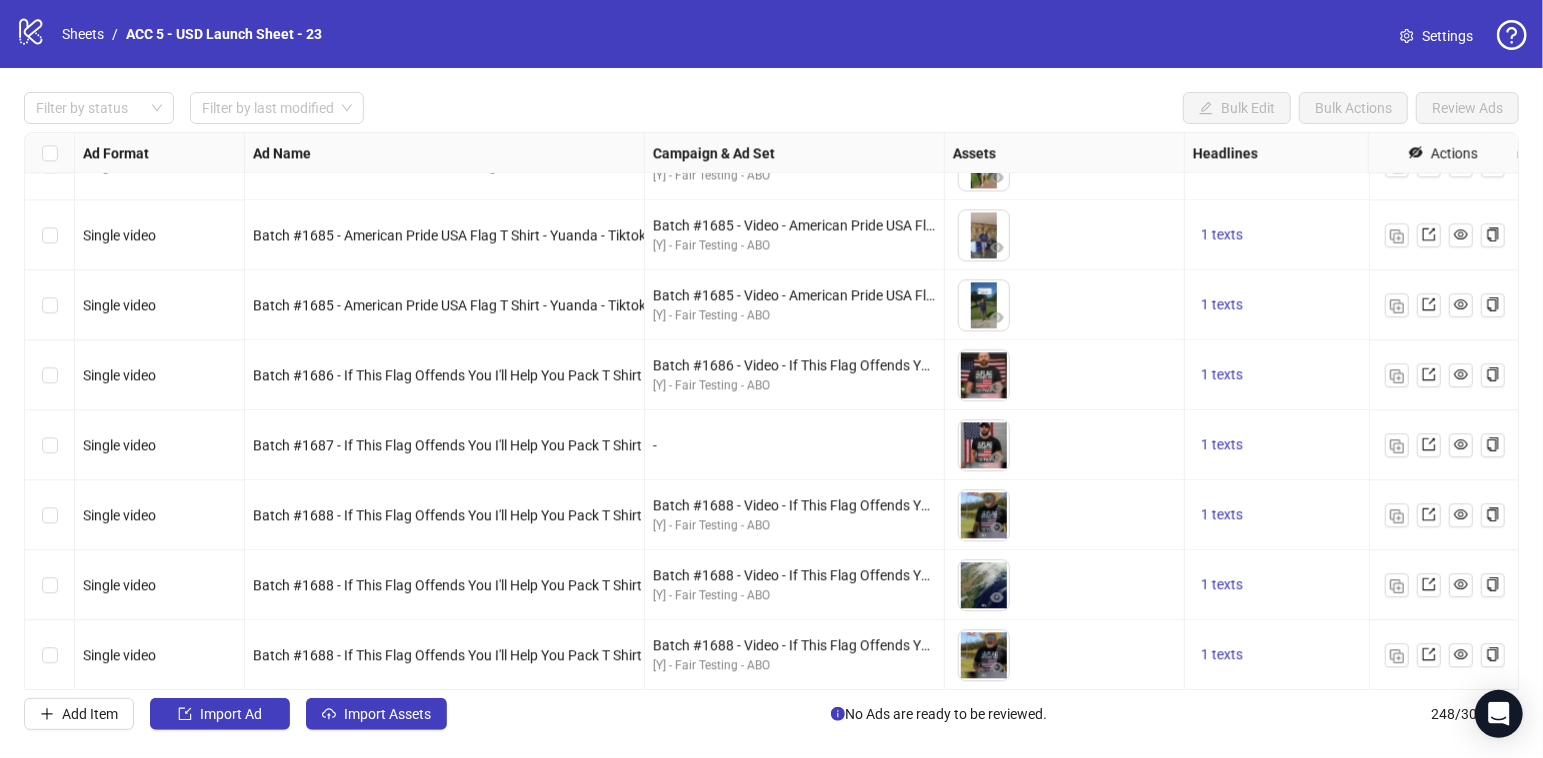 click on "Ad Format Ad Name Campaign & Ad Set Assets Headlines Primary Texts Descriptions Destination URL App Product Page ID Display URL Leadgen Form Product Set ID Call to Action Actions Single video Batch #1684 - If This Flag Offends You I'll Help You Pack T Shirt - Yuanda - Tiktok Video - V3 Batch #1684 - Video - ICE, White Privilege, If This Flag Offends - Yuanda - Tiktok Video - August 7 [Y] - Fair Testing - ABO 1 texts 1 texts 1 texts Single video Batch #1685 - American Pride USA Flag T Shirt - Yuanda - Tiktok Video - V1 Batch #1685 - Video - American Pride USA Flag T Shirt - Yuanda - Tiktok Video - August 7 [Y] - Fair Testing - ABO 1 texts 1 texts 1 texts Single video Batch #1685 - American Pride USA Flag T Shirt - Yuanda - Tiktok Video - V2 [Y] - Fair Testing - ABO 1 texts 1 texts 1 texts Single video 1 texts -" at bounding box center (771, 411) 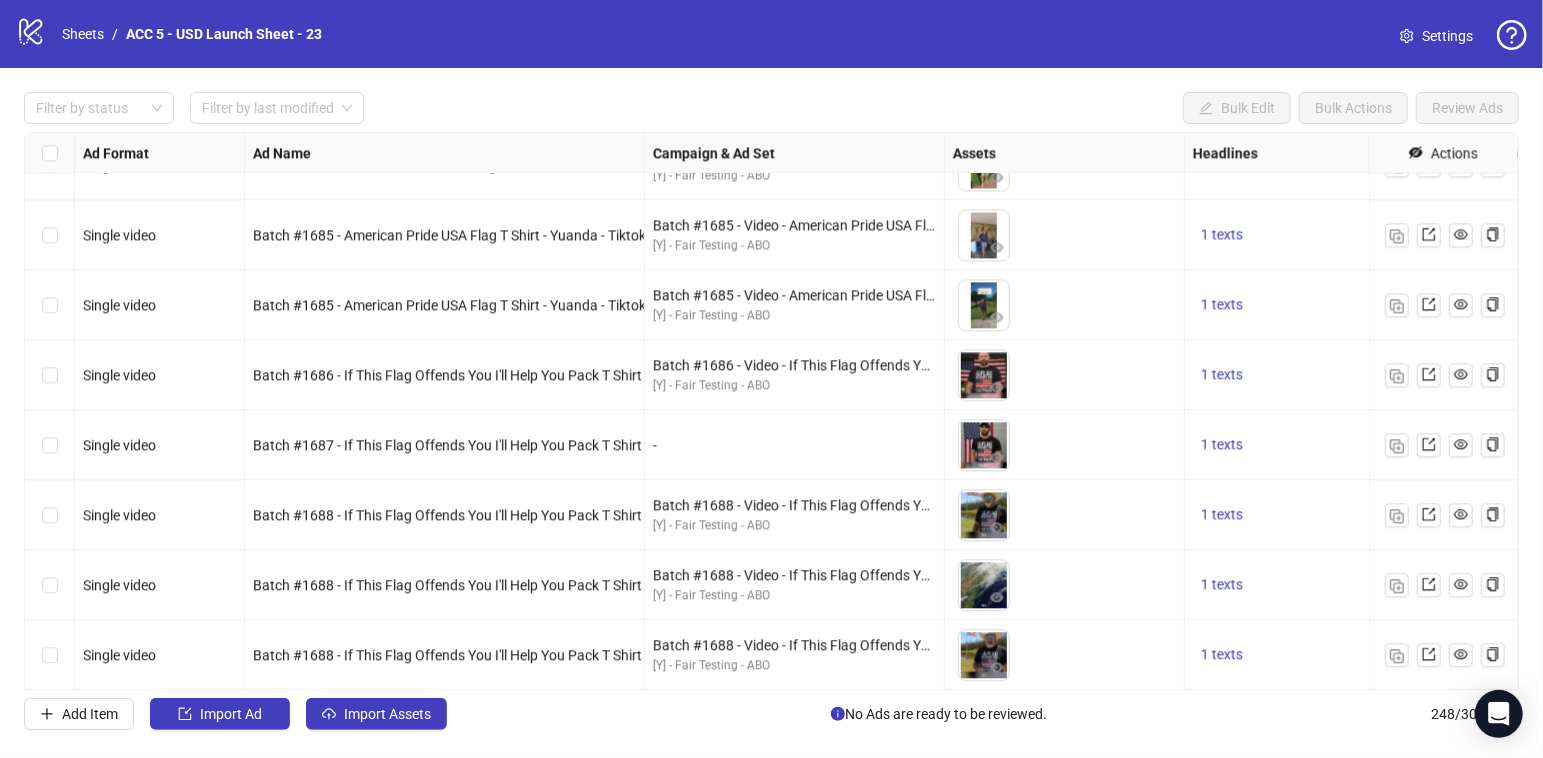 scroll, scrollTop: 16843, scrollLeft: 0, axis: vertical 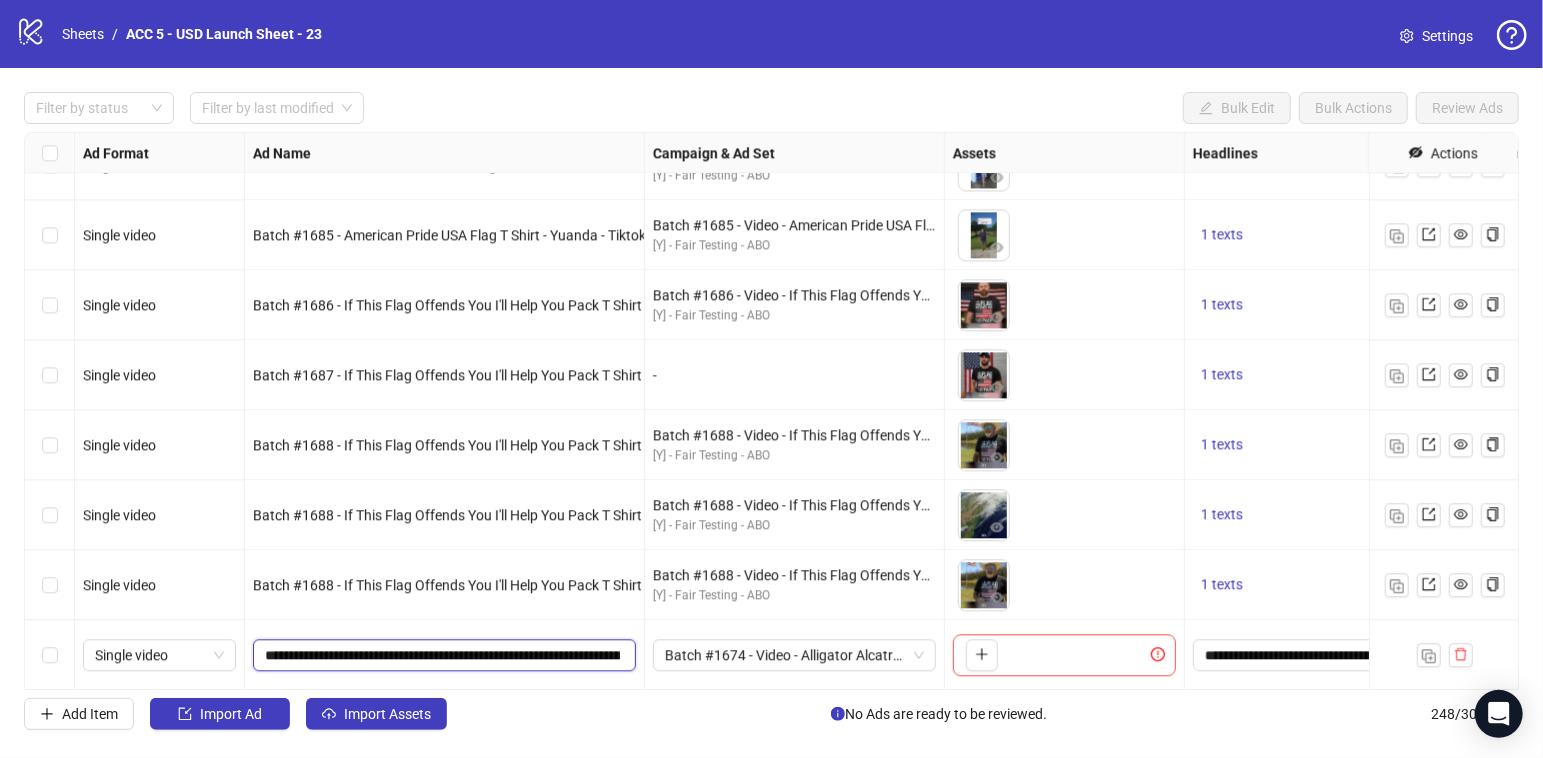 click on "**********" at bounding box center [442, 655] 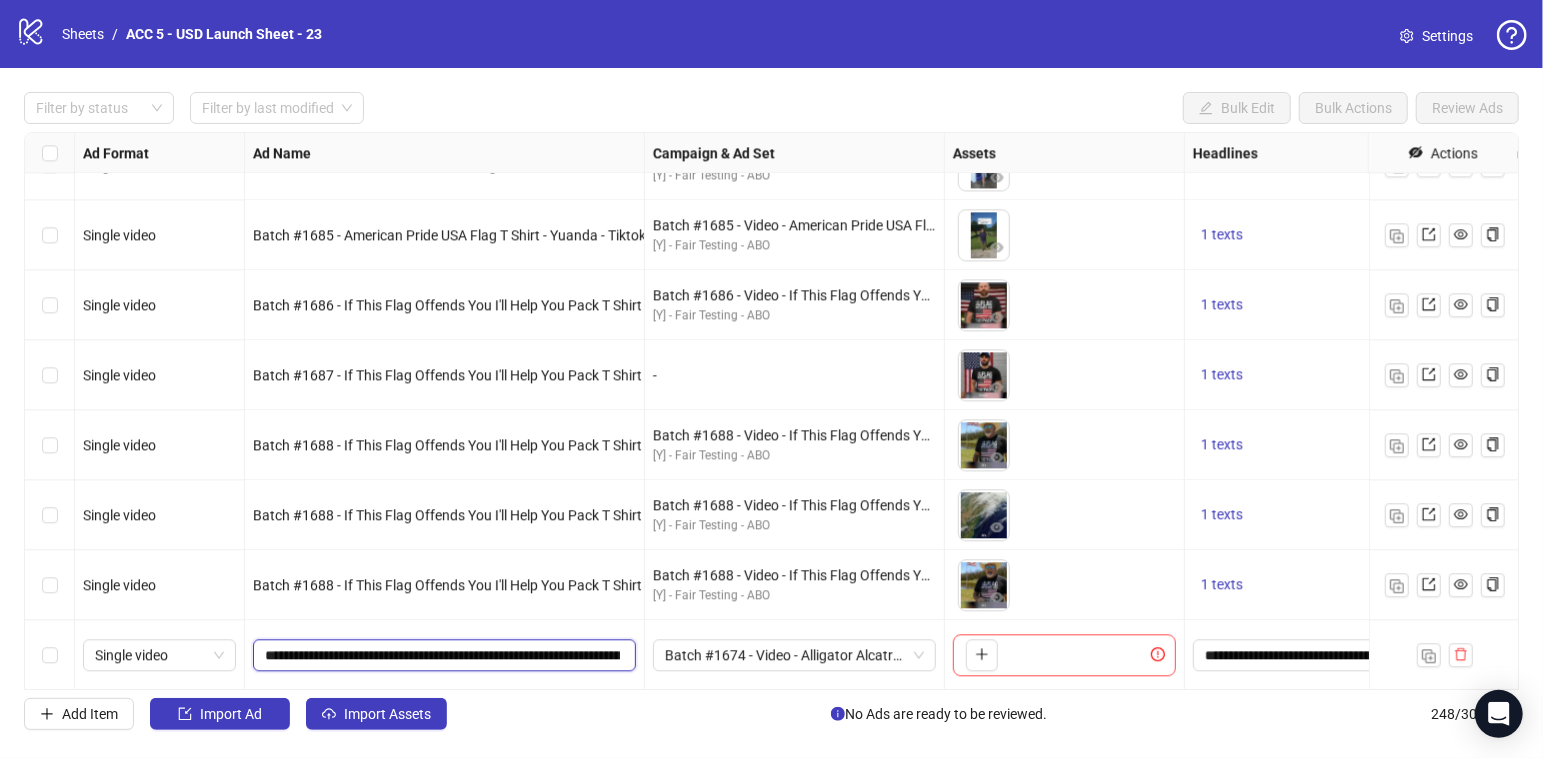 scroll, scrollTop: 0, scrollLeft: 546, axis: horizontal 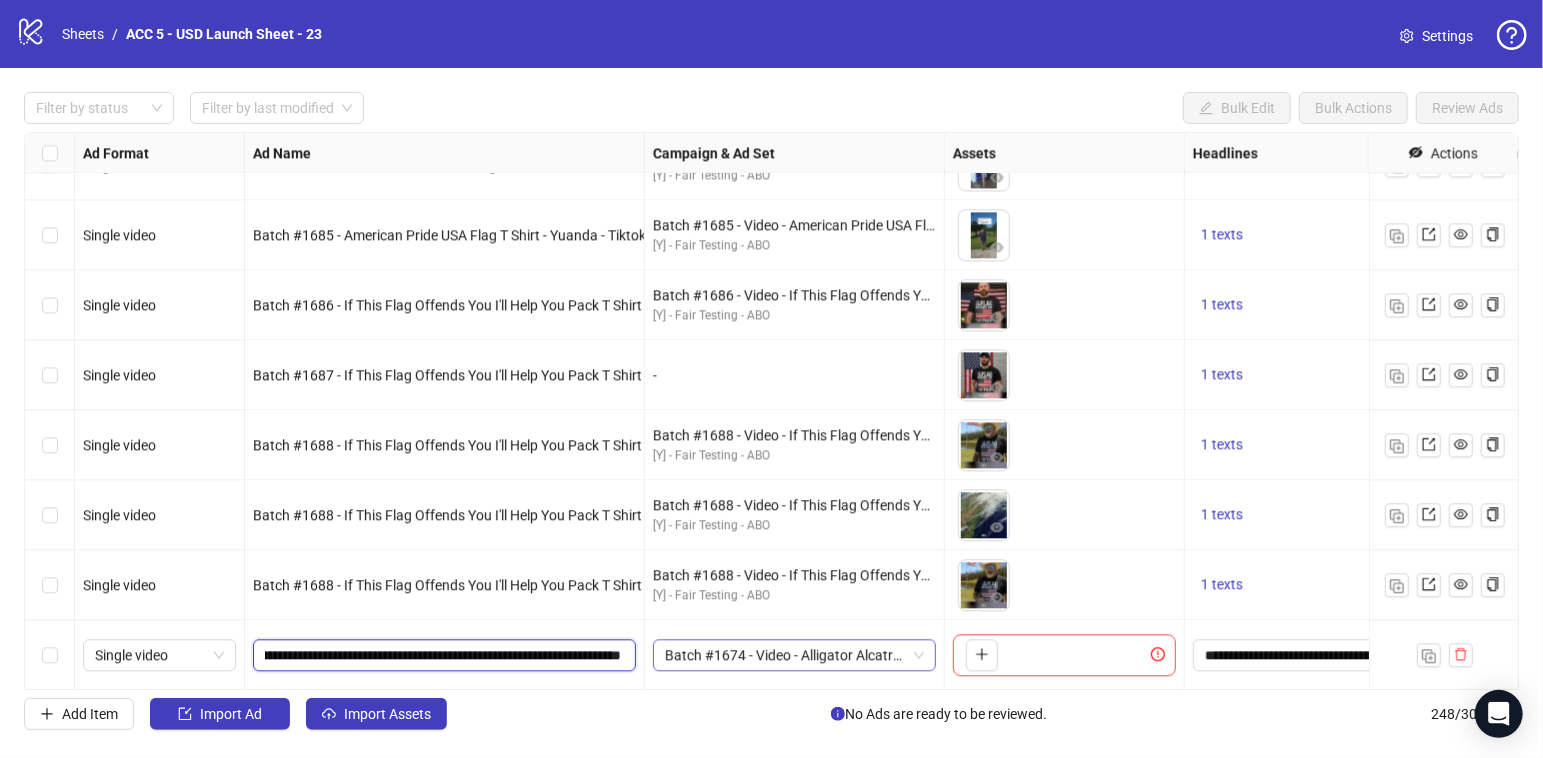 drag, startPoint x: 569, startPoint y: 657, endPoint x: 716, endPoint y: 656, distance: 147.0034 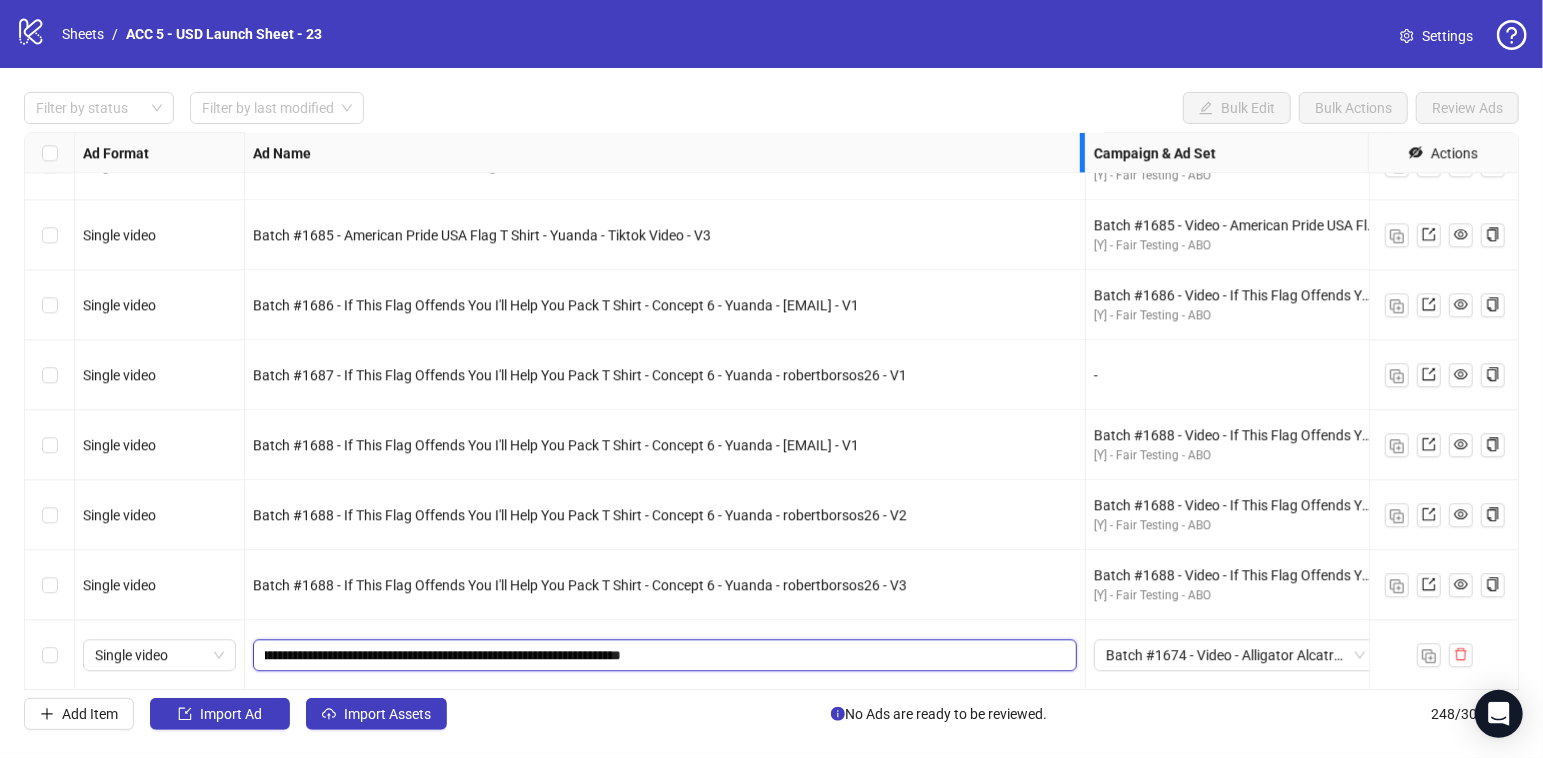 scroll, scrollTop: 0, scrollLeft: 58, axis: horizontal 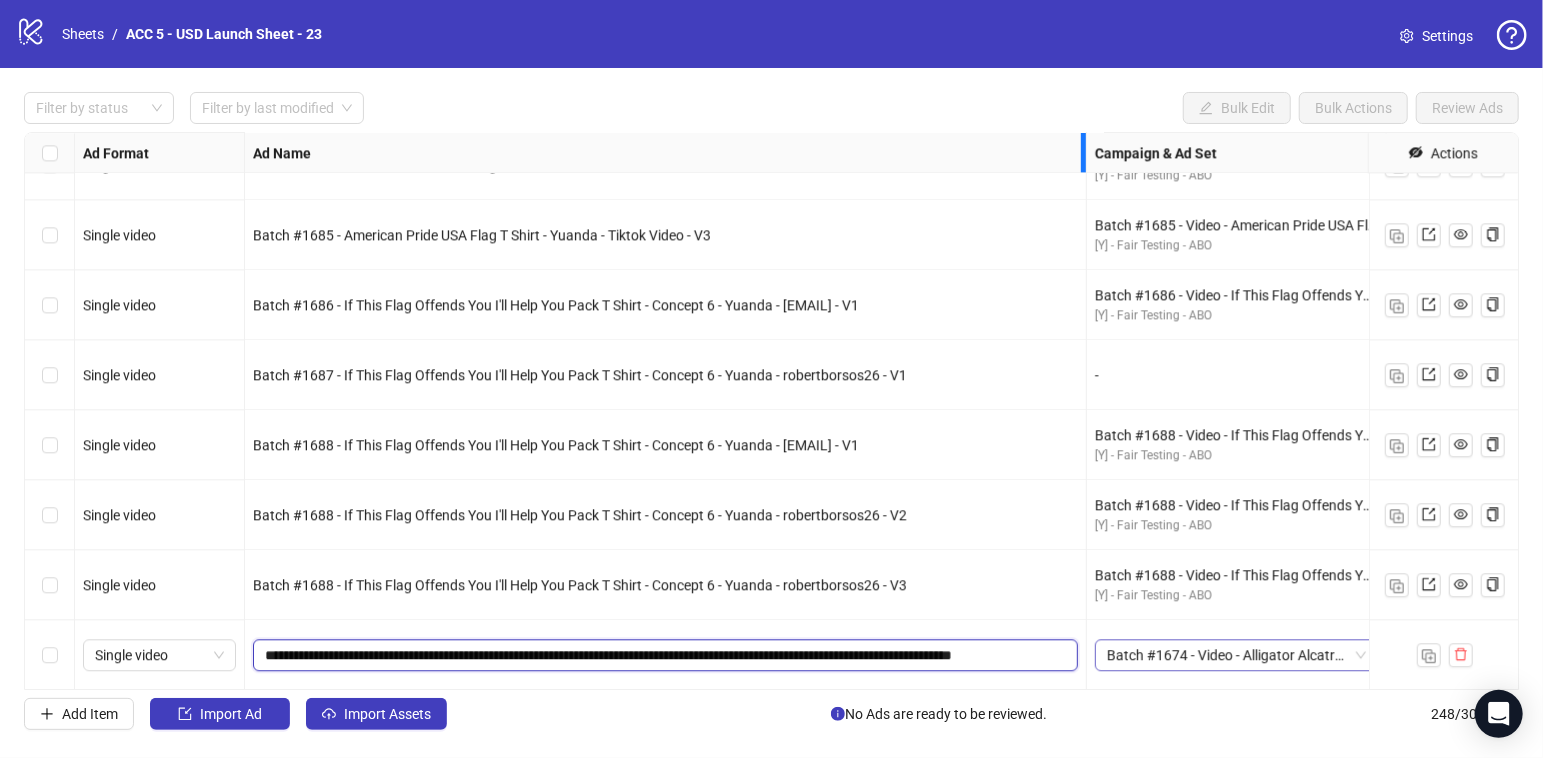 drag, startPoint x: 643, startPoint y: 158, endPoint x: 1228, endPoint y: 665, distance: 774.12787 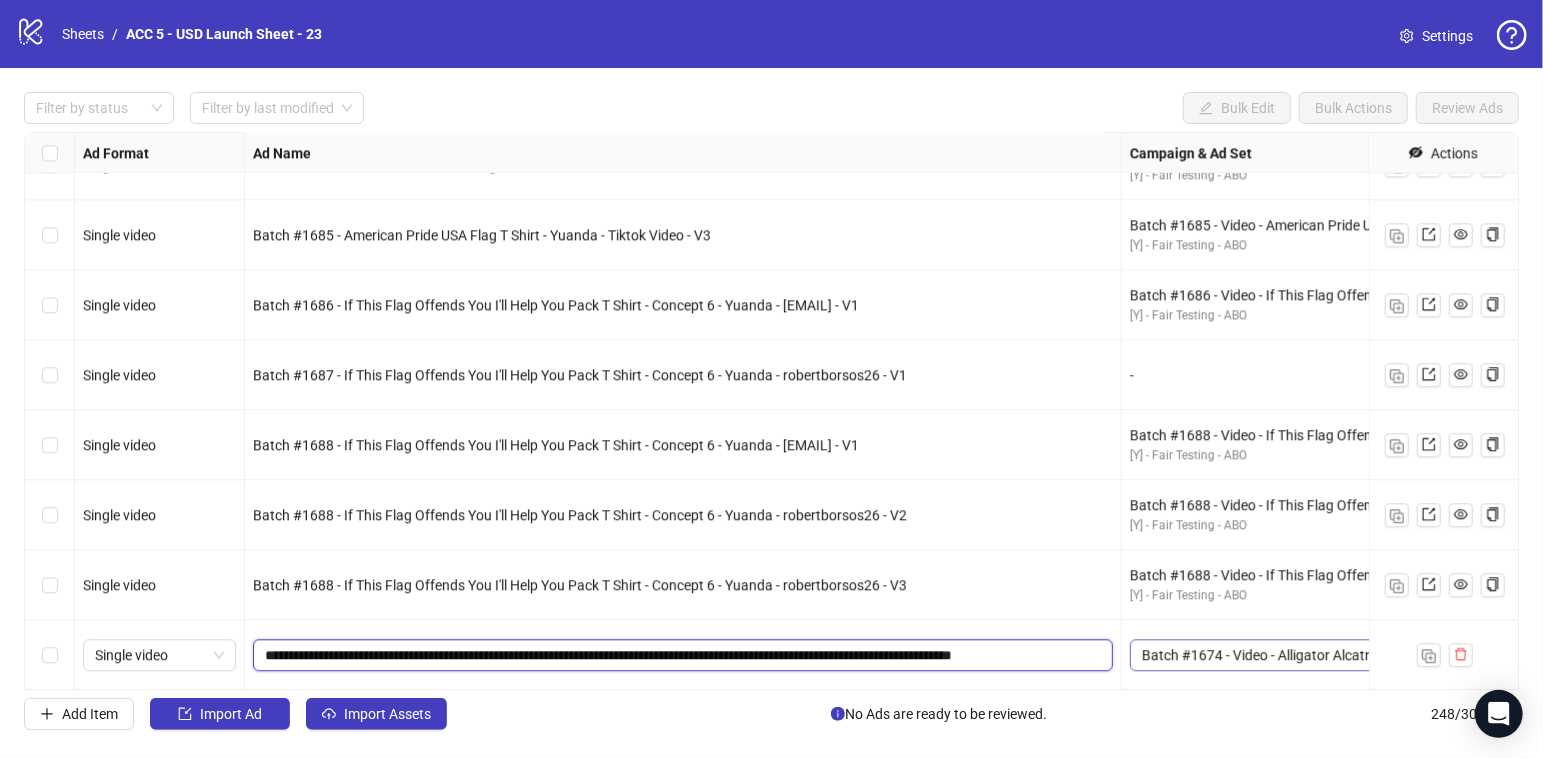 scroll, scrollTop: 0, scrollLeft: 22, axis: horizontal 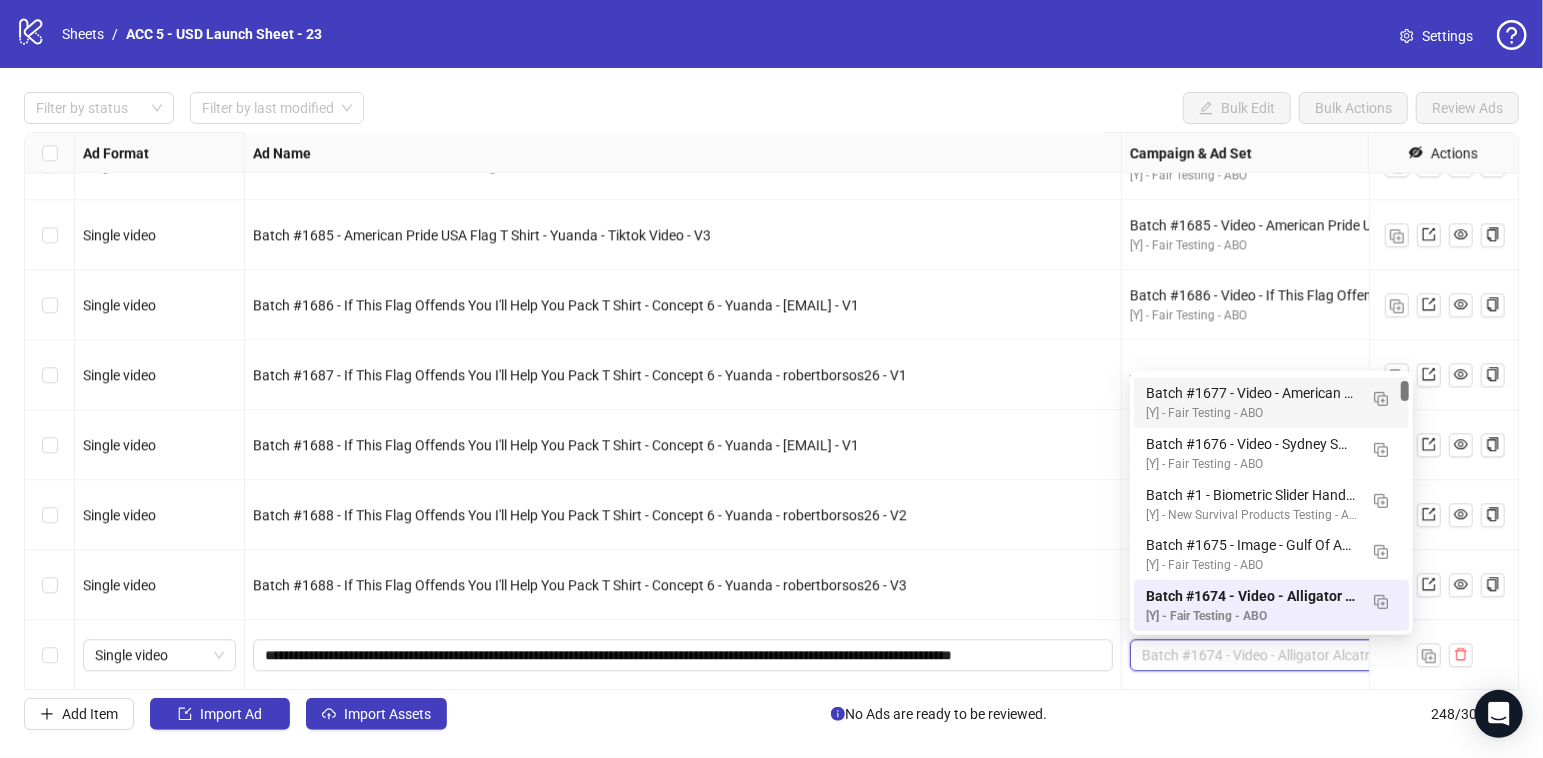 drag, startPoint x: 1406, startPoint y: 391, endPoint x: 1406, endPoint y: 374, distance: 17 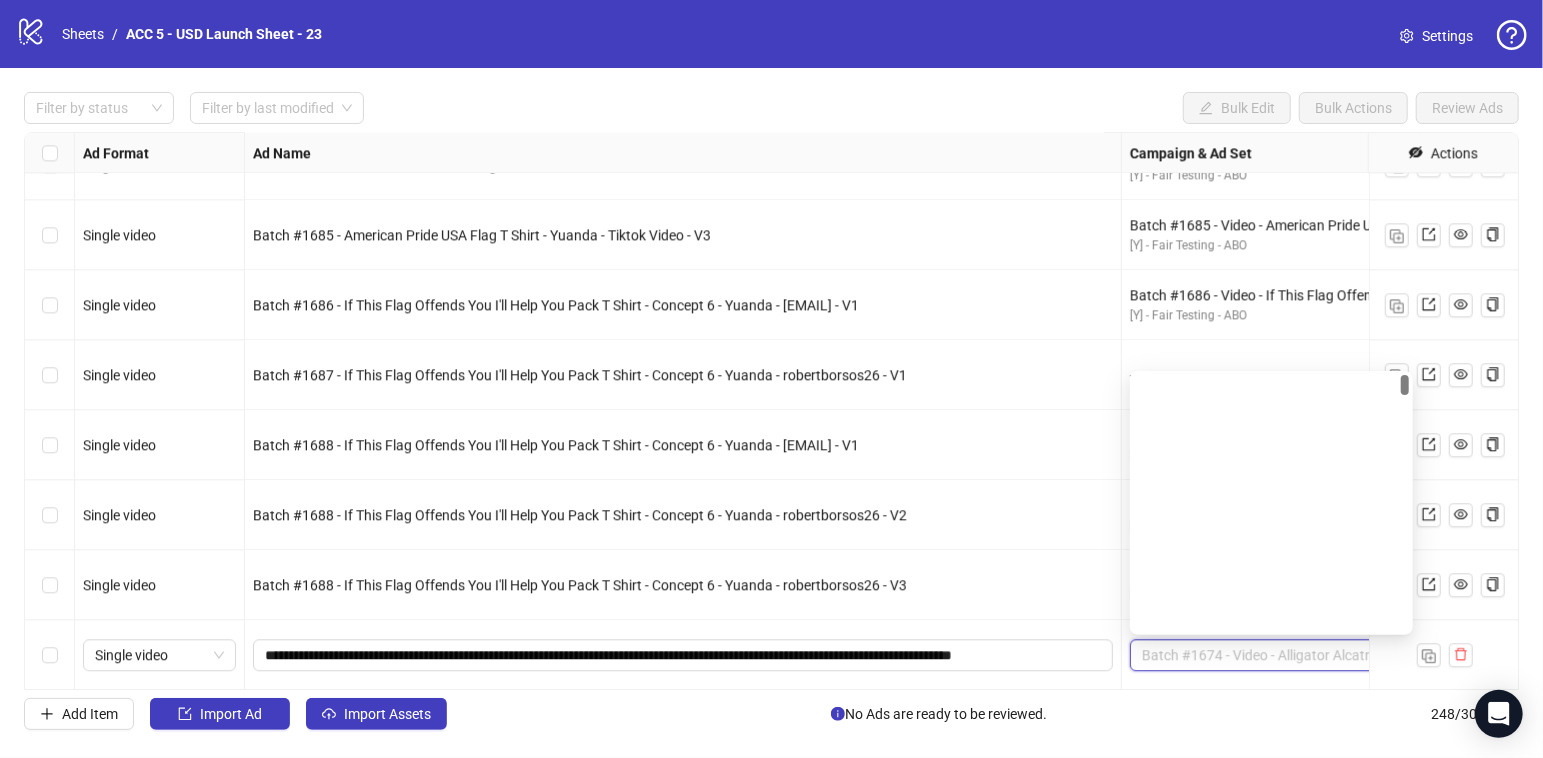 scroll, scrollTop: 0, scrollLeft: 0, axis: both 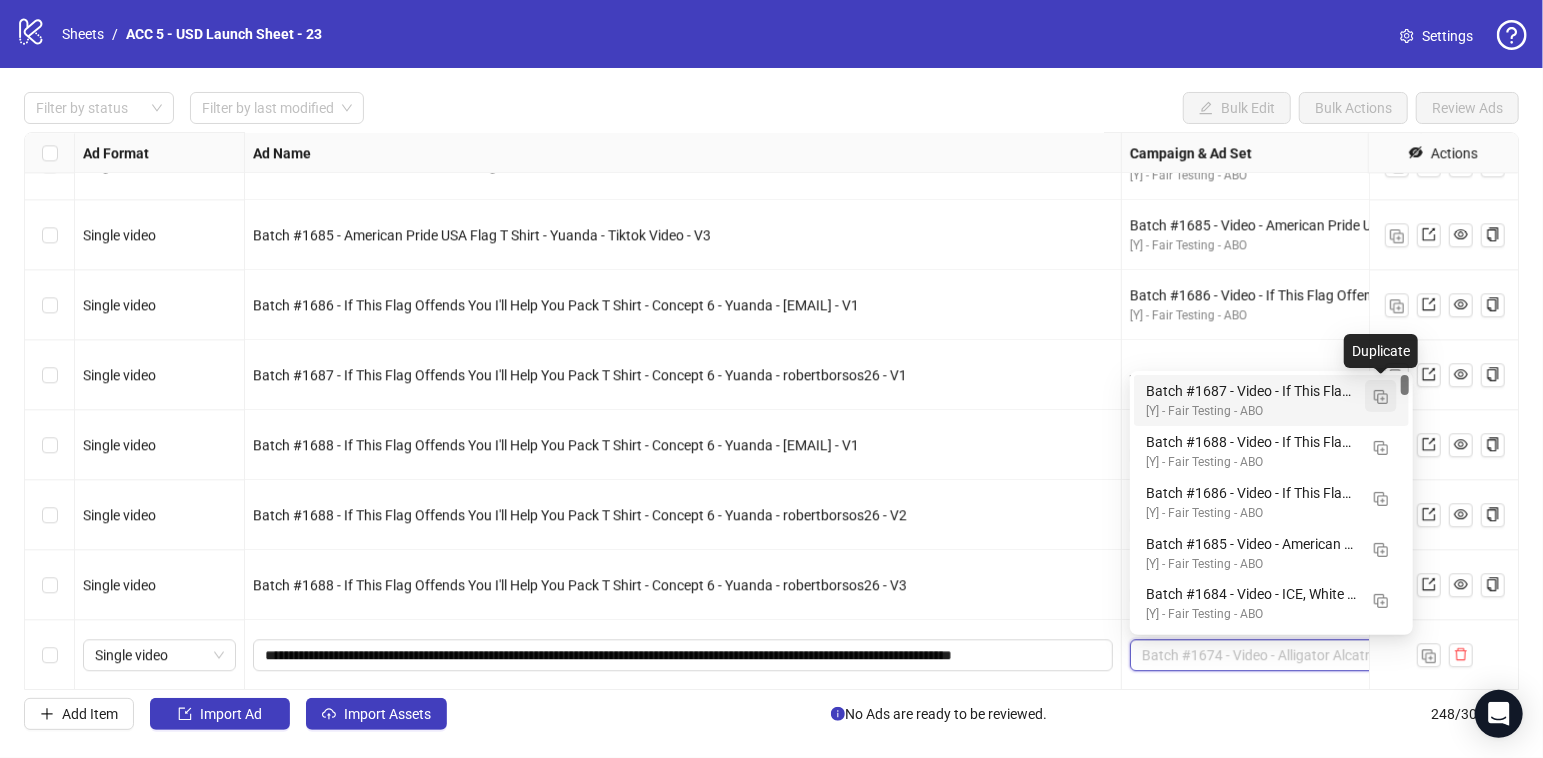 click at bounding box center [1381, 397] 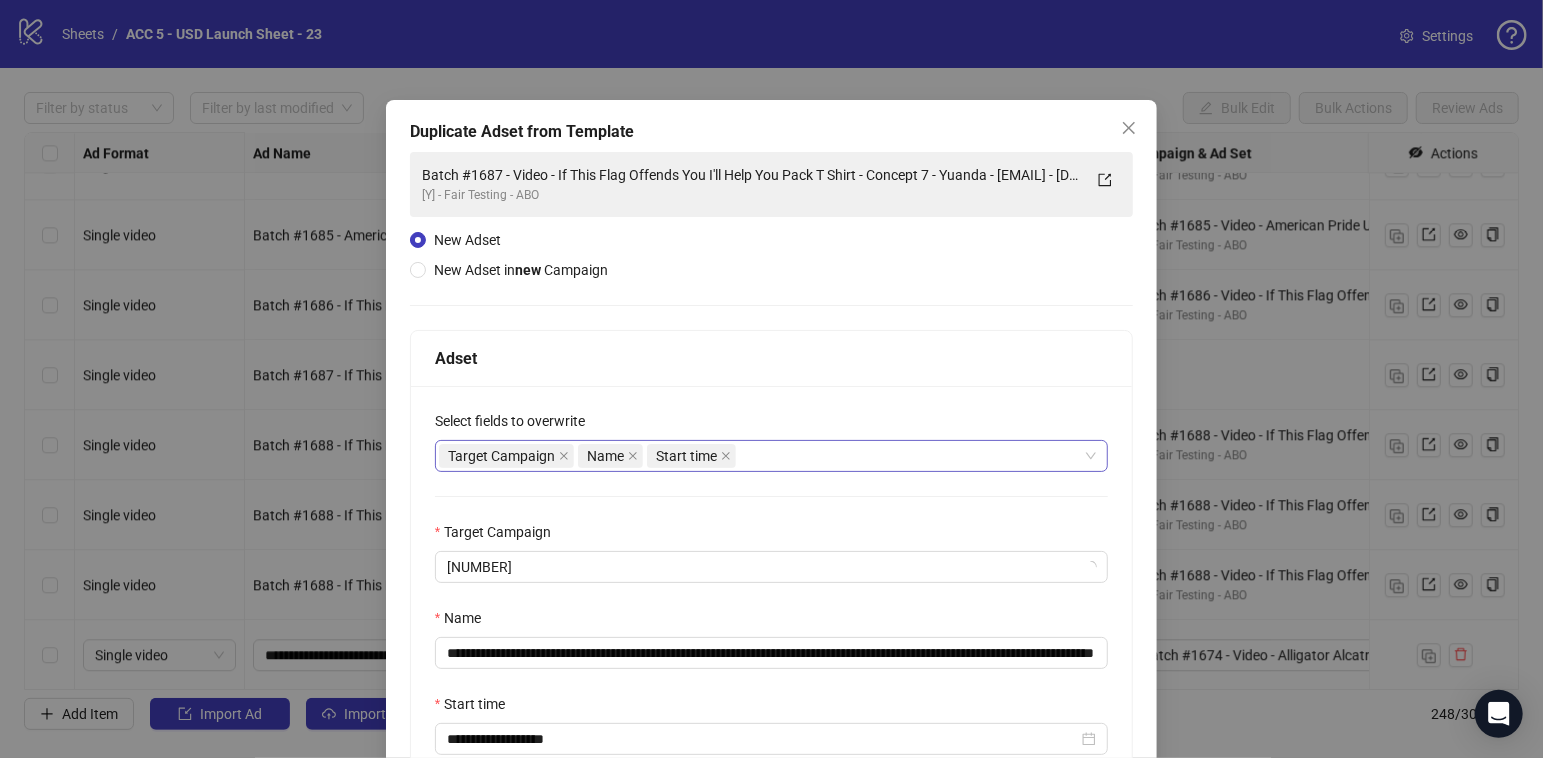 click on "Target Campaign Name Start time" at bounding box center (761, 456) 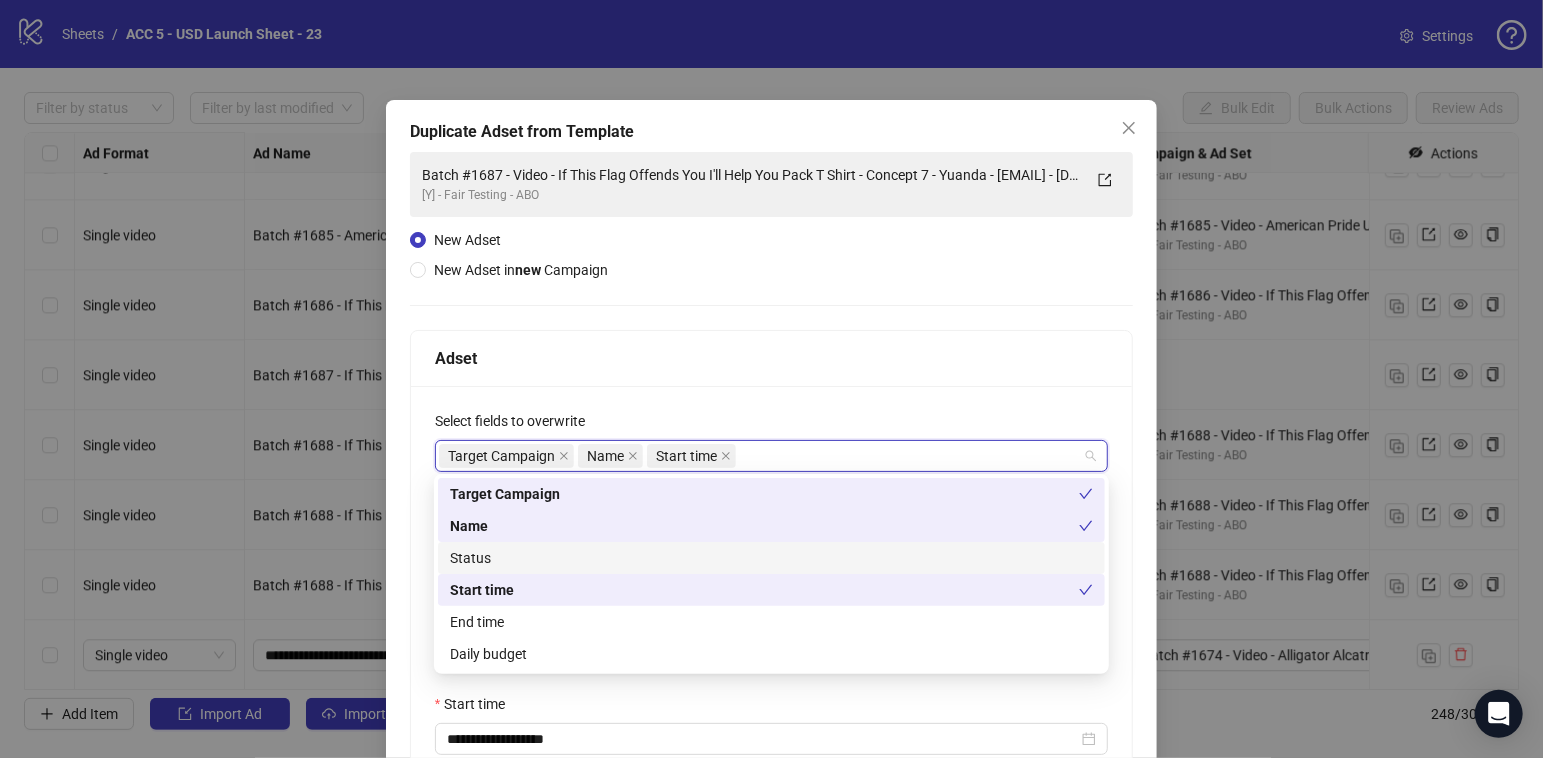 click on "Status" at bounding box center (771, 558) 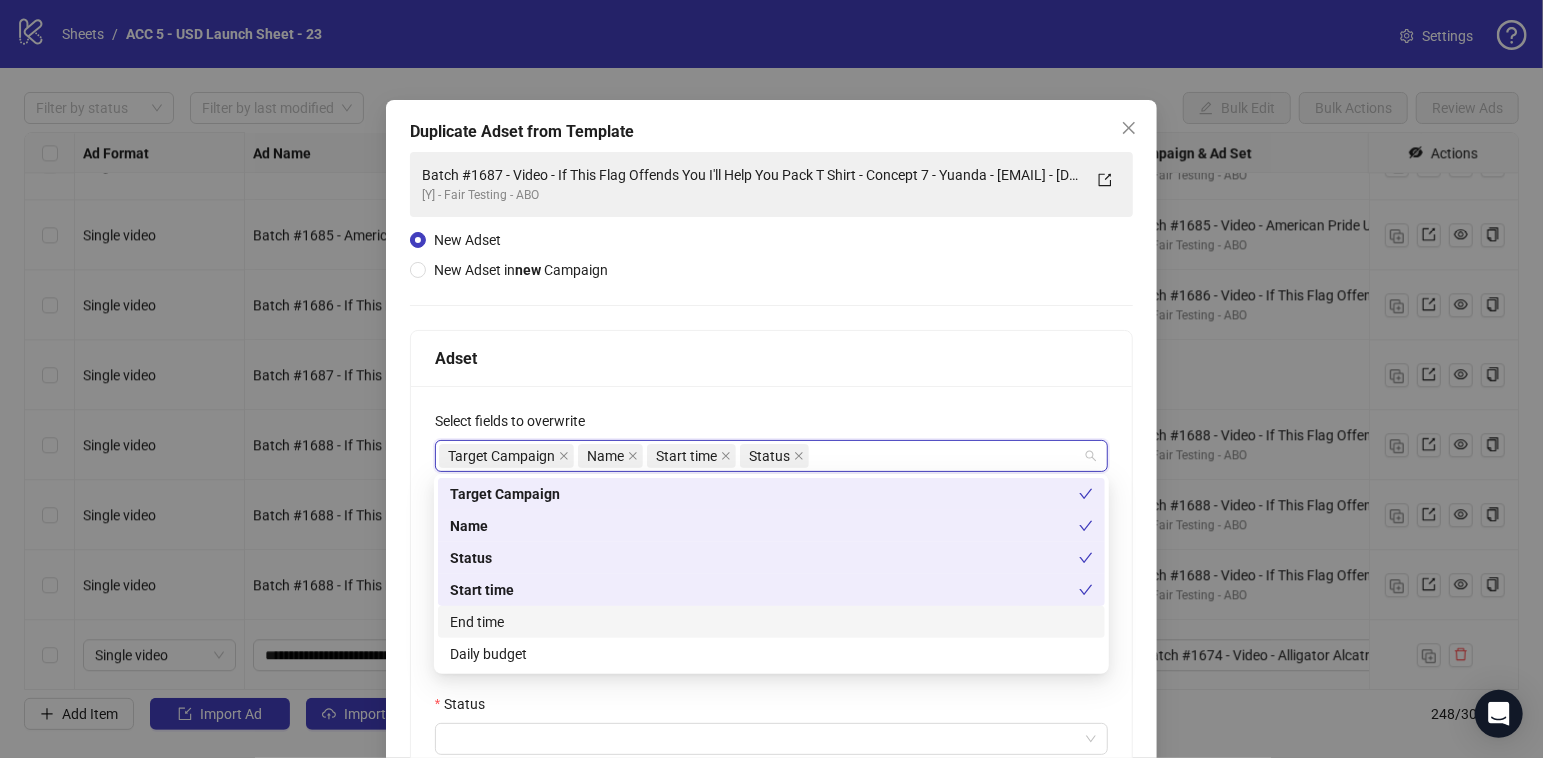 click on "End time" at bounding box center [771, 622] 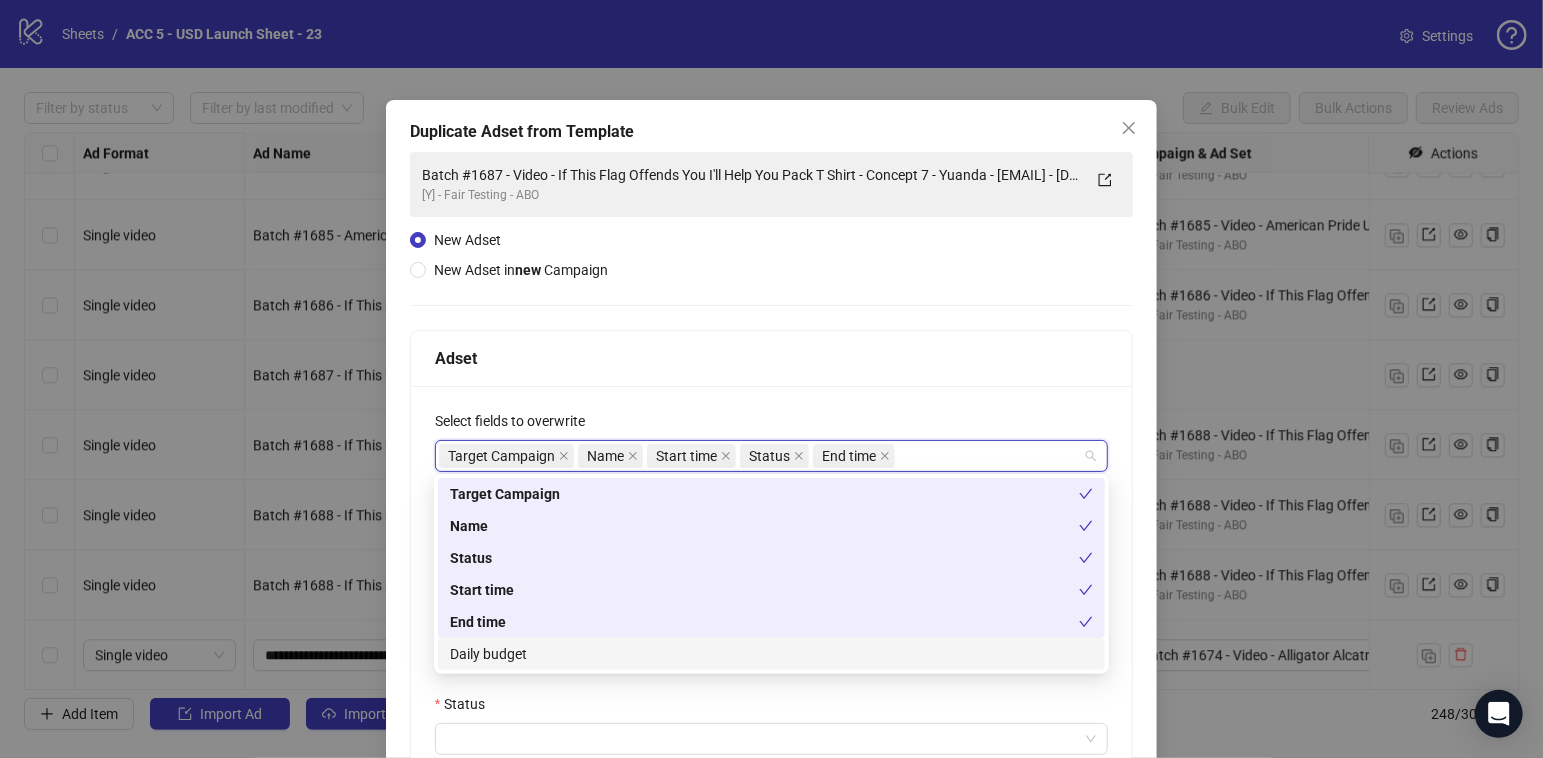 click on "Daily budget" at bounding box center [771, 654] 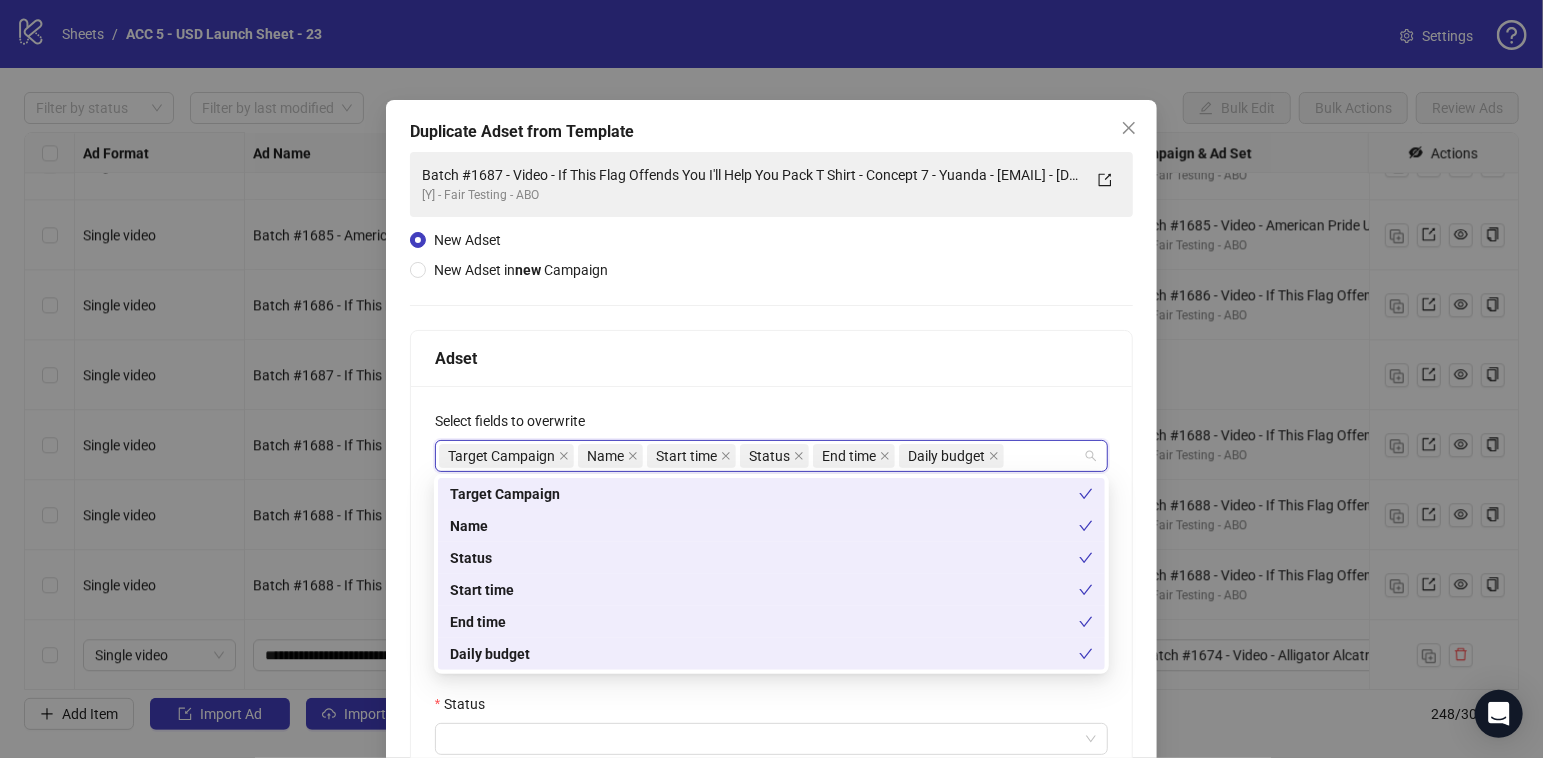 click on "**********" at bounding box center [772, 723] 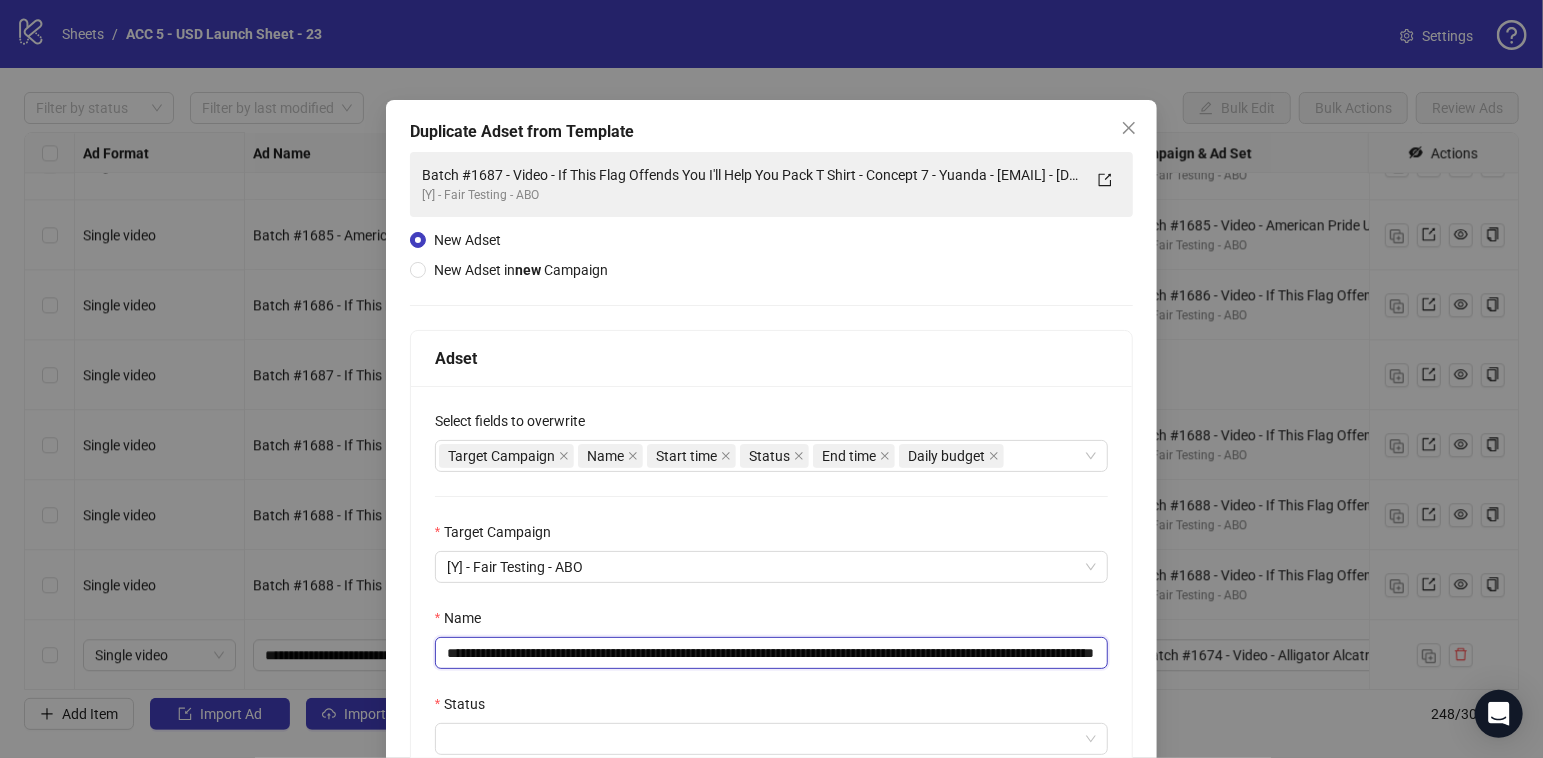 click on "**********" at bounding box center [772, 653] 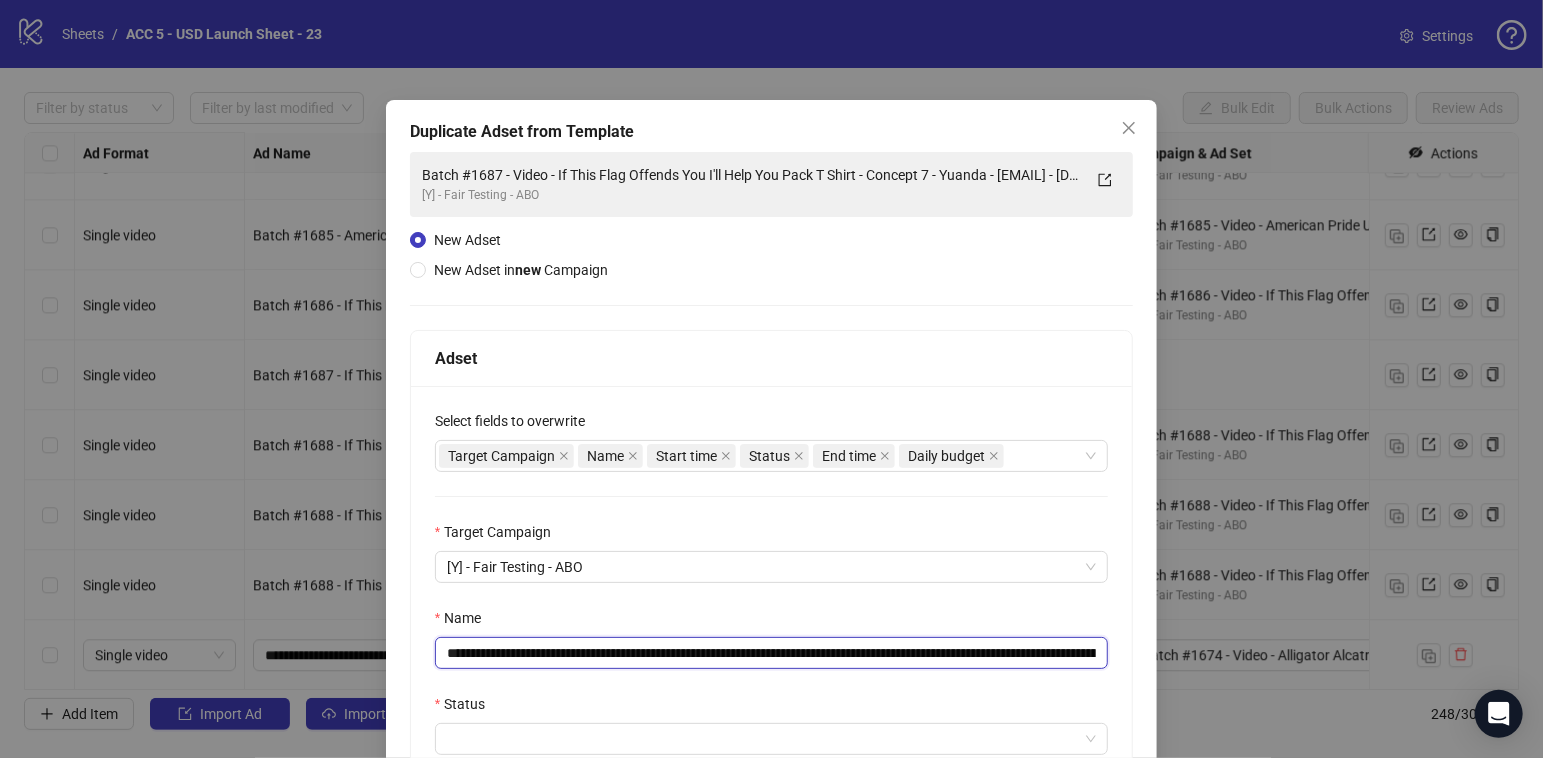 scroll, scrollTop: 0, scrollLeft: 250, axis: horizontal 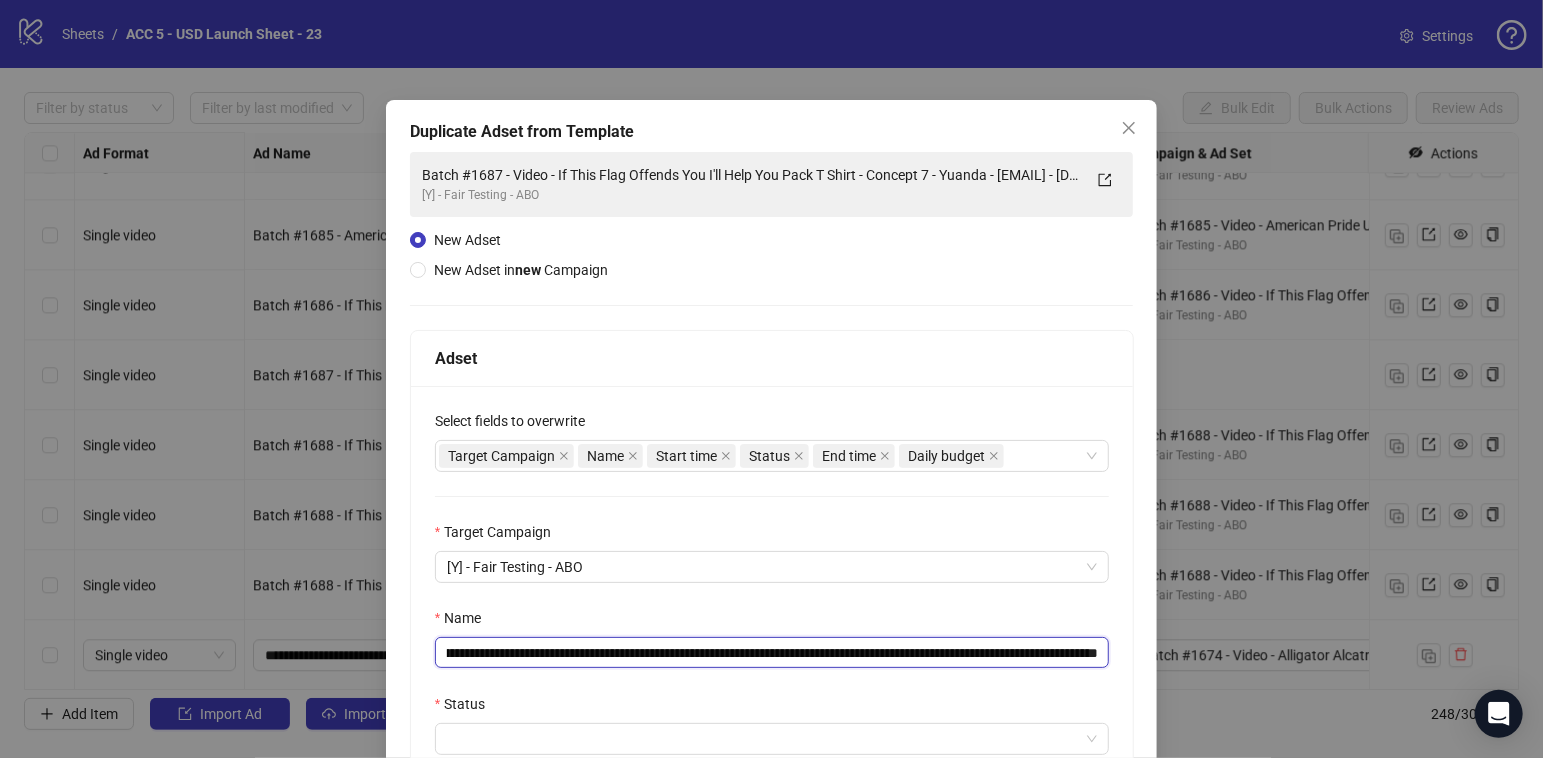 type on "**********" 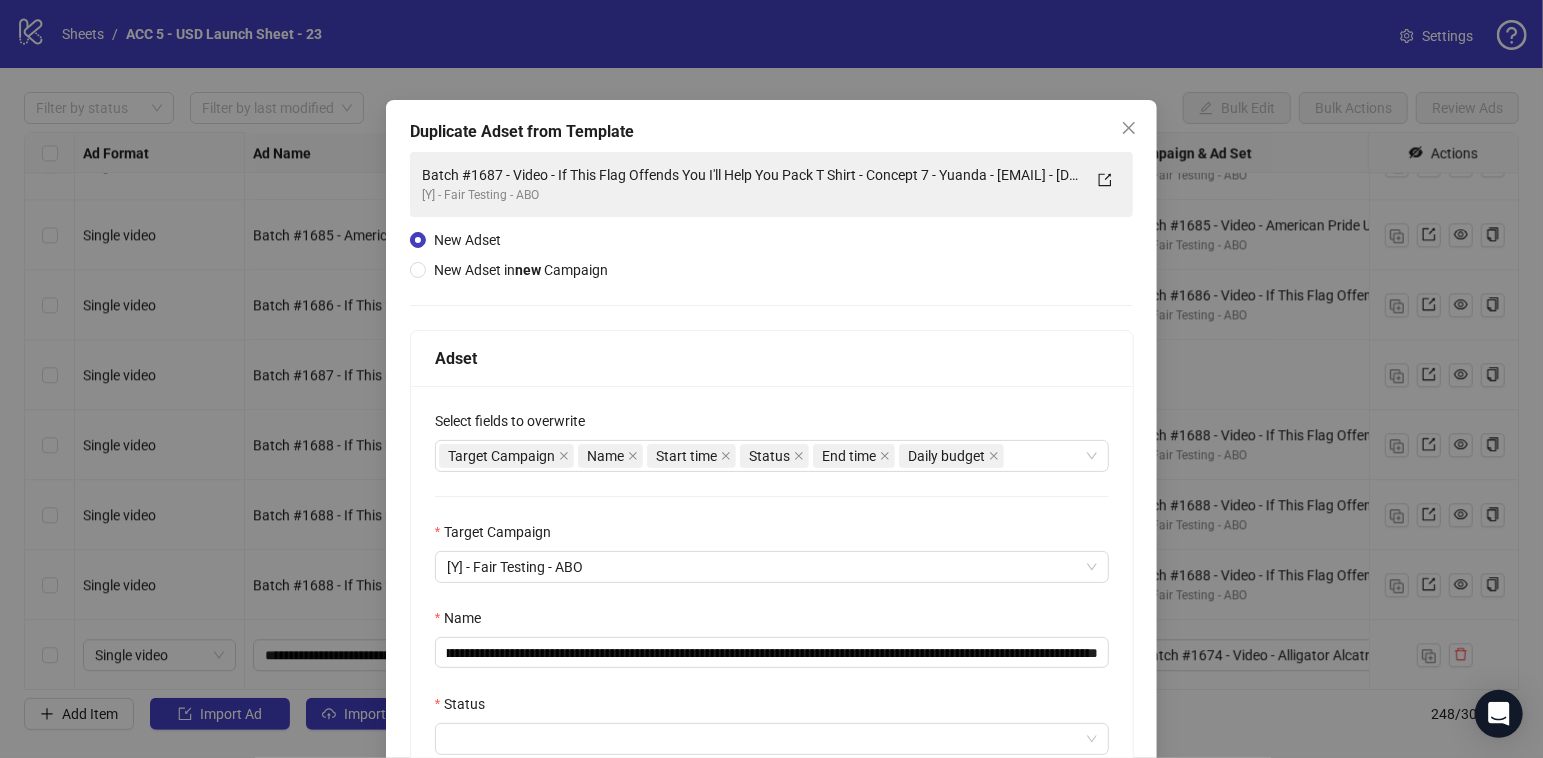 click on "Name" at bounding box center (772, 622) 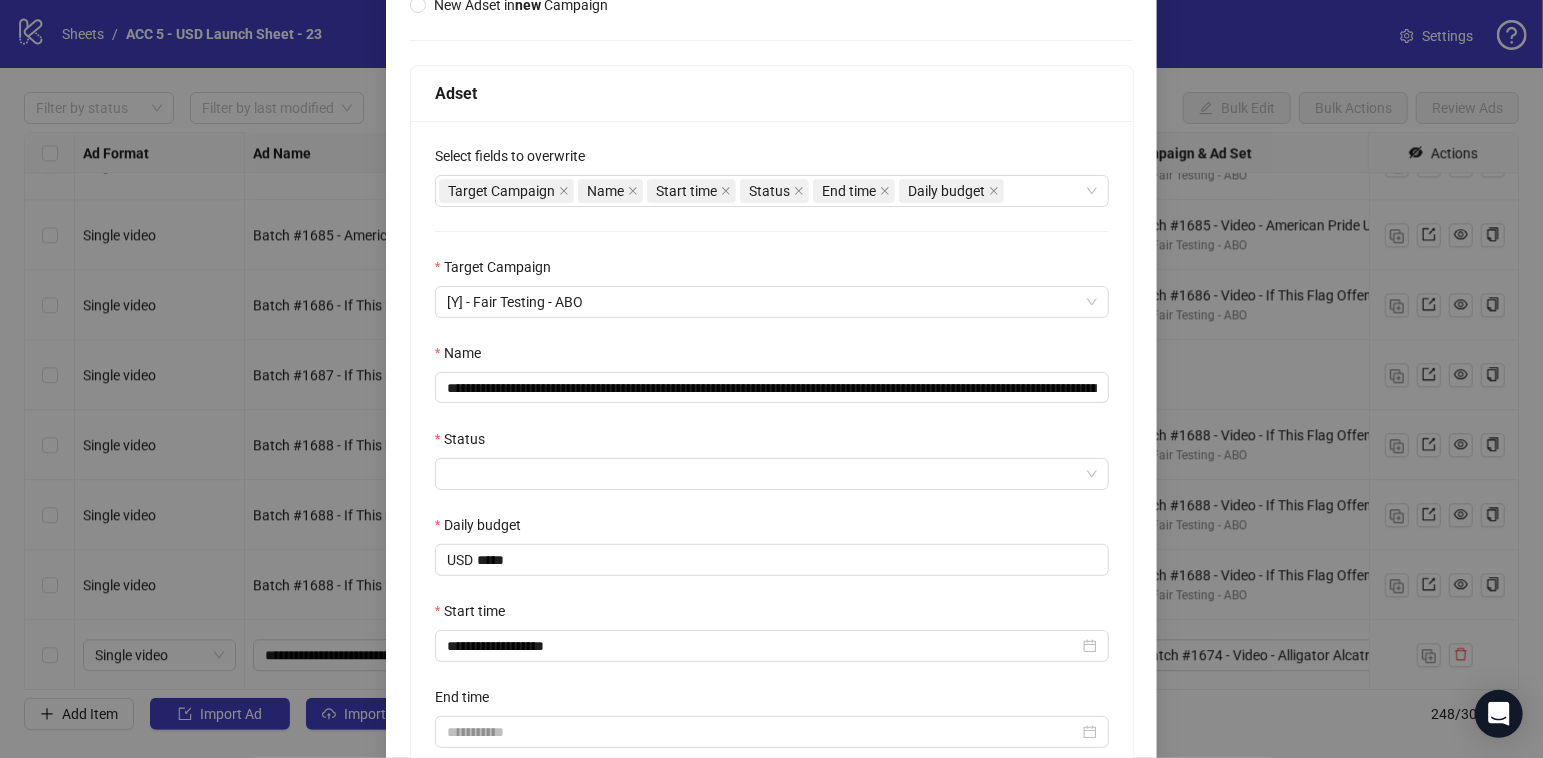 scroll, scrollTop: 317, scrollLeft: 0, axis: vertical 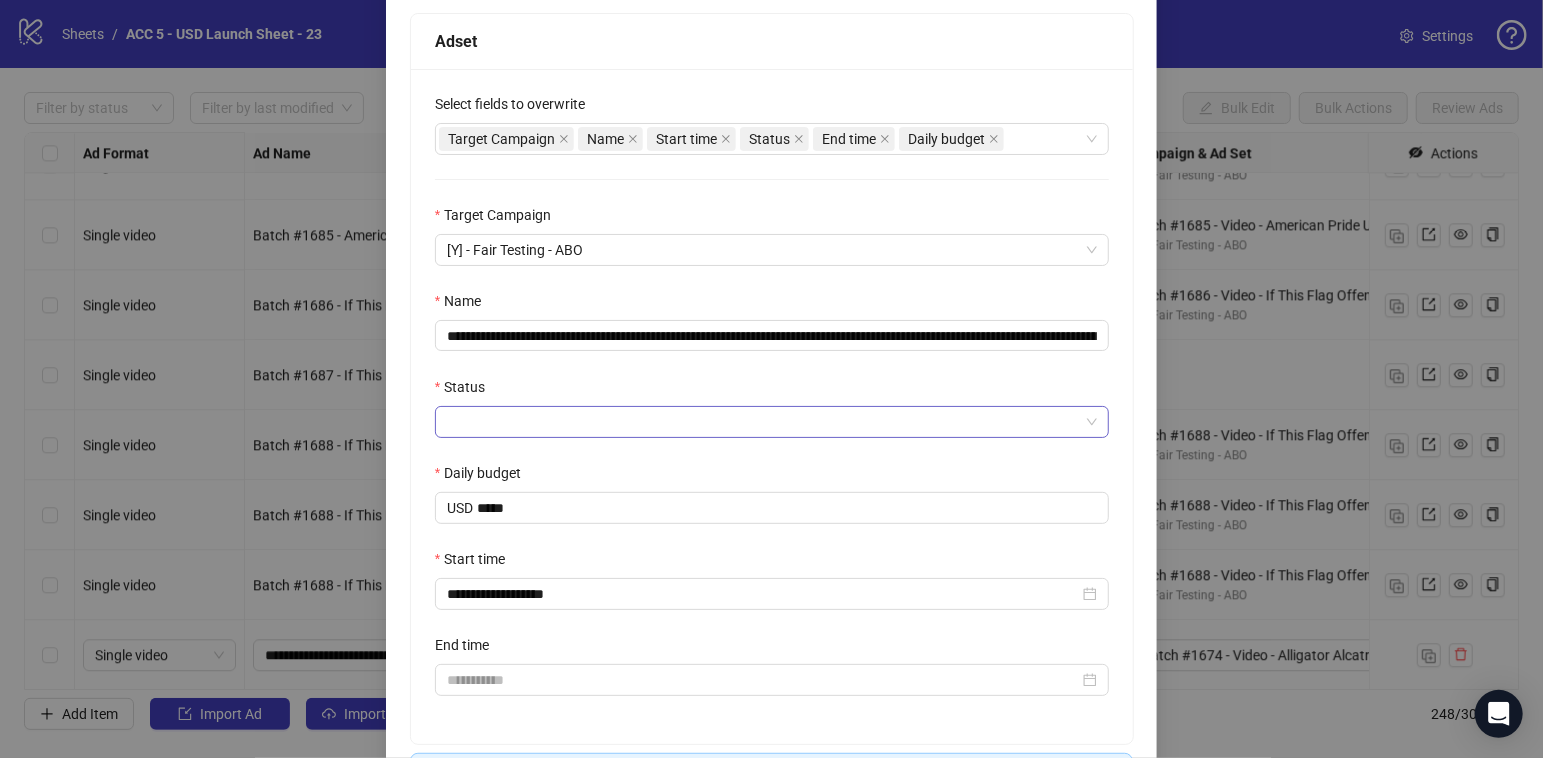 click on "Status" at bounding box center [763, 422] 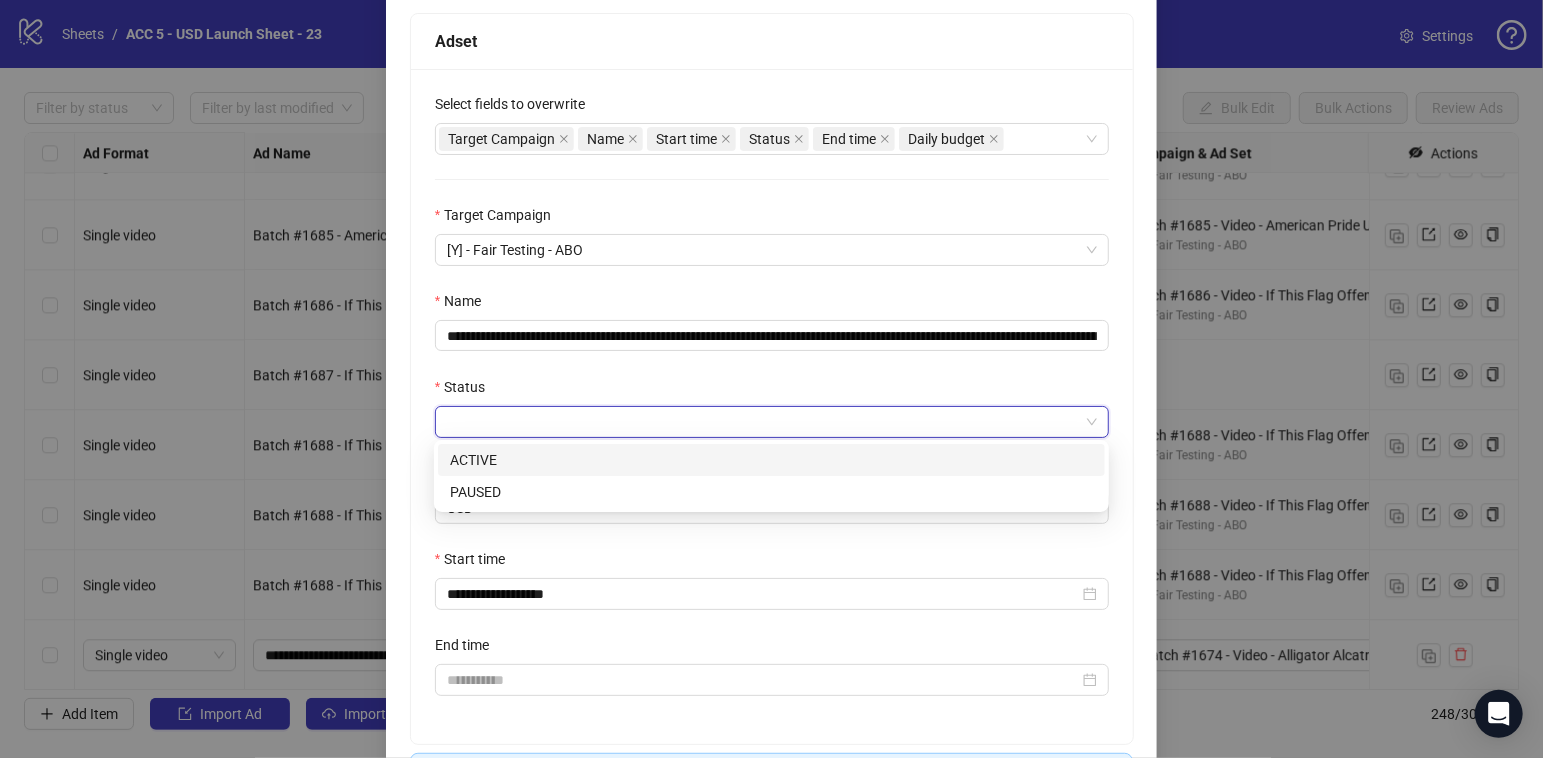 click on "ACTIVE" at bounding box center [771, 460] 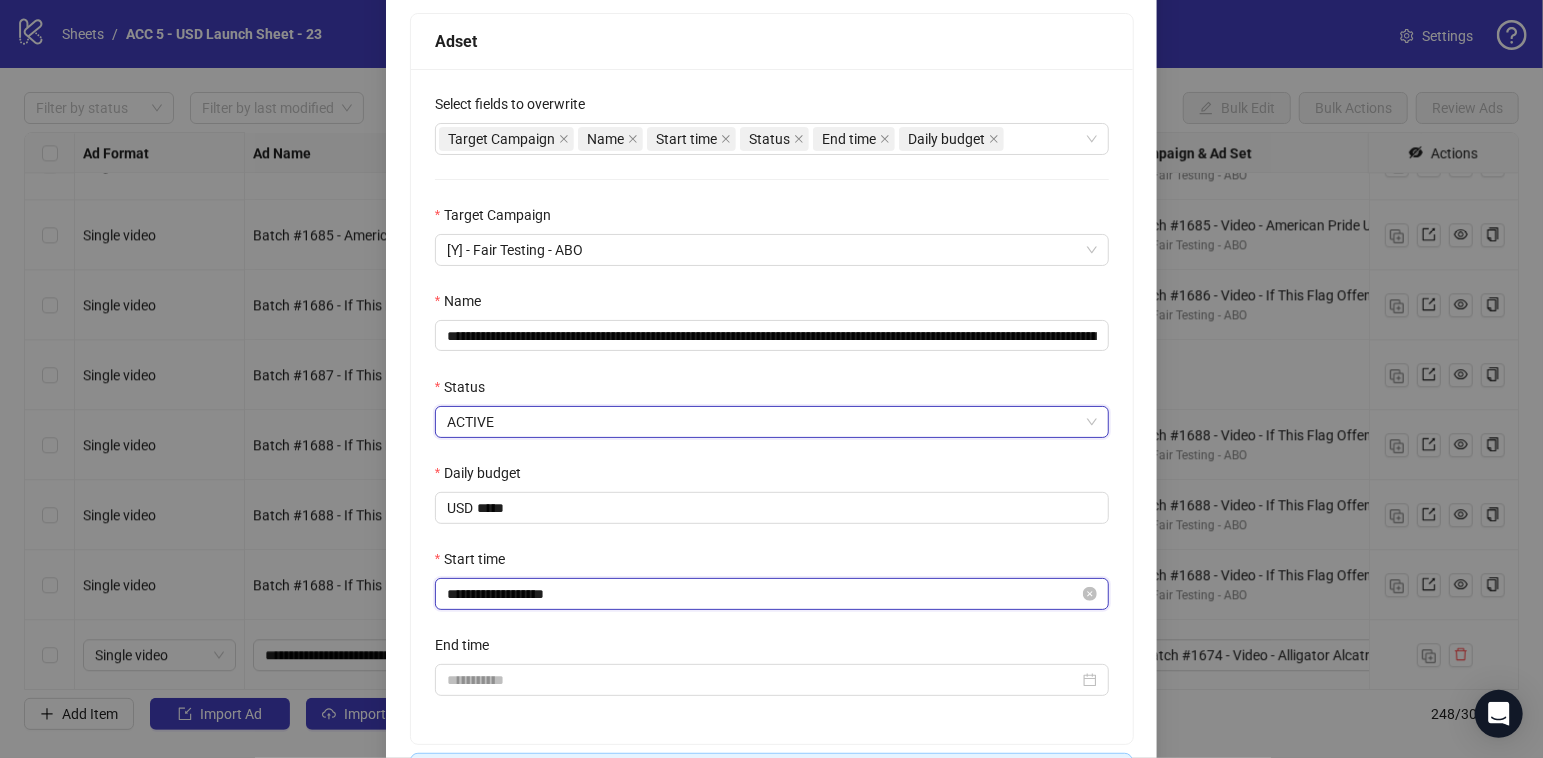 click on "**********" at bounding box center (763, 594) 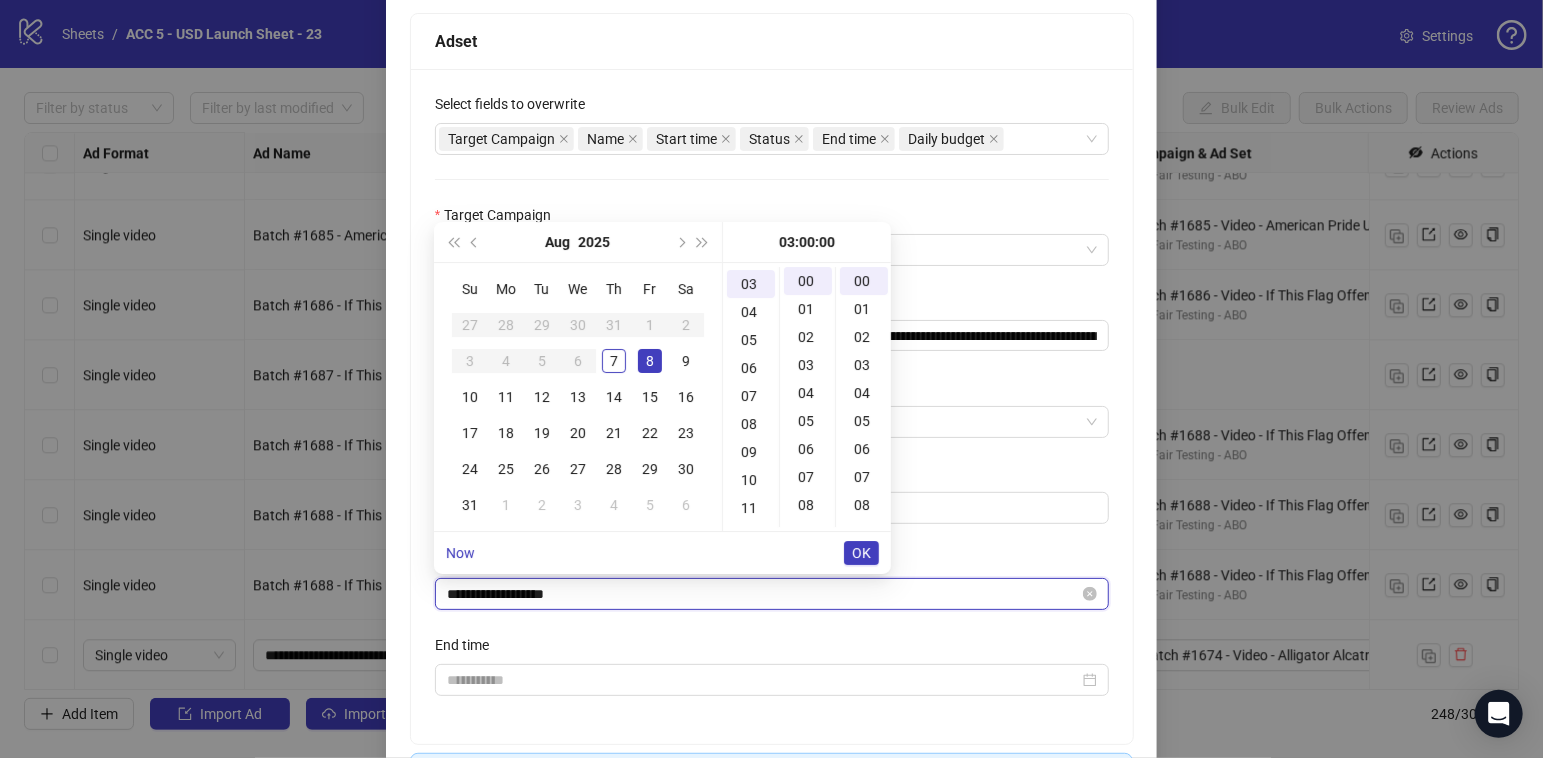 scroll, scrollTop: 83, scrollLeft: 0, axis: vertical 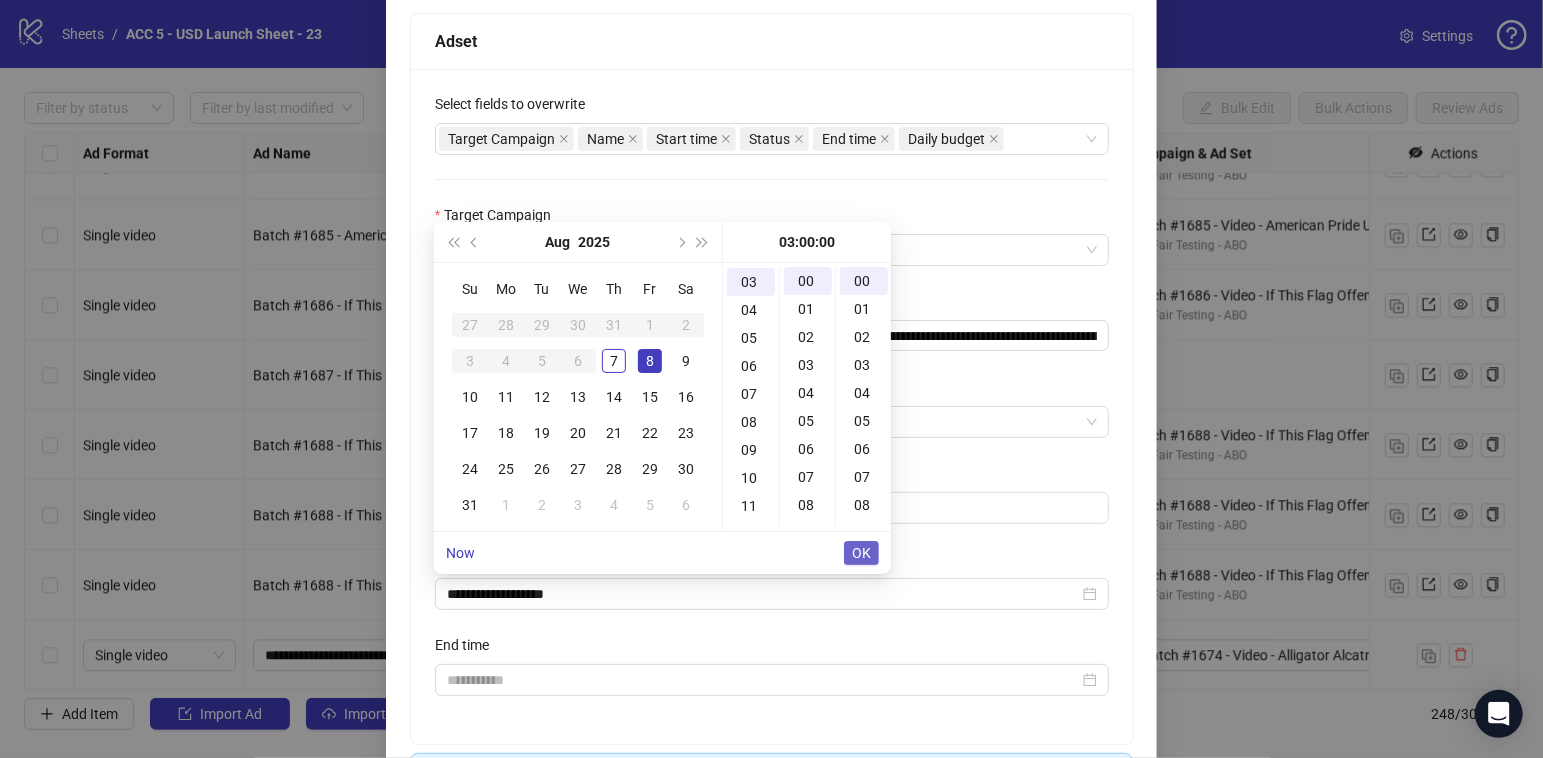 click on "OK" at bounding box center [861, 553] 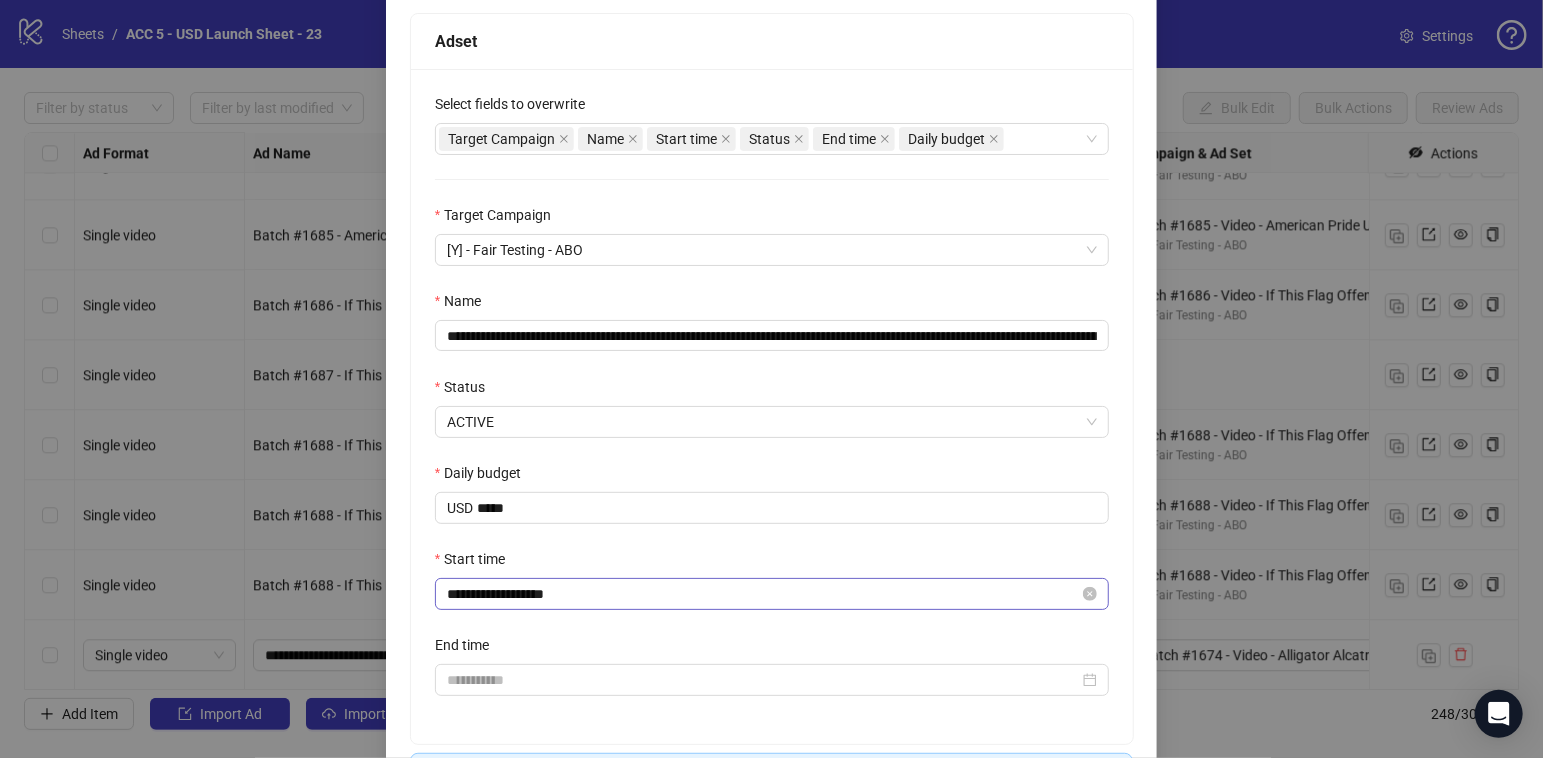 scroll, scrollTop: 459, scrollLeft: 0, axis: vertical 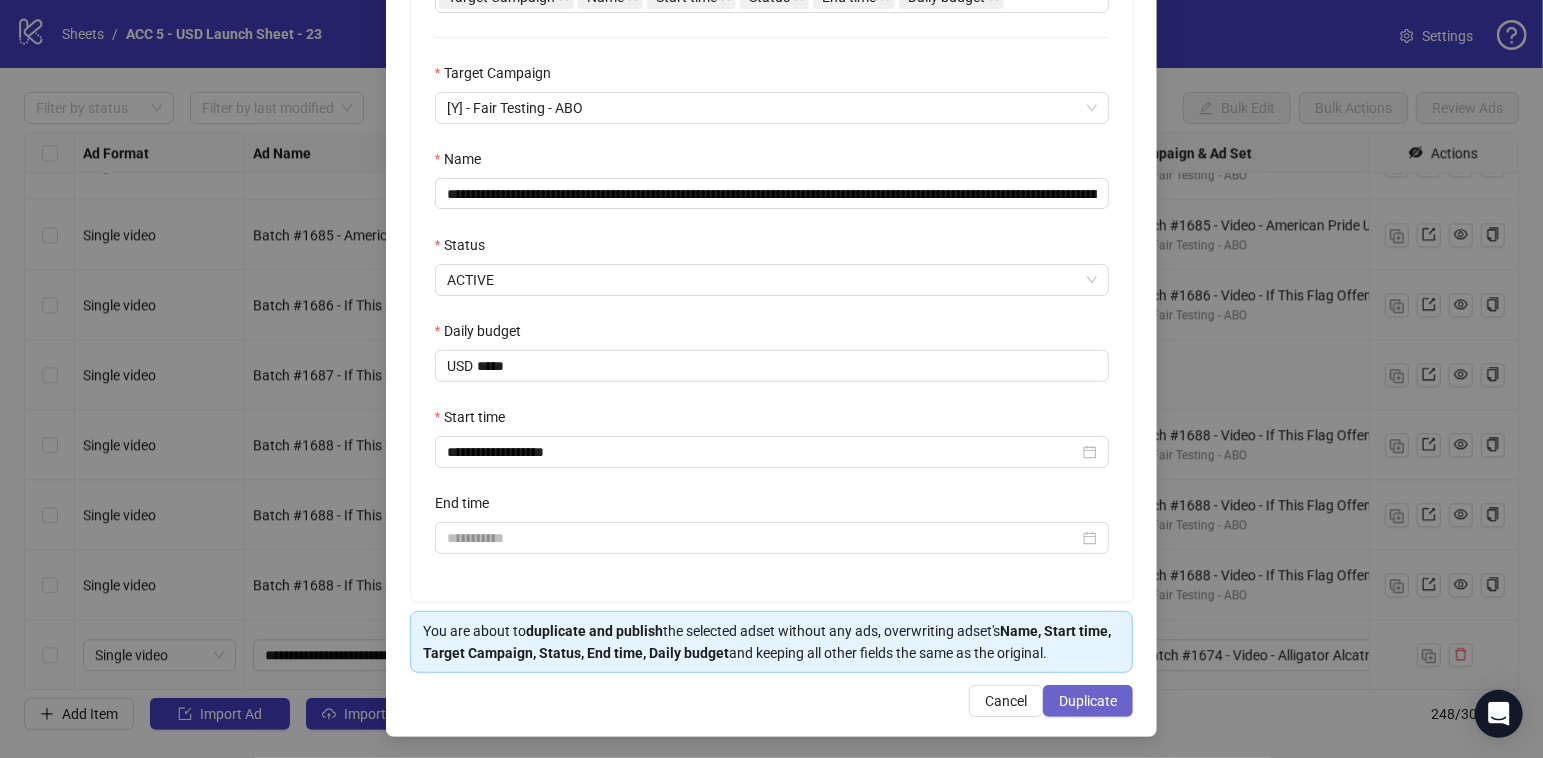 click on "Duplicate" at bounding box center (1088, 701) 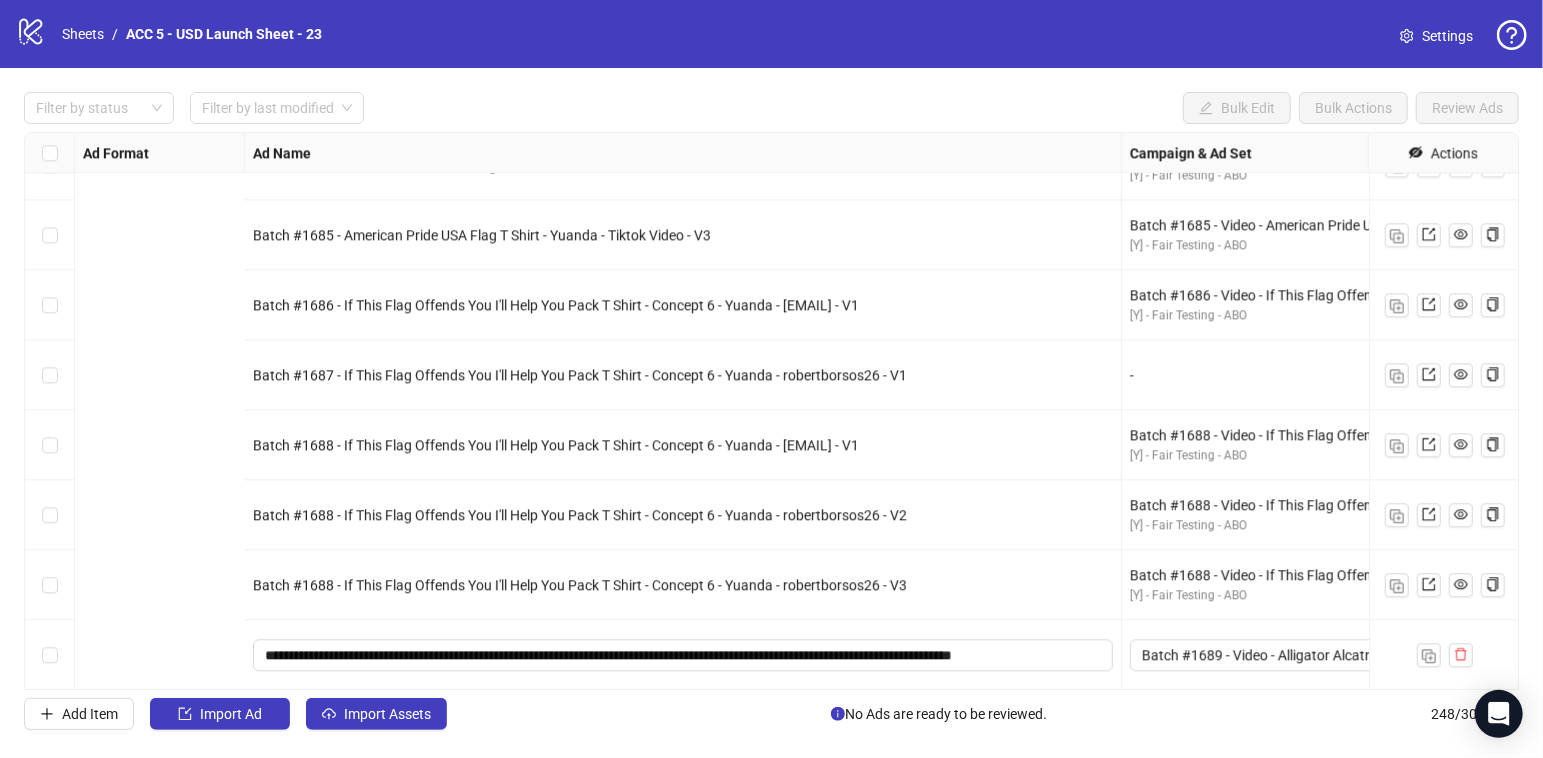 scroll, scrollTop: 16843, scrollLeft: 1198, axis: both 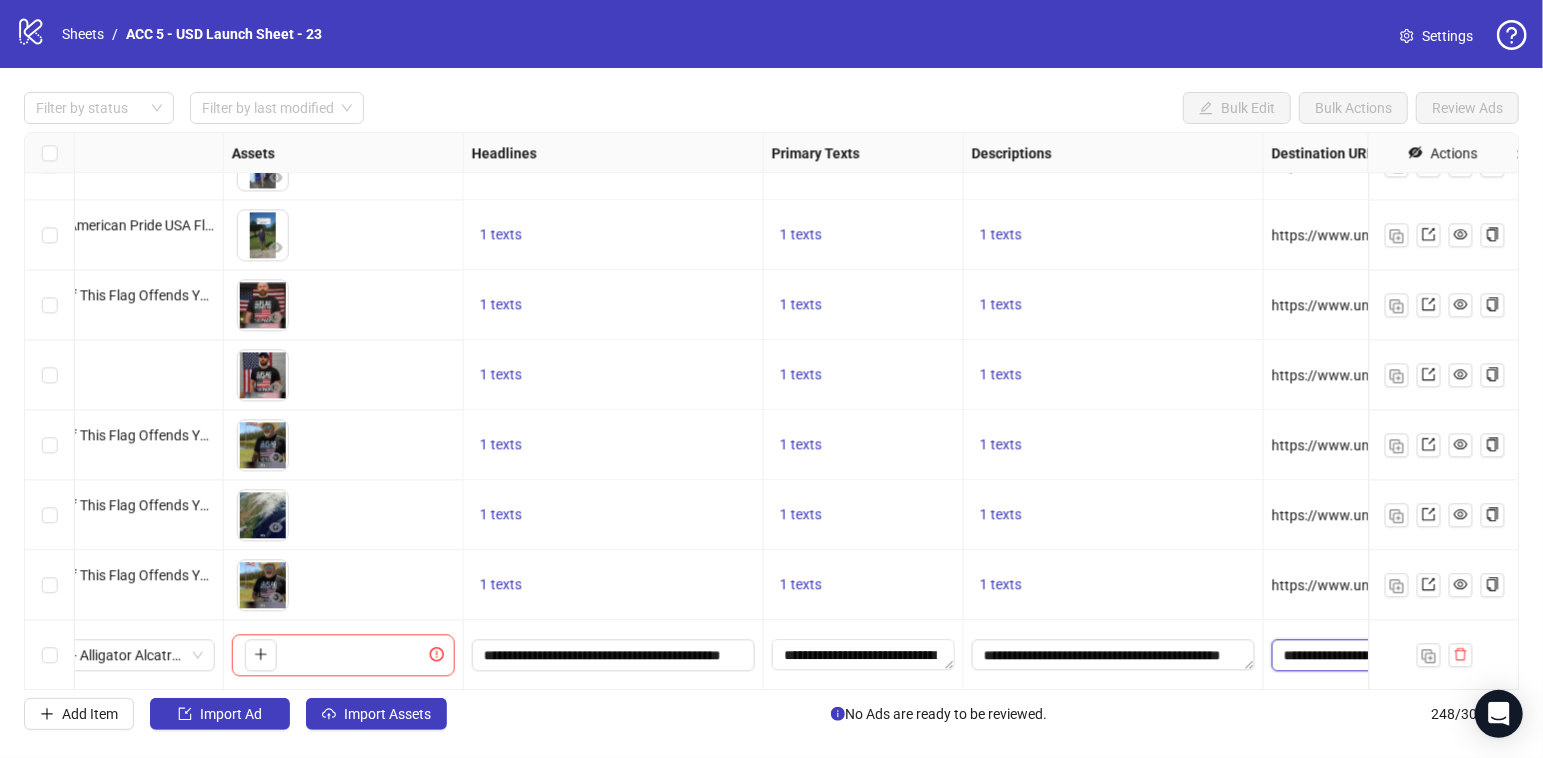 click on "**********" at bounding box center [1349, 655] 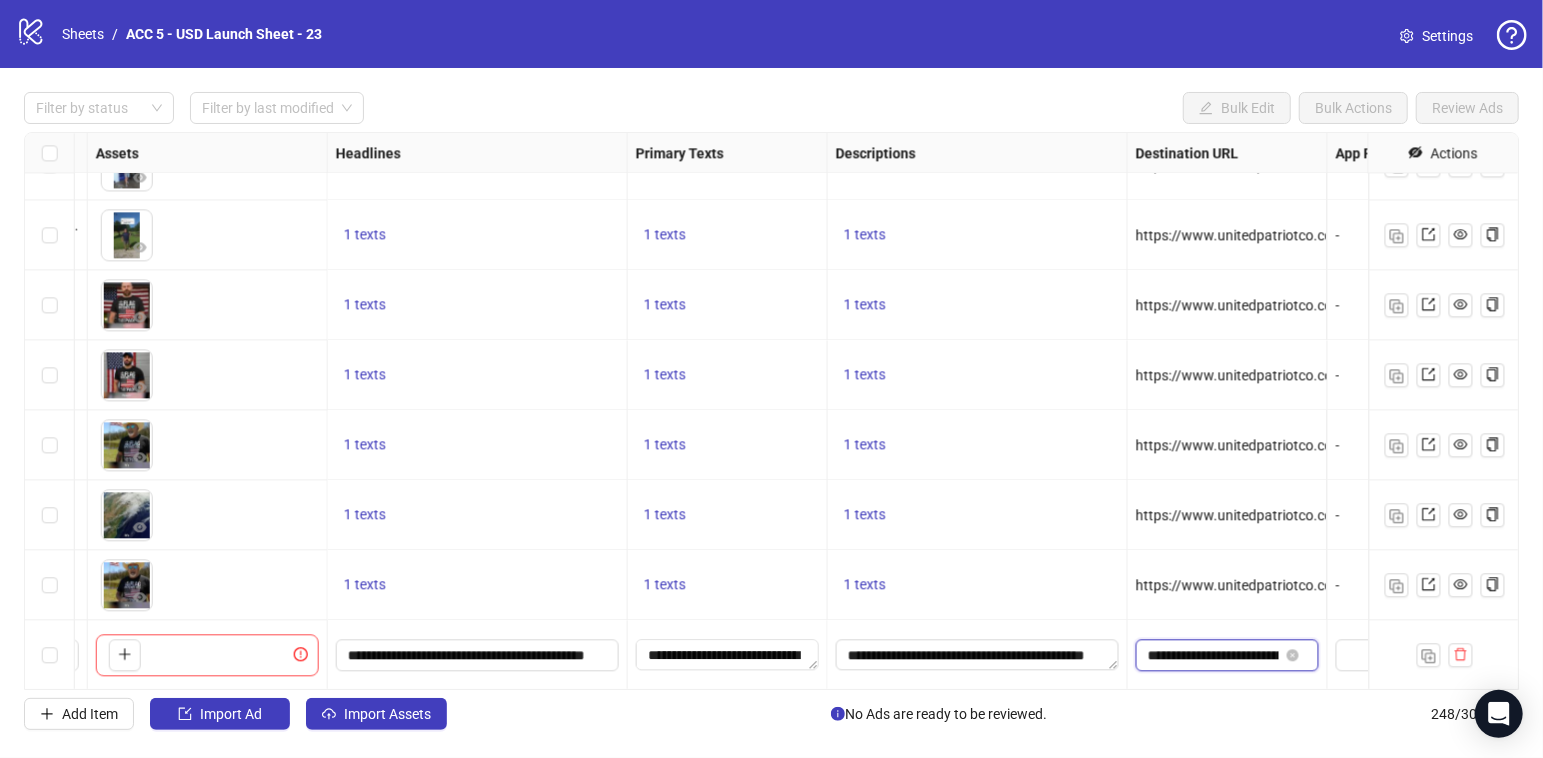 click on "**********" at bounding box center [1213, 655] 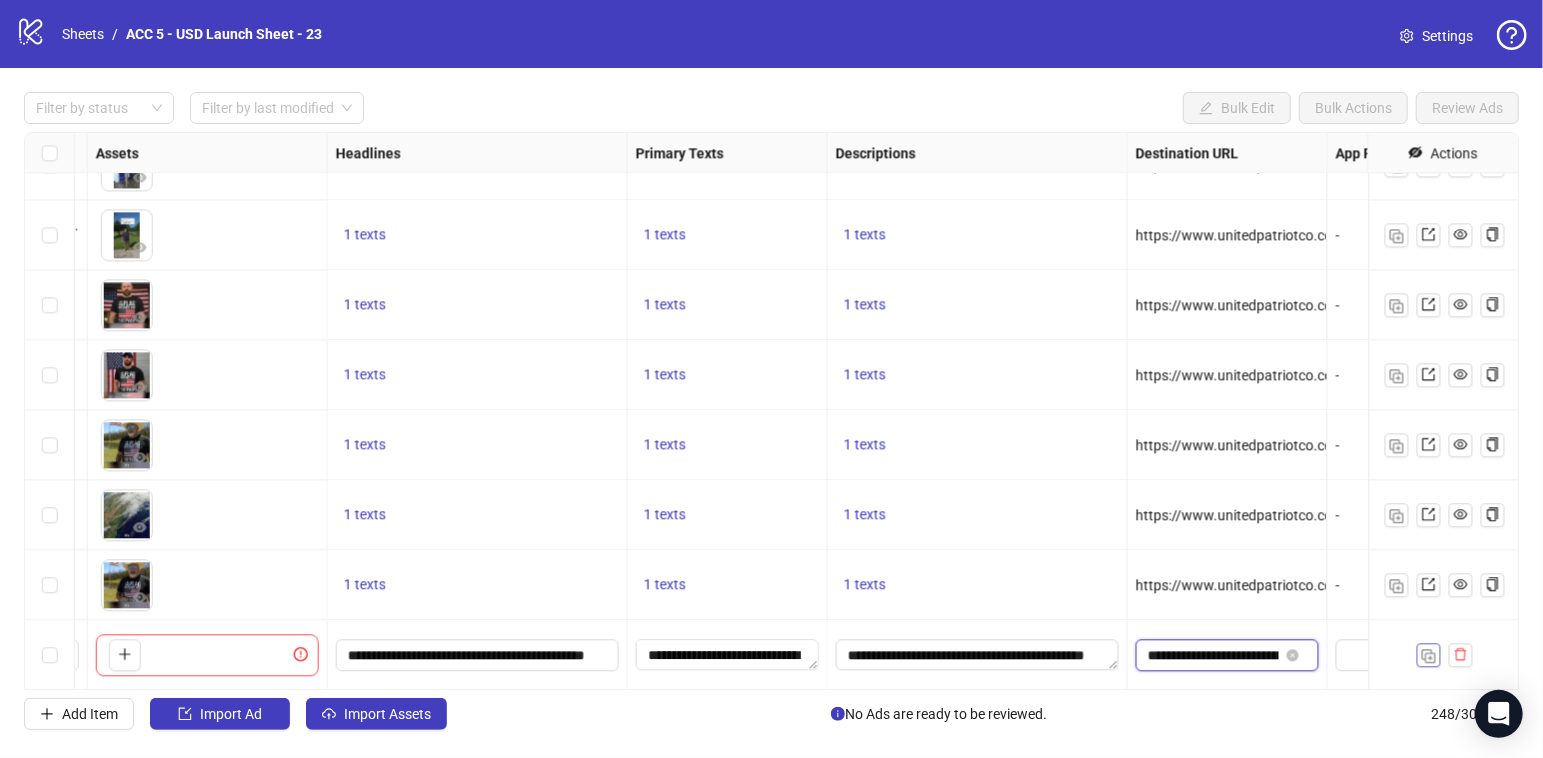 click 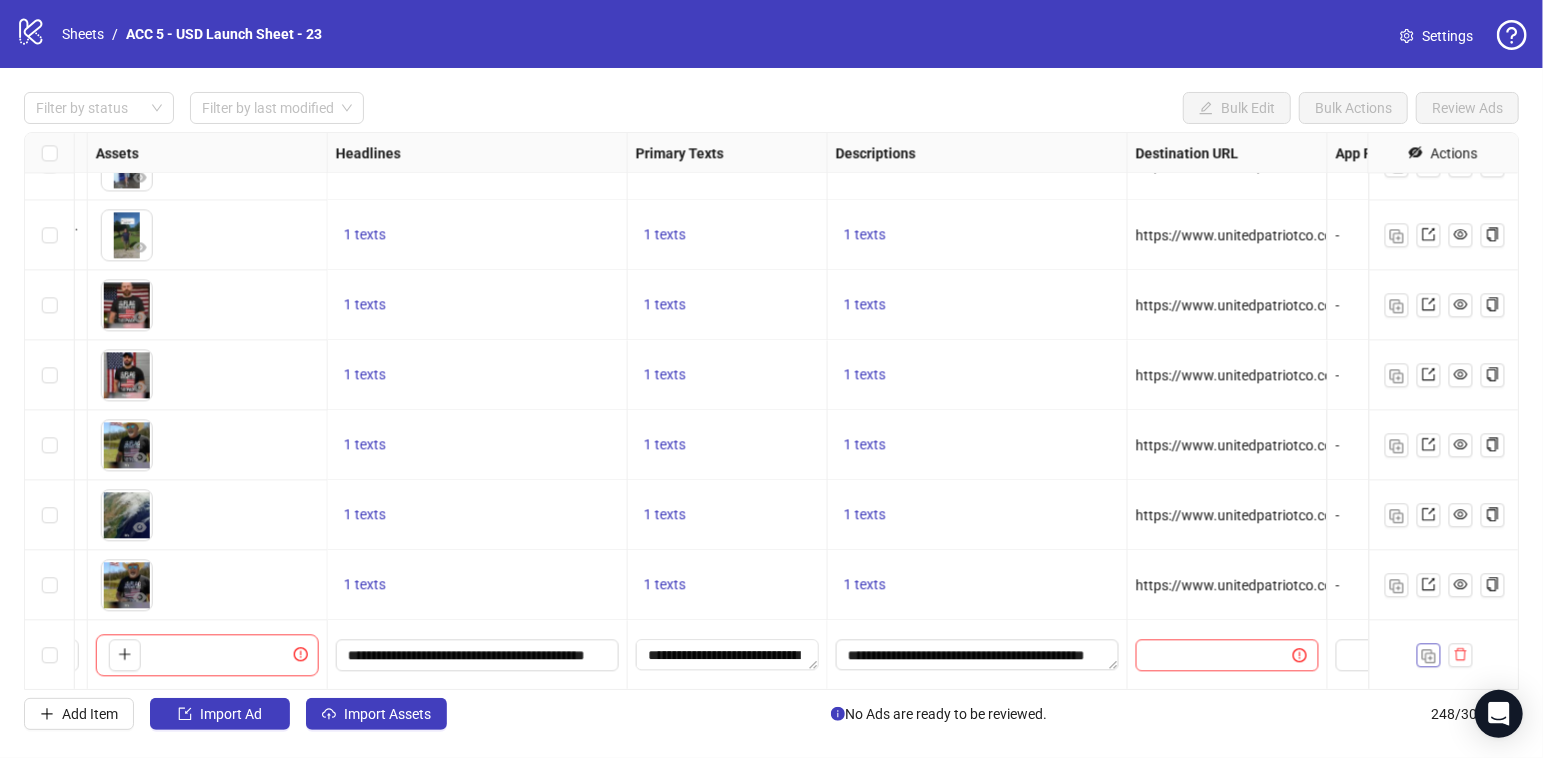 click at bounding box center [1429, 656] 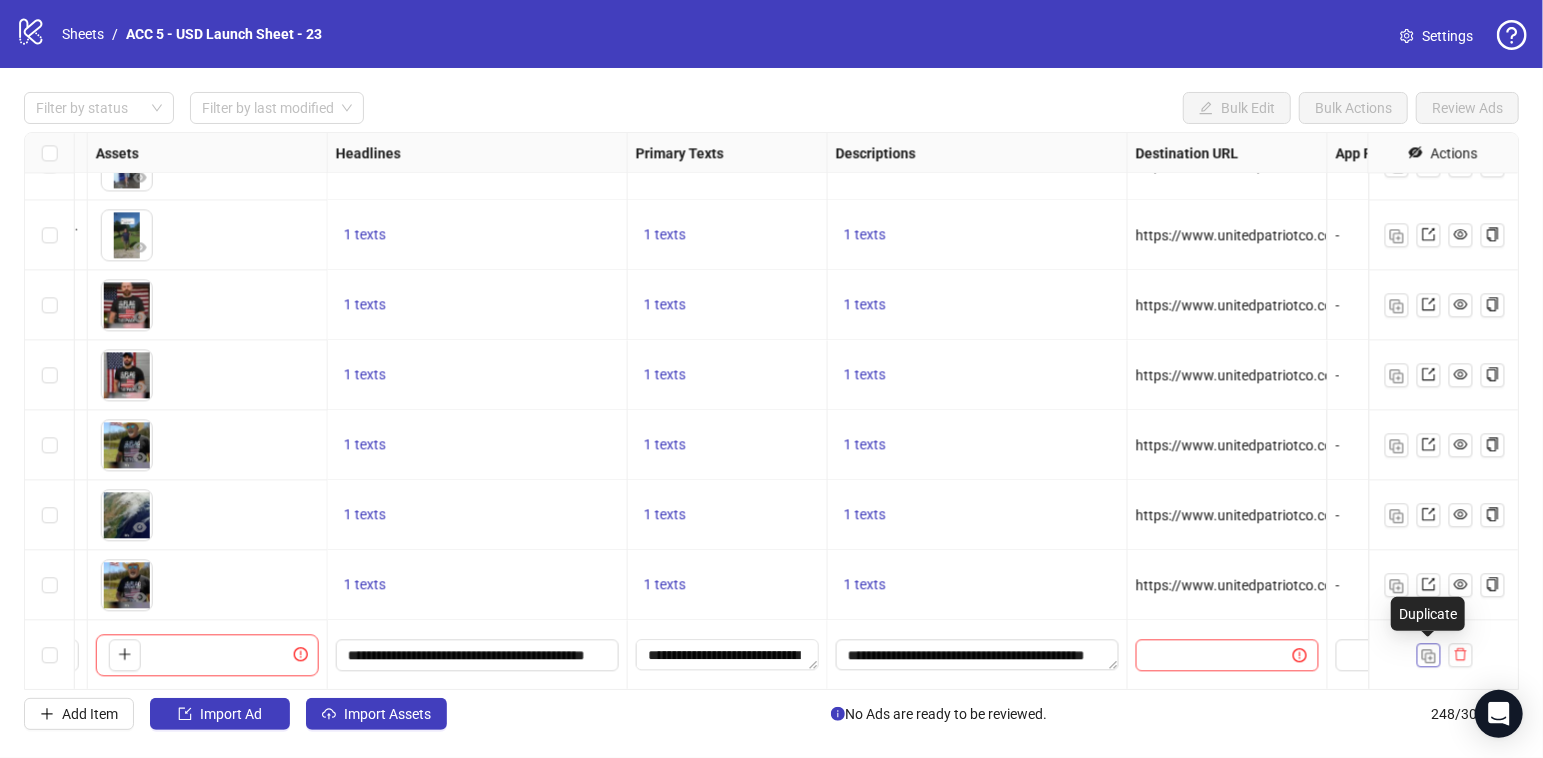 click at bounding box center (1429, 656) 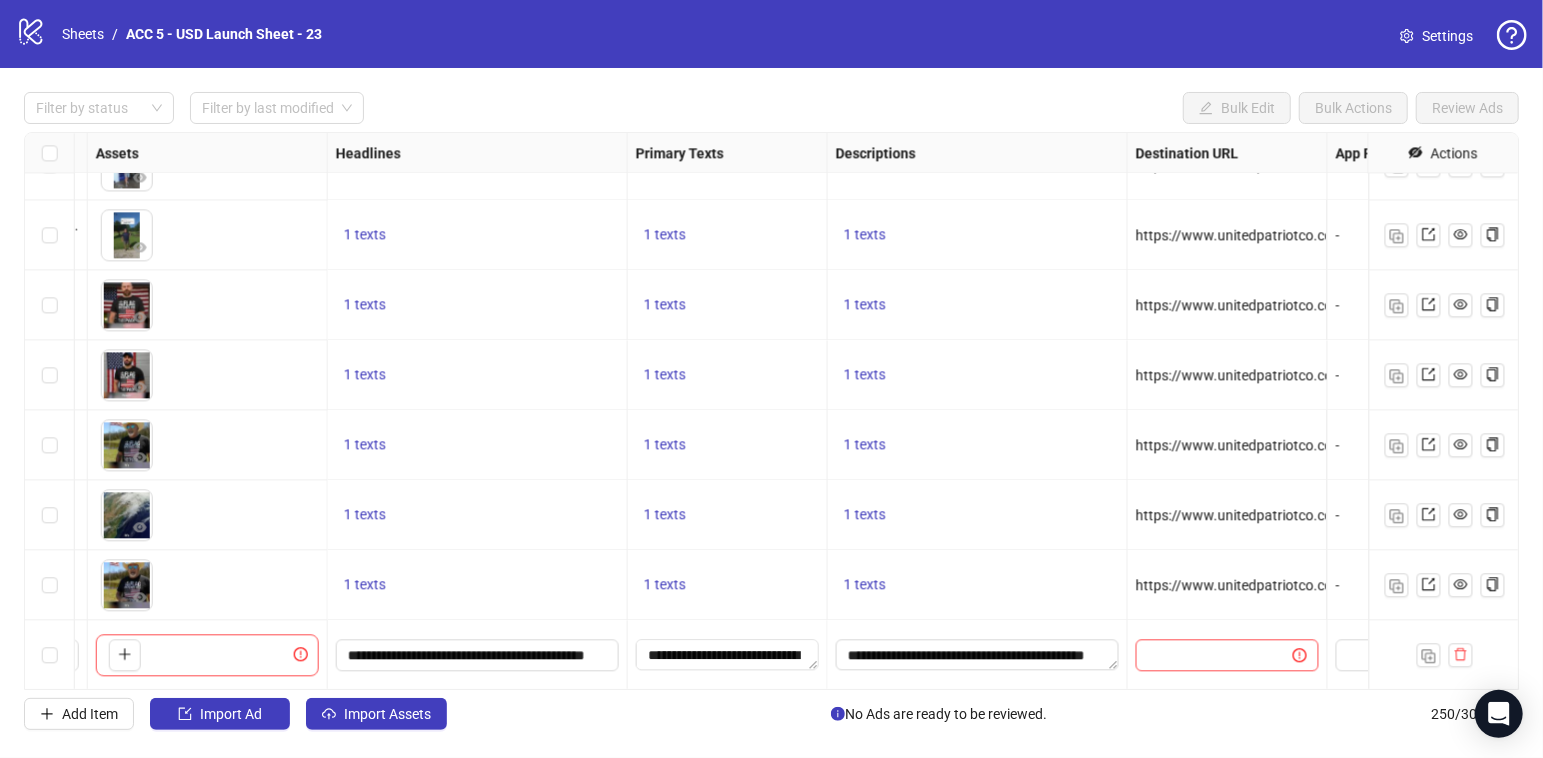 scroll, scrollTop: 16913, scrollLeft: 1334, axis: both 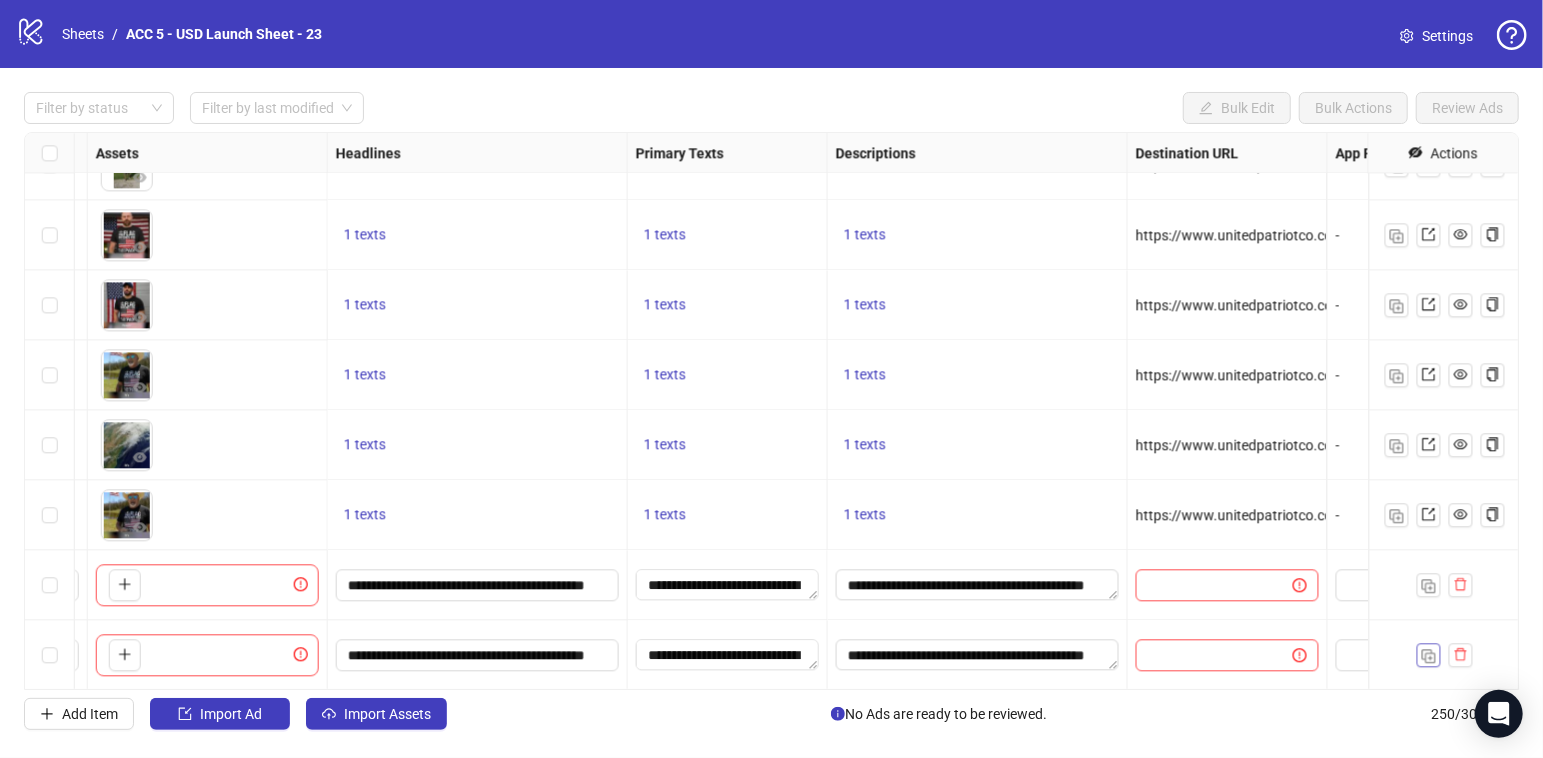 click at bounding box center (1429, 656) 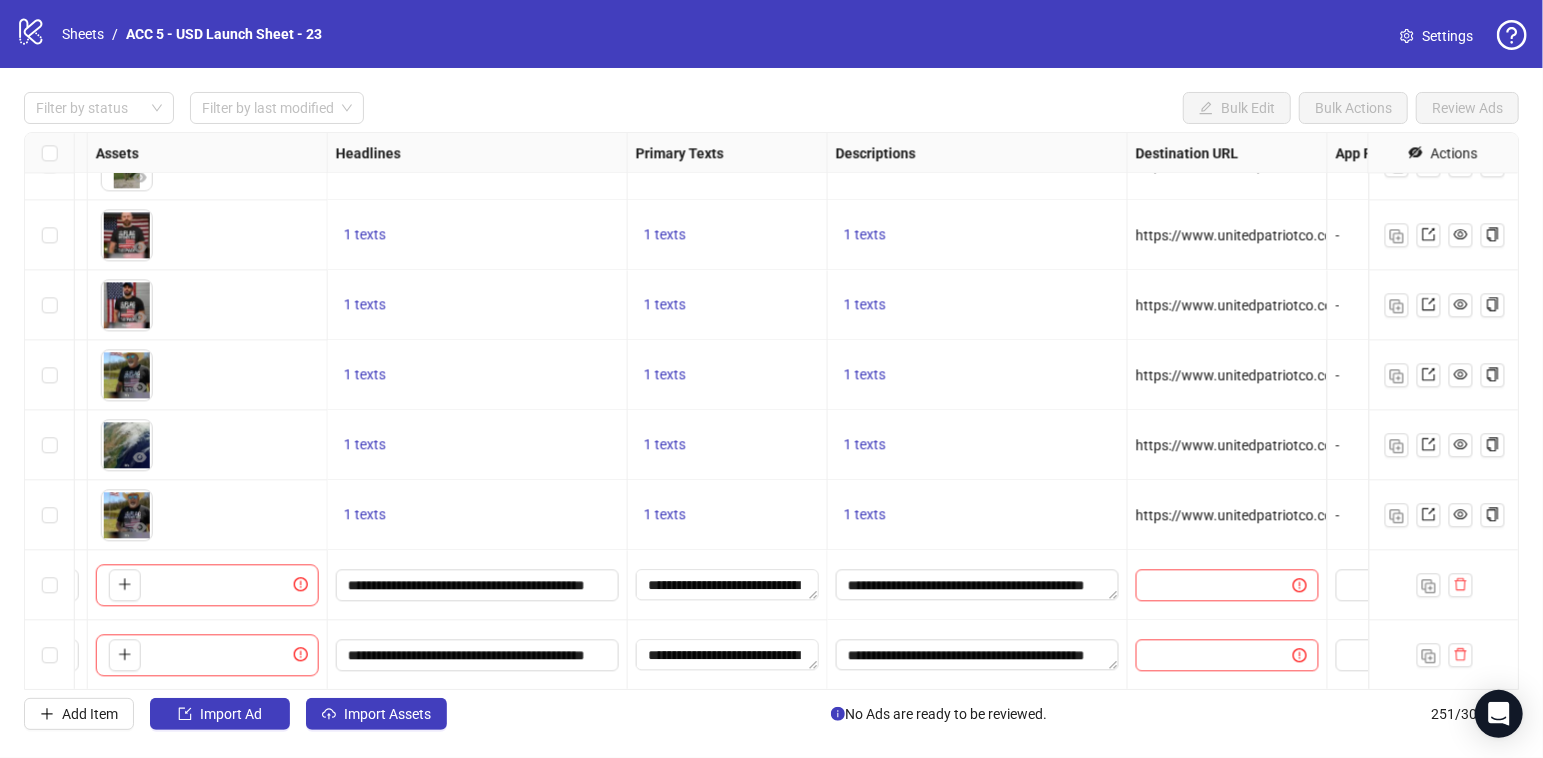 click 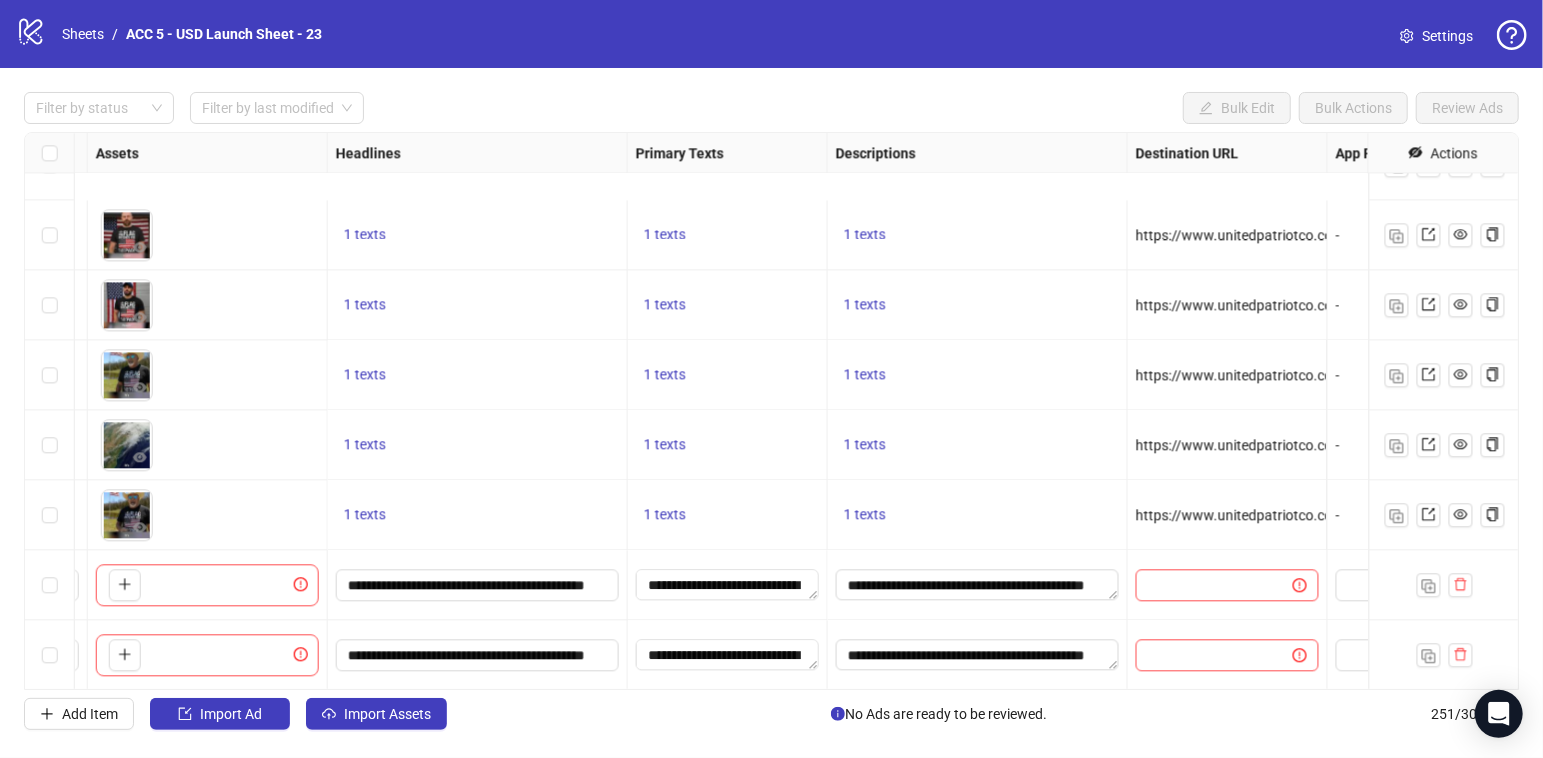 scroll, scrollTop: 17053, scrollLeft: 1334, axis: both 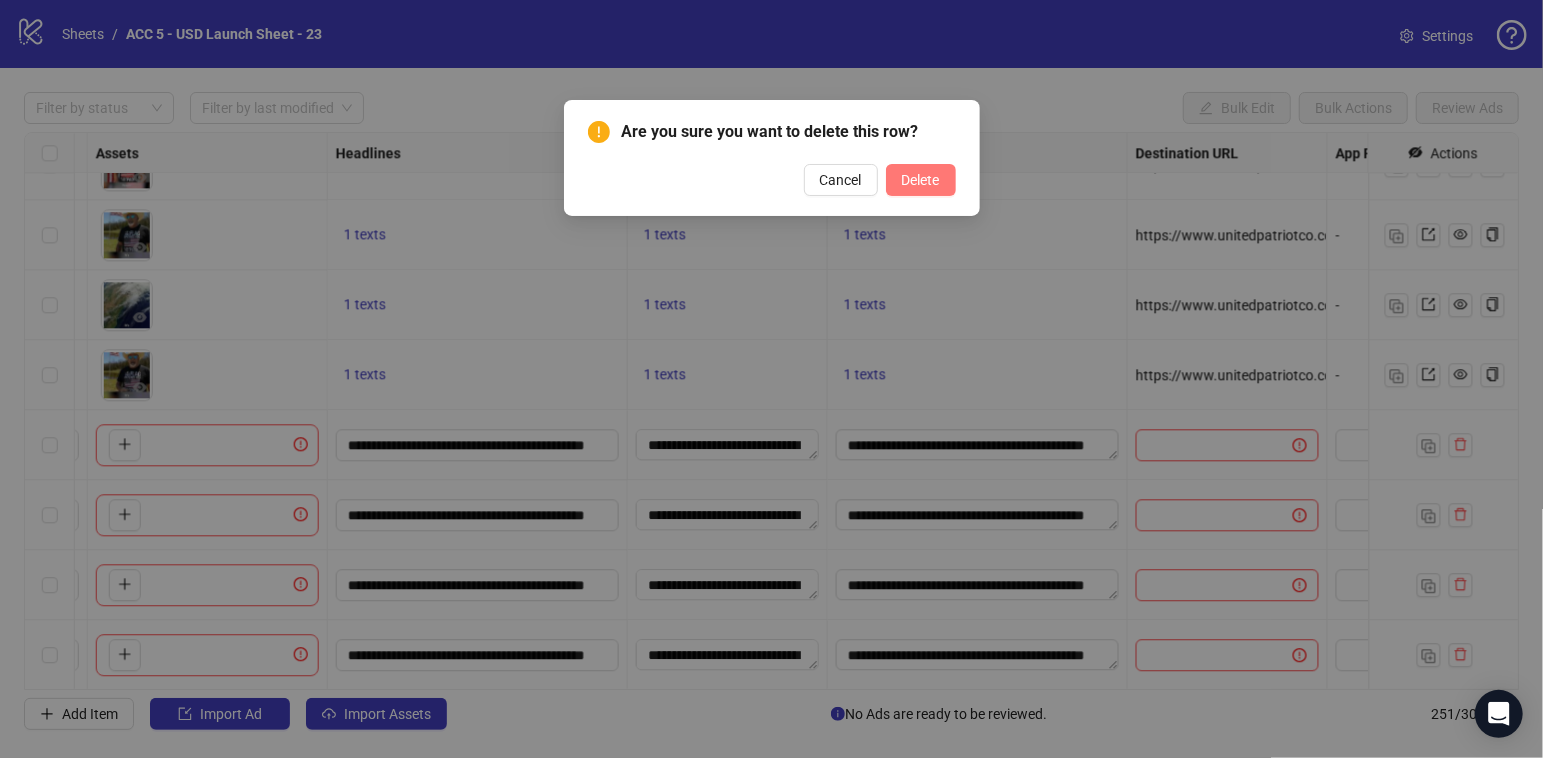 click on "Delete" at bounding box center (921, 180) 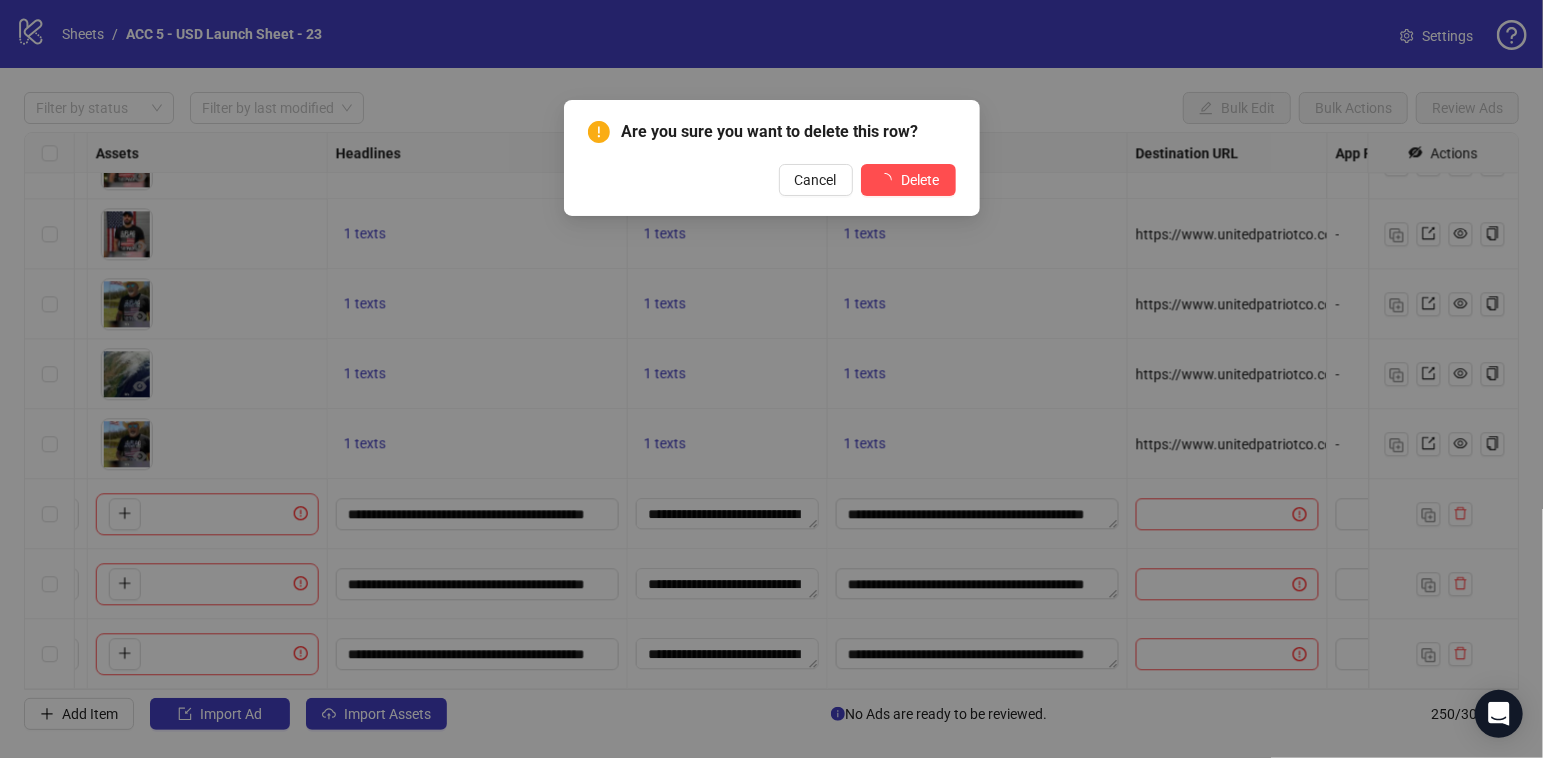 scroll, scrollTop: 16983, scrollLeft: 1334, axis: both 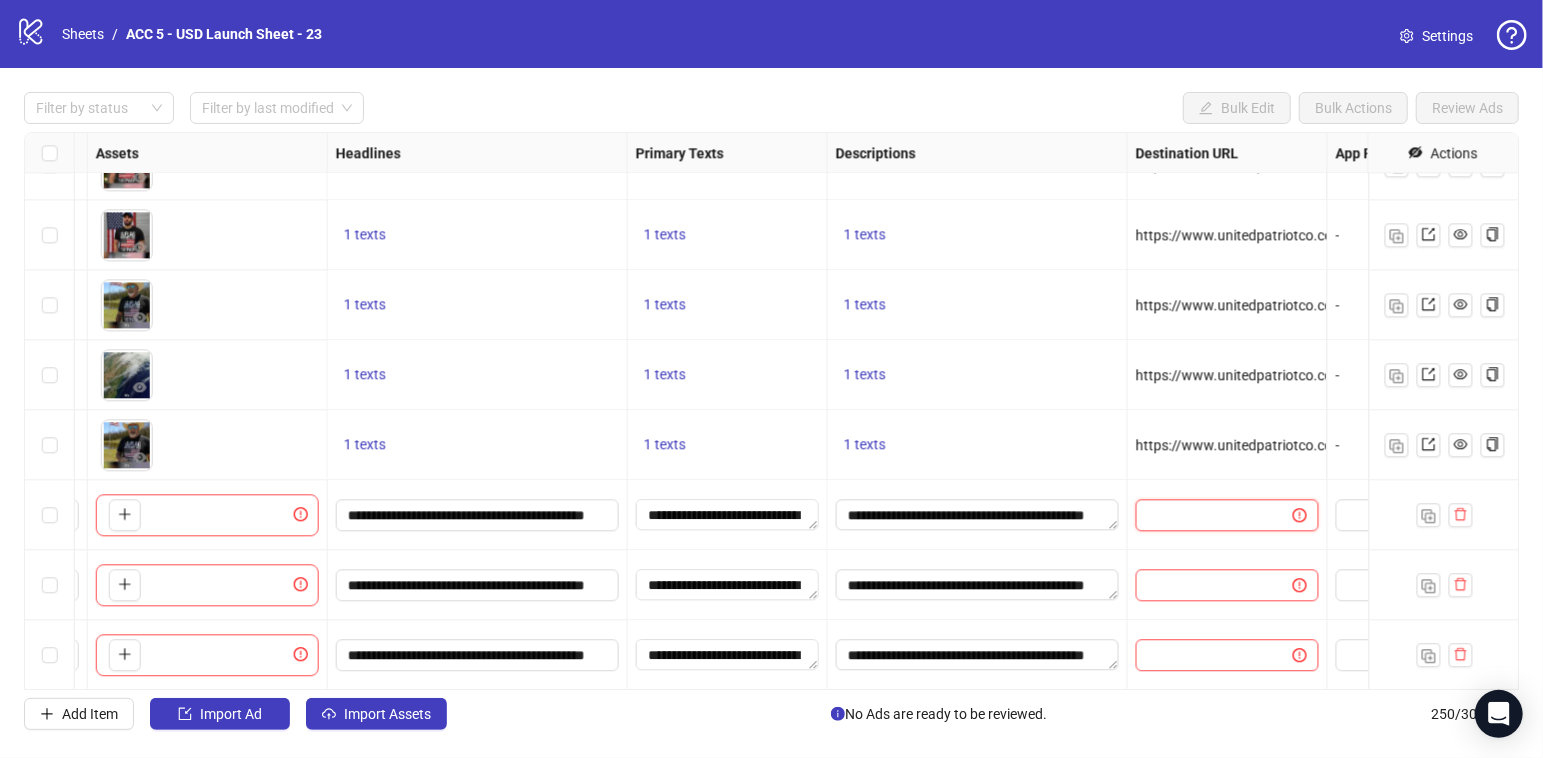 click at bounding box center [1206, 515] 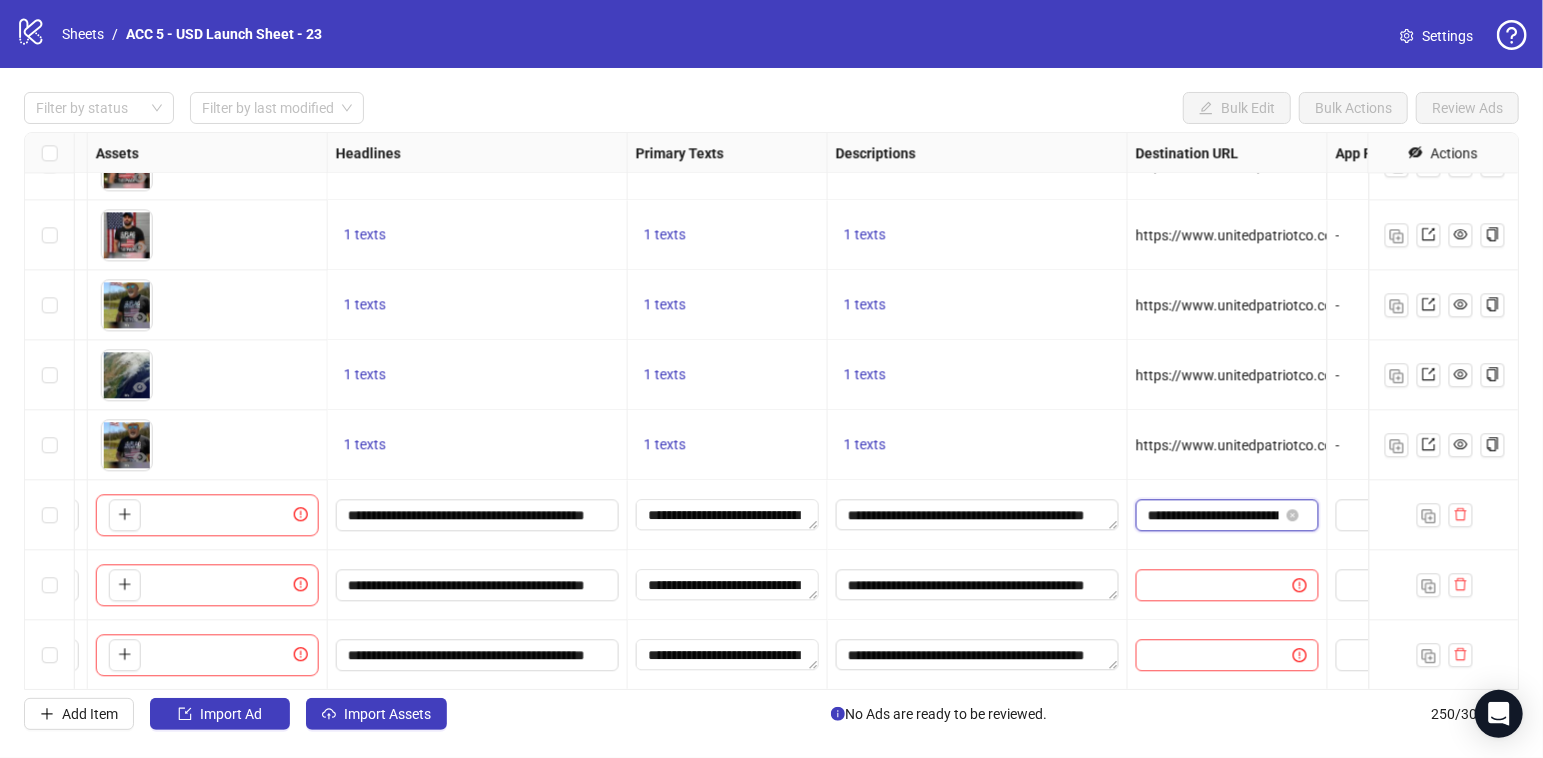 scroll, scrollTop: 0, scrollLeft: 523, axis: horizontal 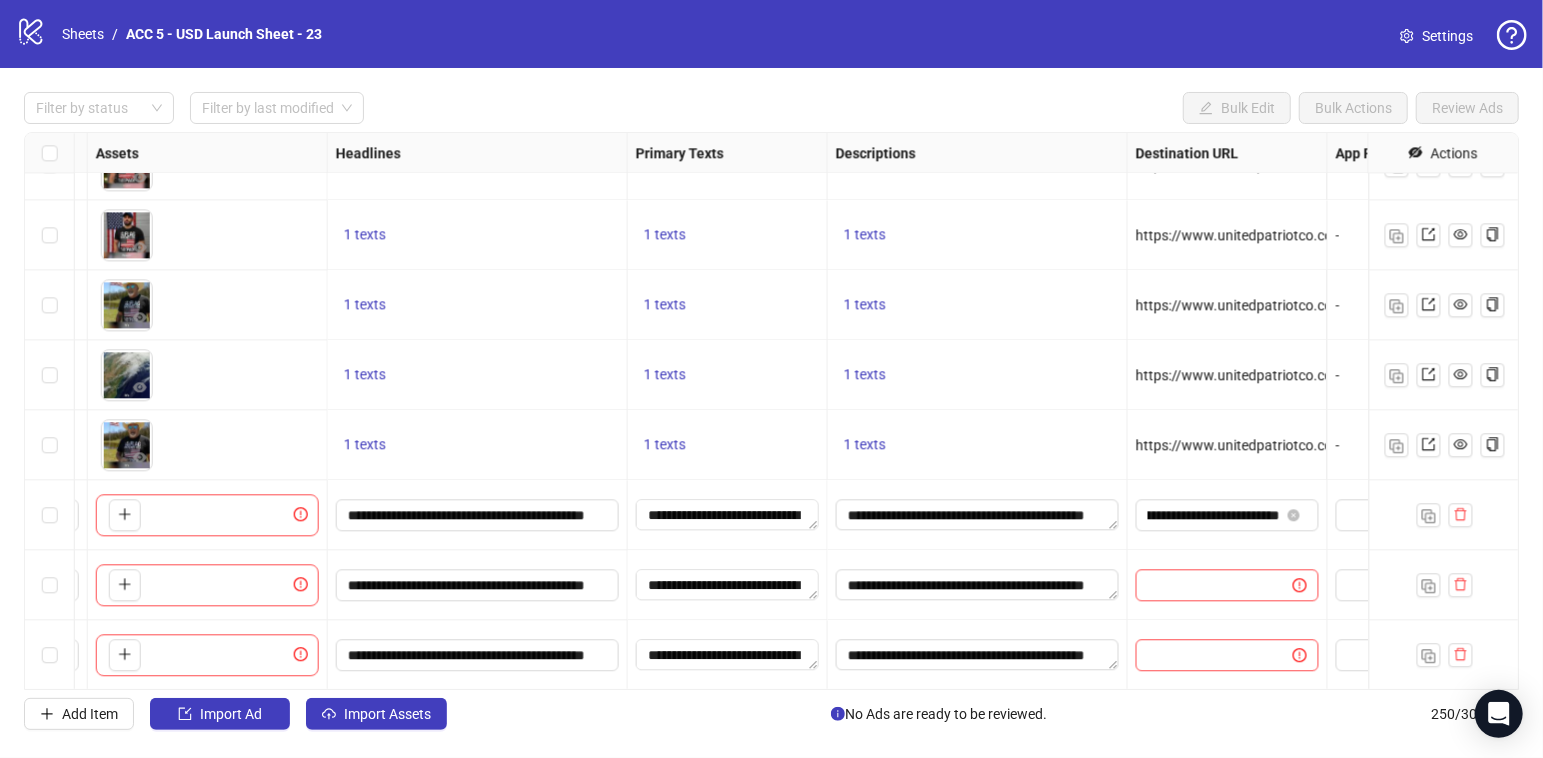 click on "1 texts" at bounding box center [977, 375] 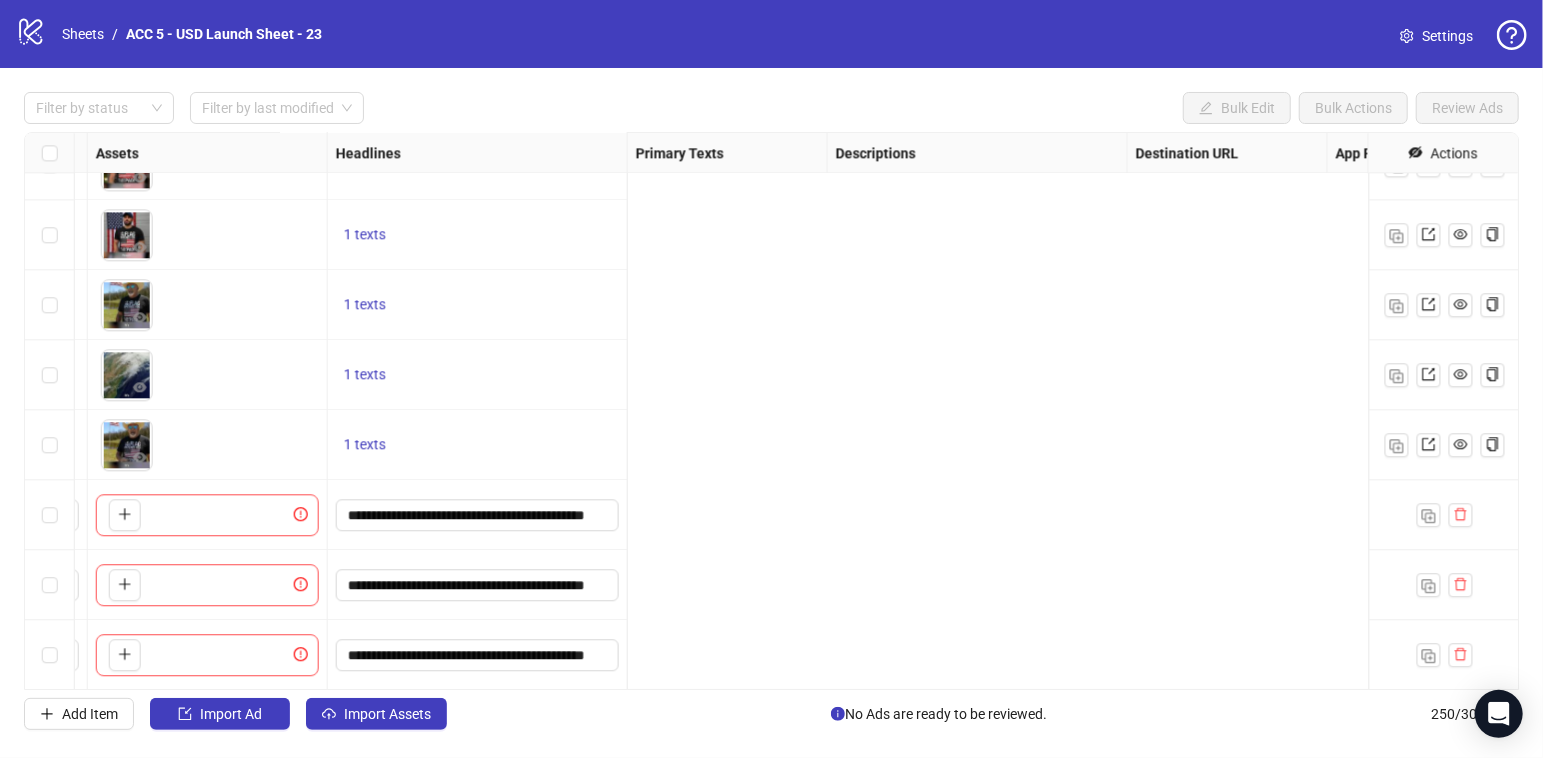 scroll, scrollTop: 16983, scrollLeft: 131, axis: both 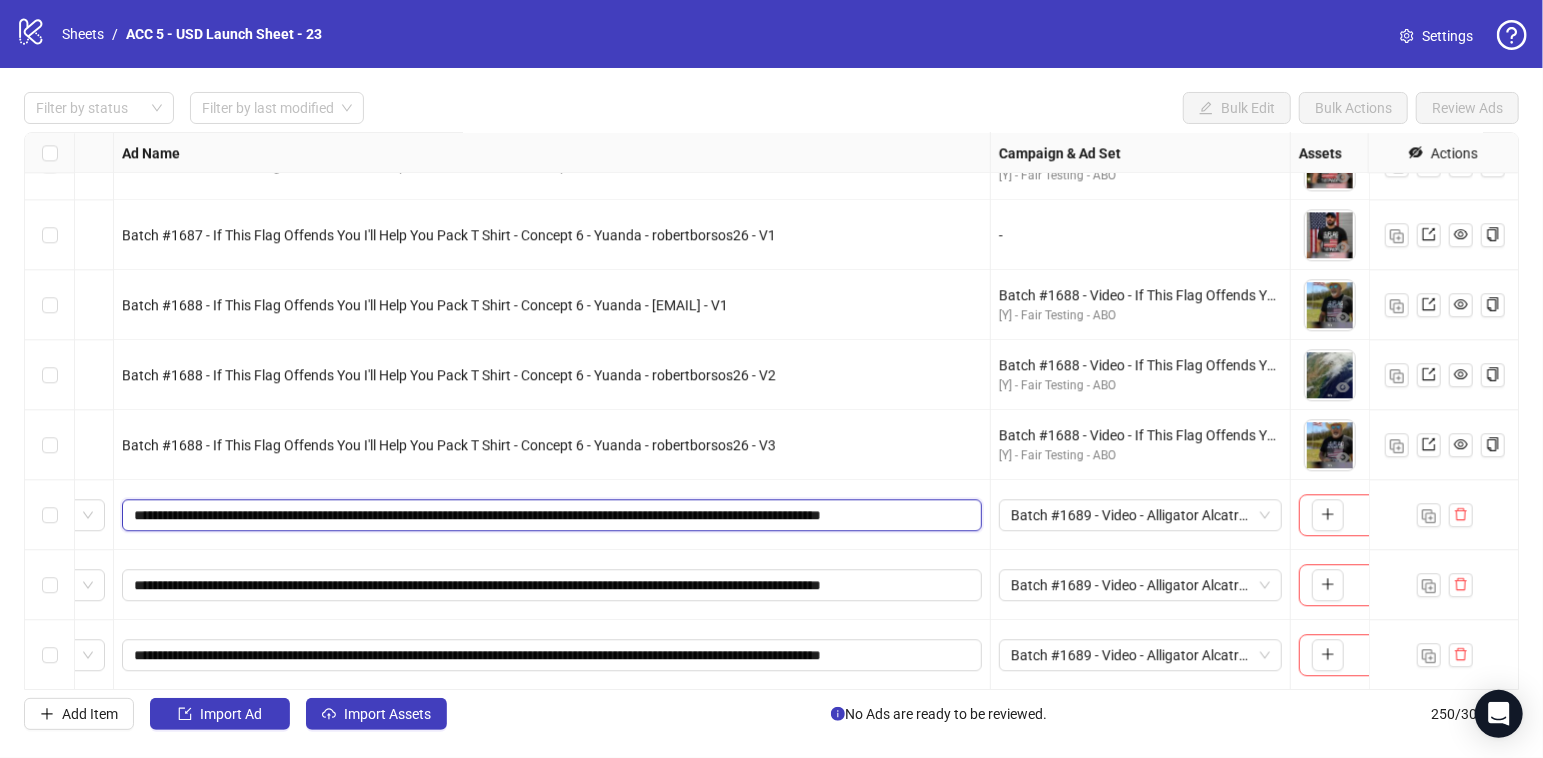 drag, startPoint x: 259, startPoint y: 514, endPoint x: 206, endPoint y: 515, distance: 53.009434 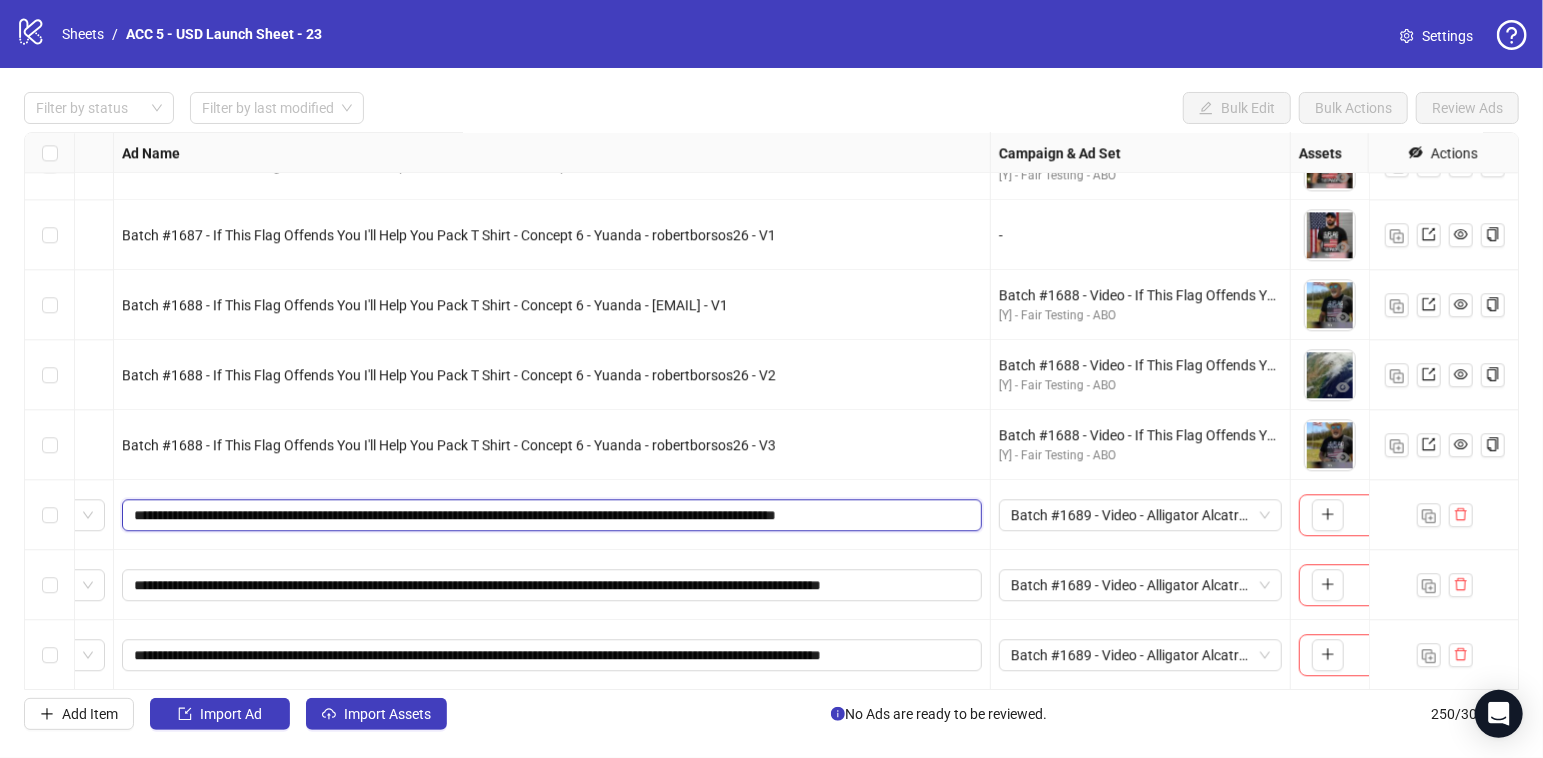 drag, startPoint x: 796, startPoint y: 516, endPoint x: 931, endPoint y: 520, distance: 135.05925 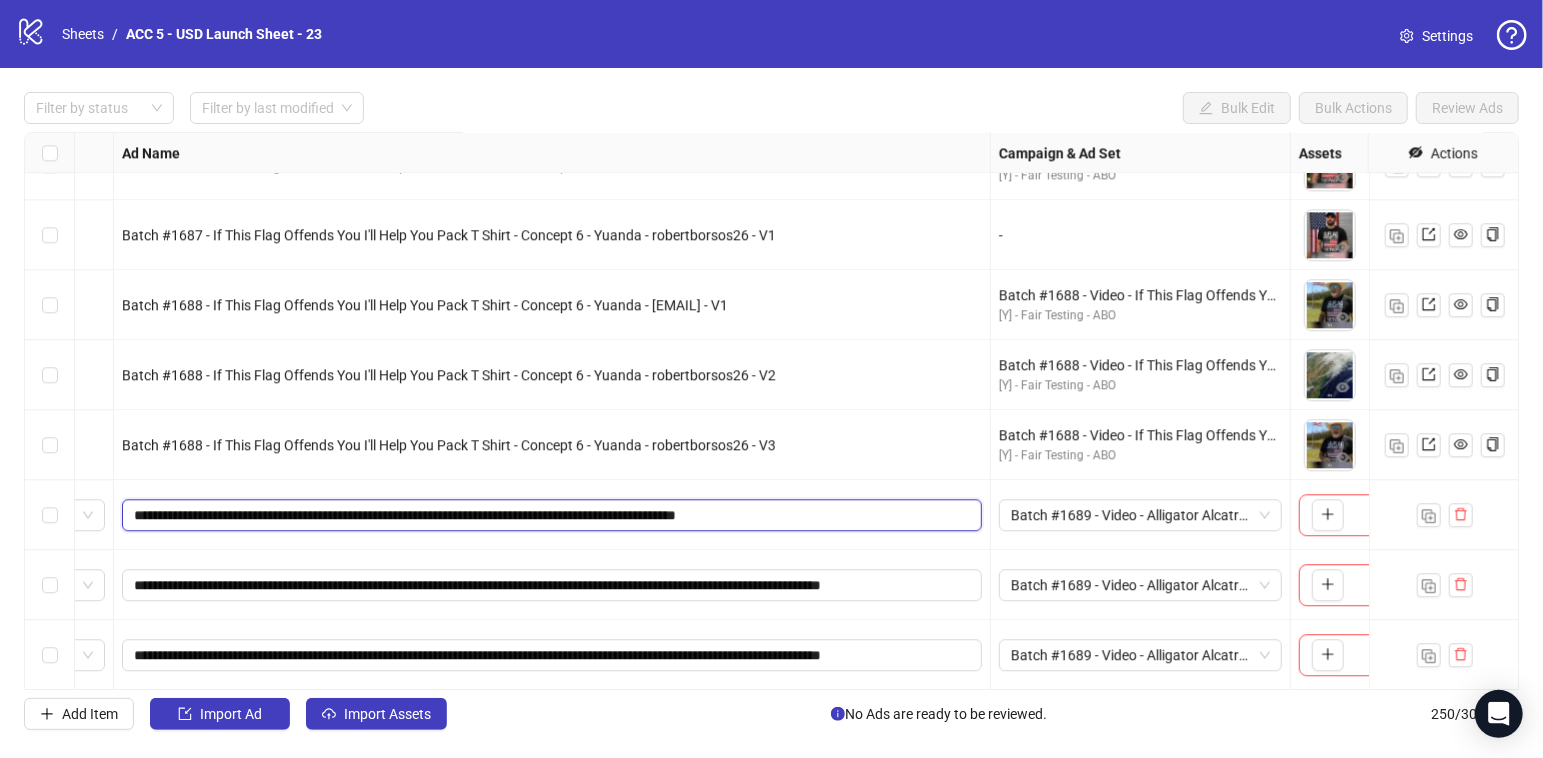 click on "**********" at bounding box center (550, 515) 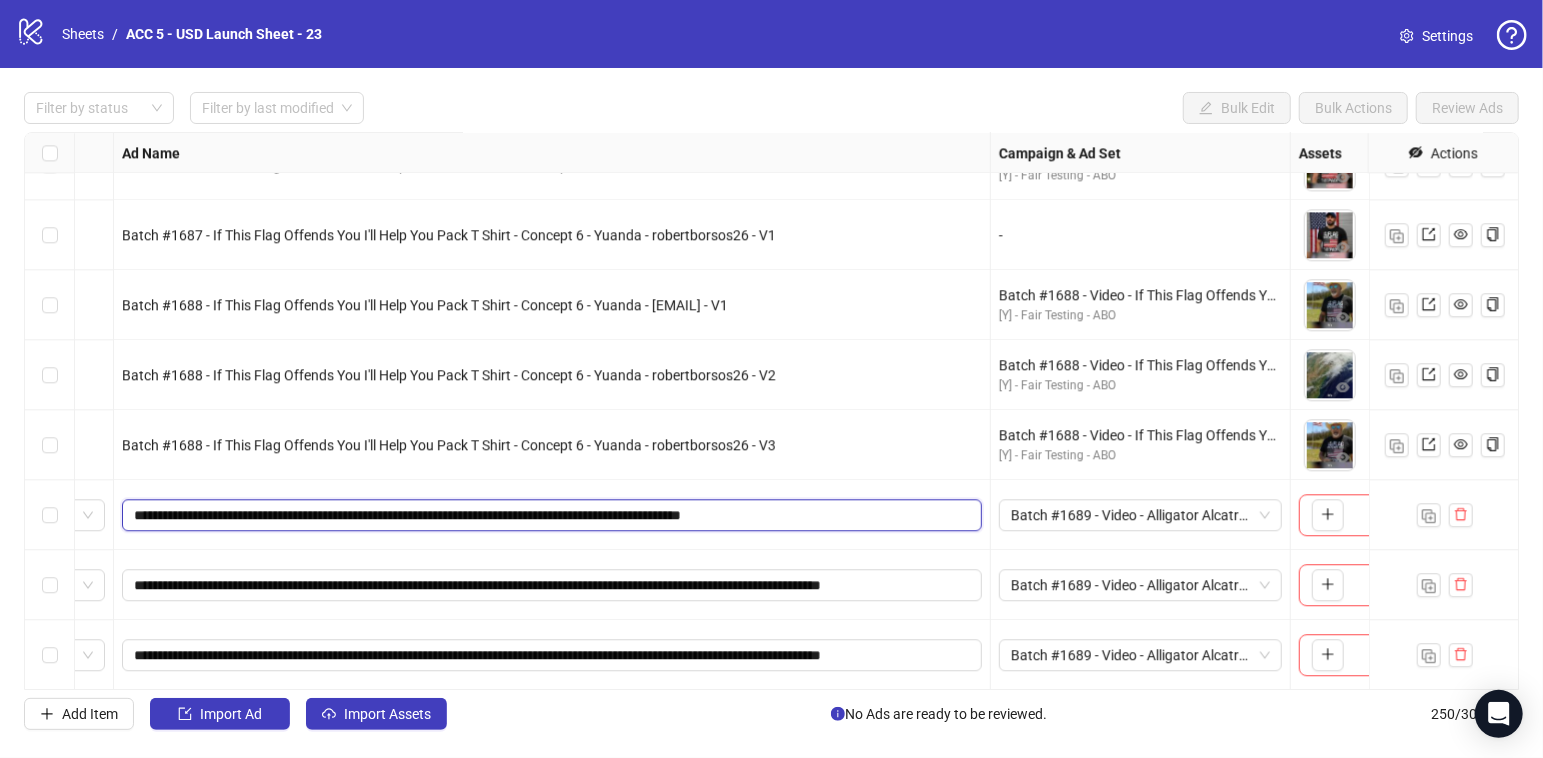 drag, startPoint x: 225, startPoint y: 515, endPoint x: 635, endPoint y: 515, distance: 410 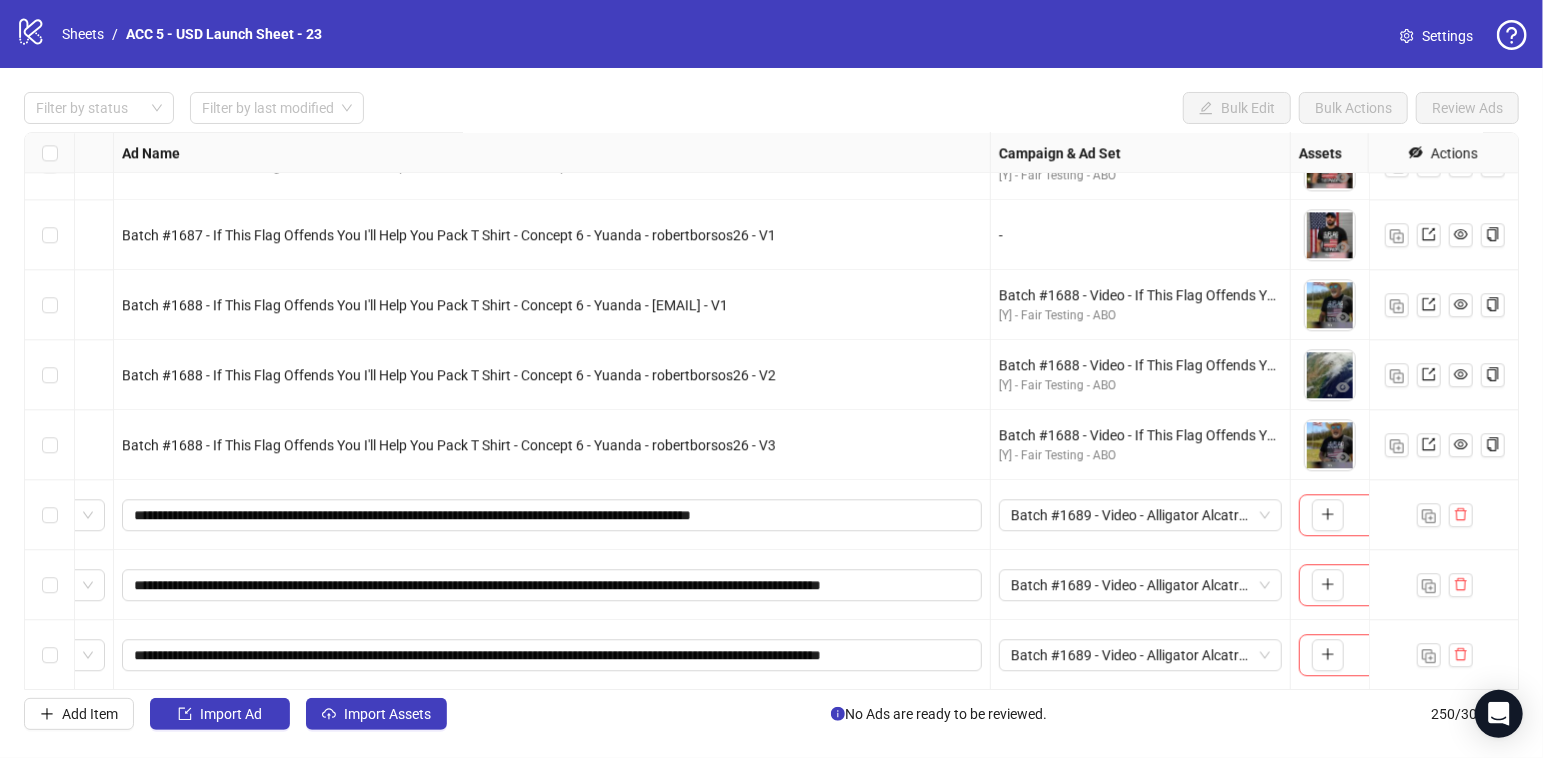 click on "Batch #1688 - If This Flag Offends You I'll Help You Pack T Shirt - Concept 6 - Yuanda - robertborsos26 - V3" at bounding box center (552, 445) 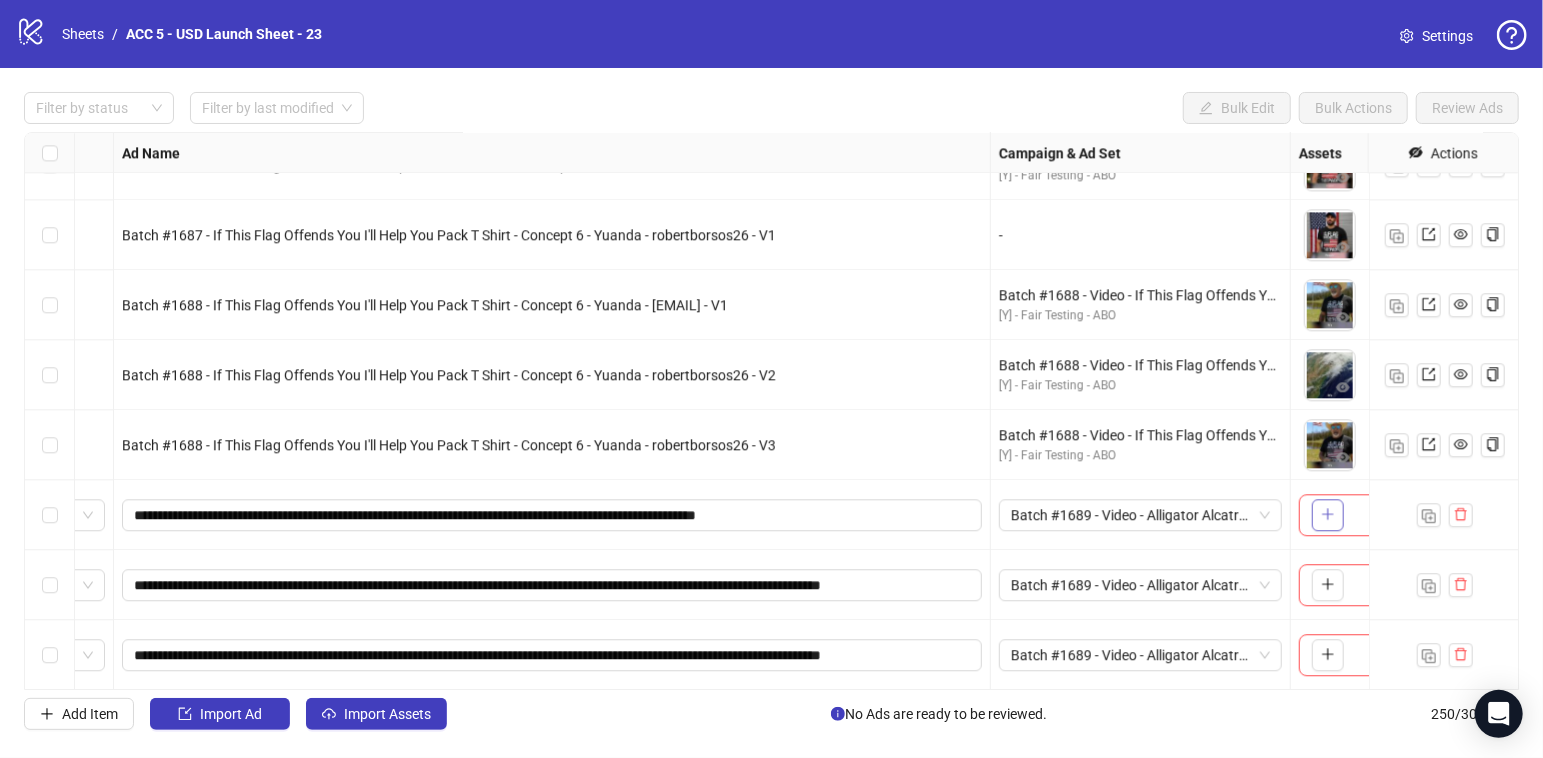 click 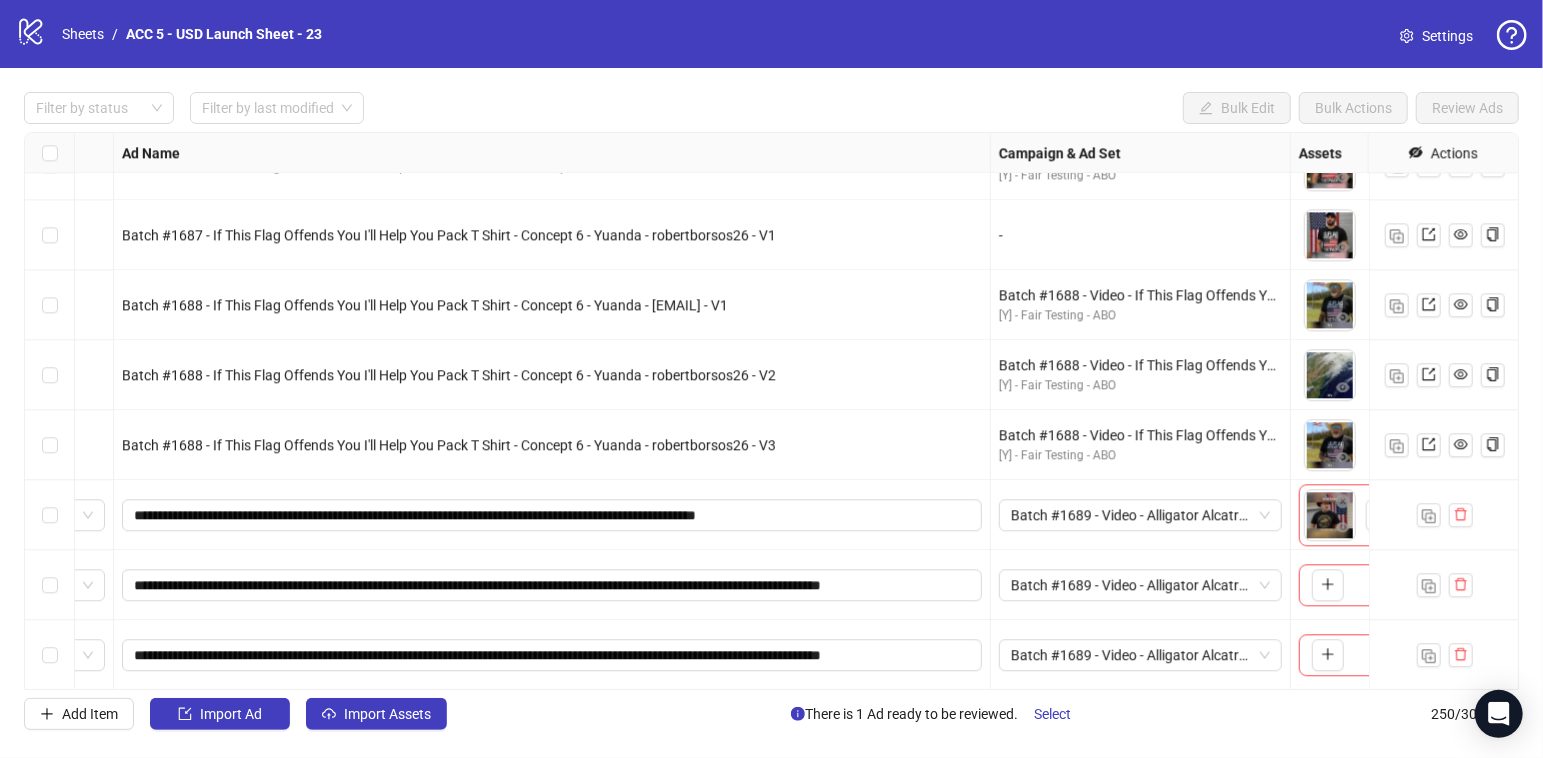 scroll, scrollTop: 16983, scrollLeft: 520, axis: both 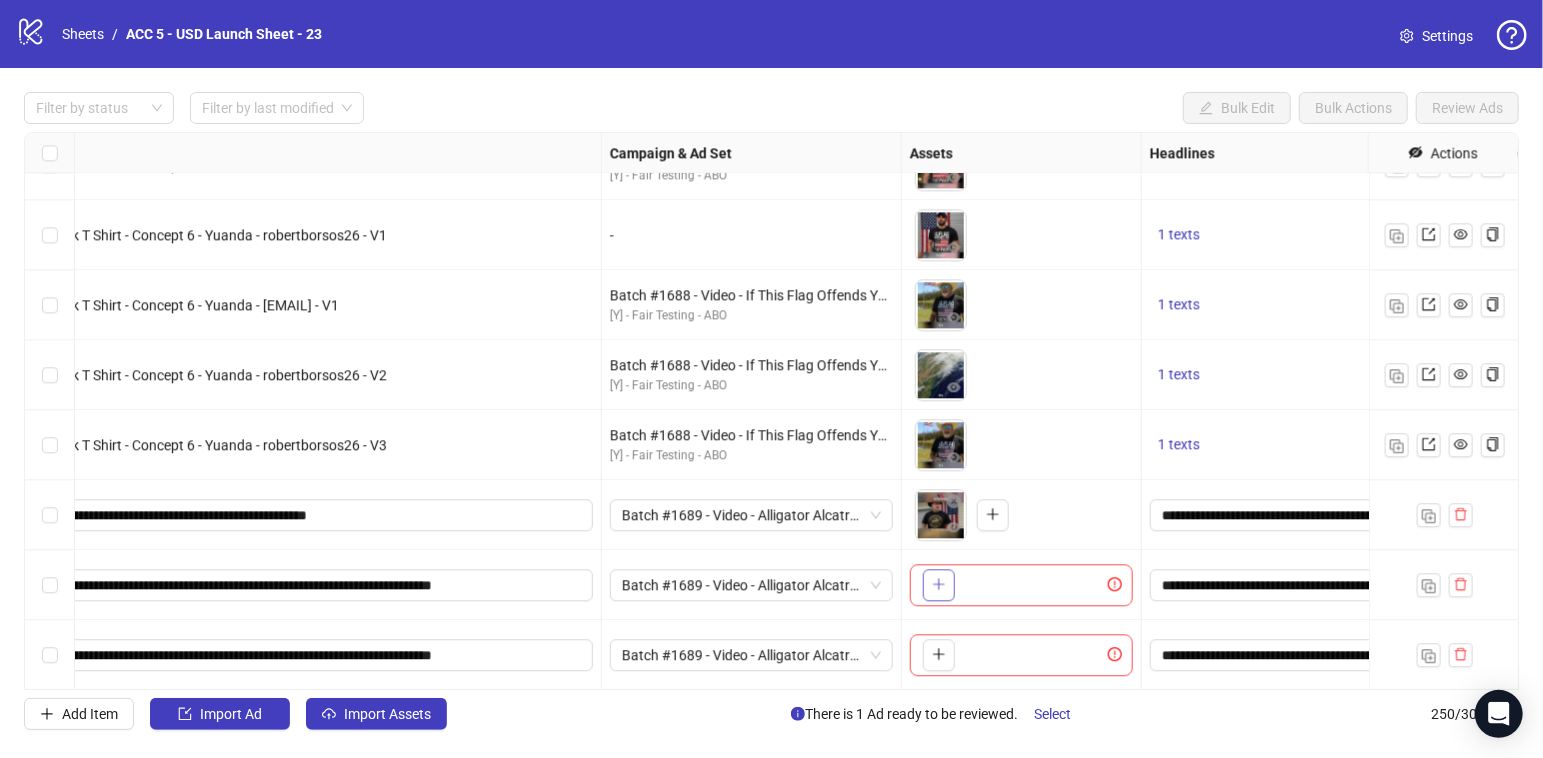 click 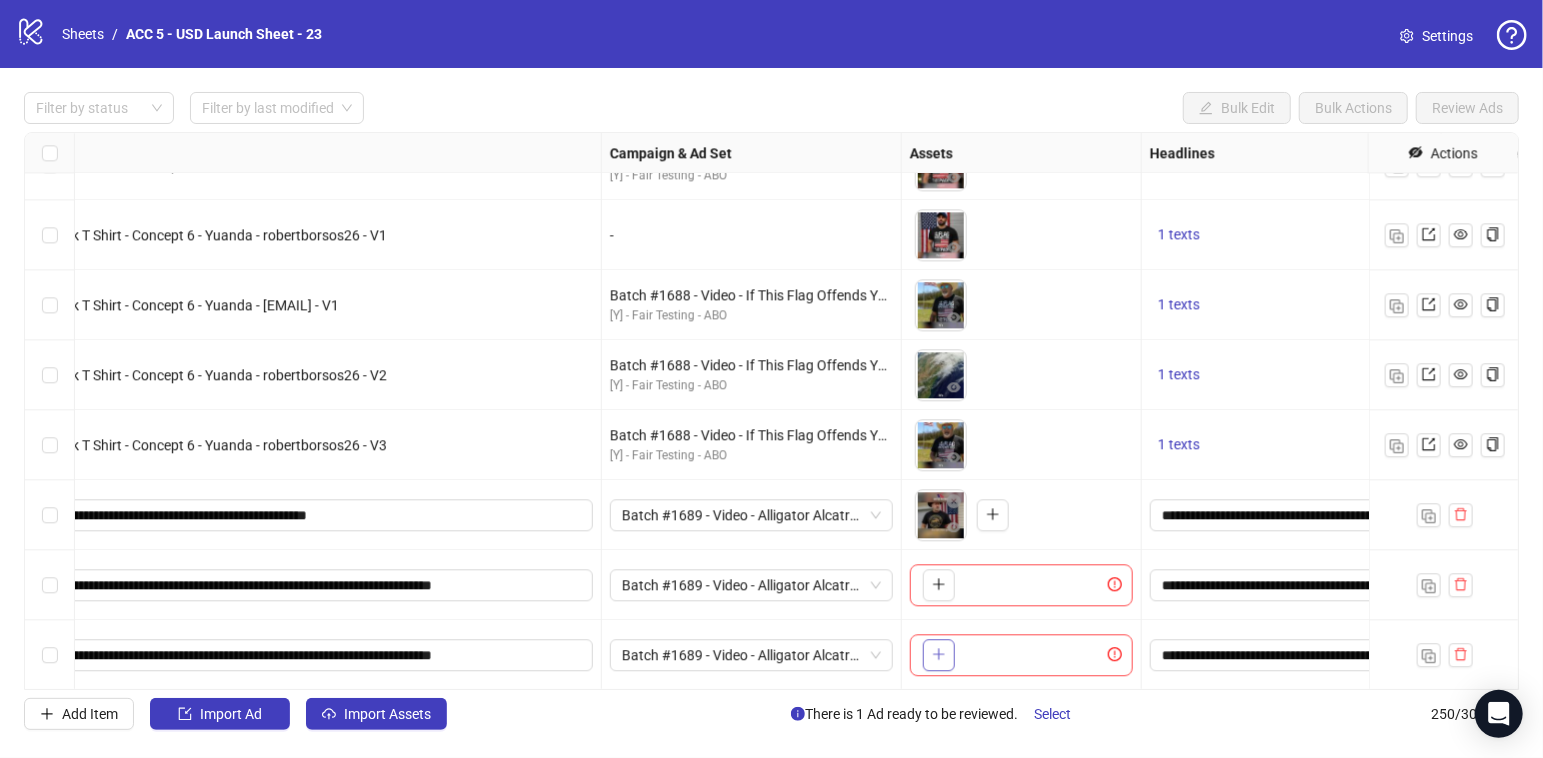 click 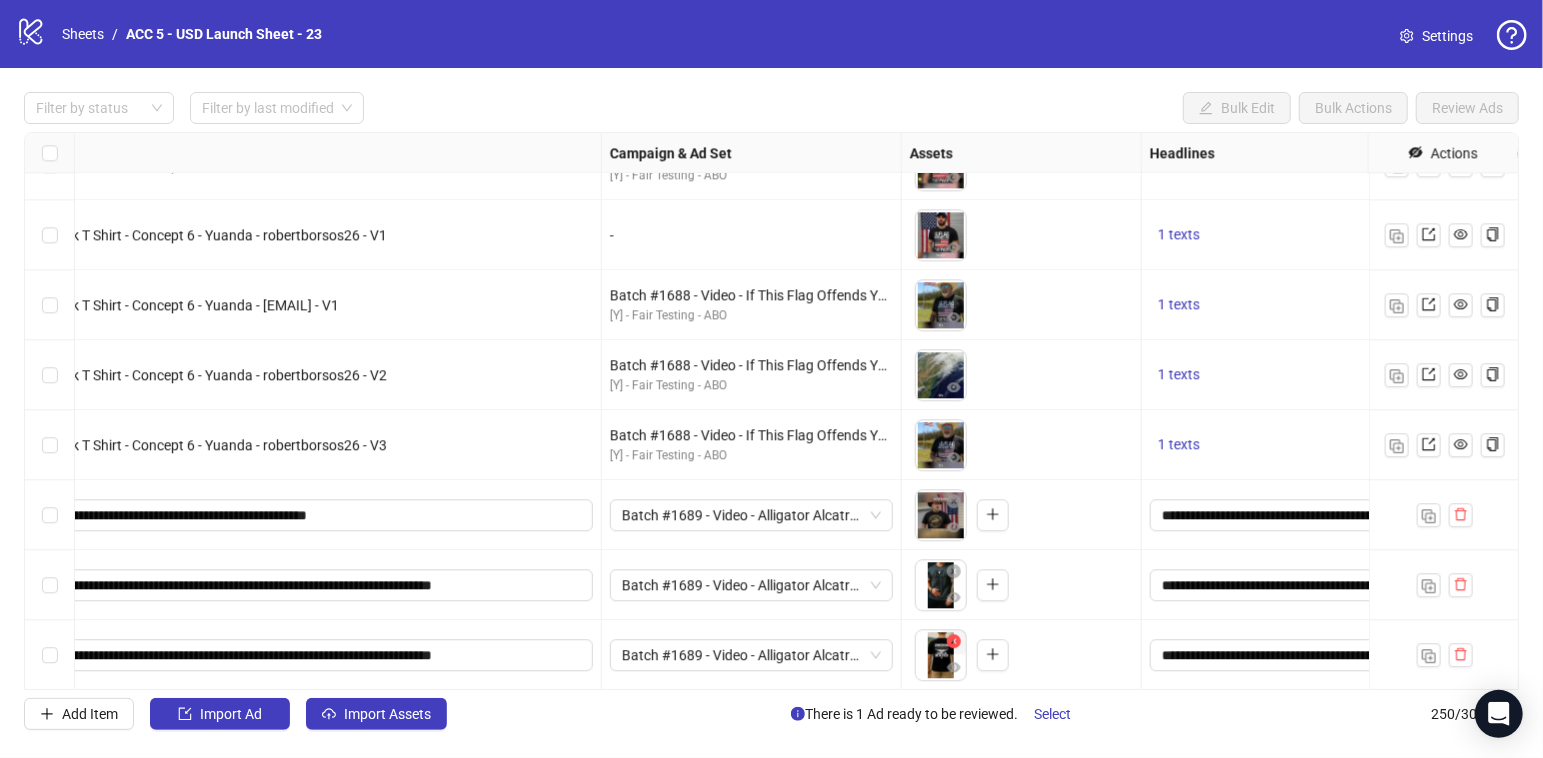 click 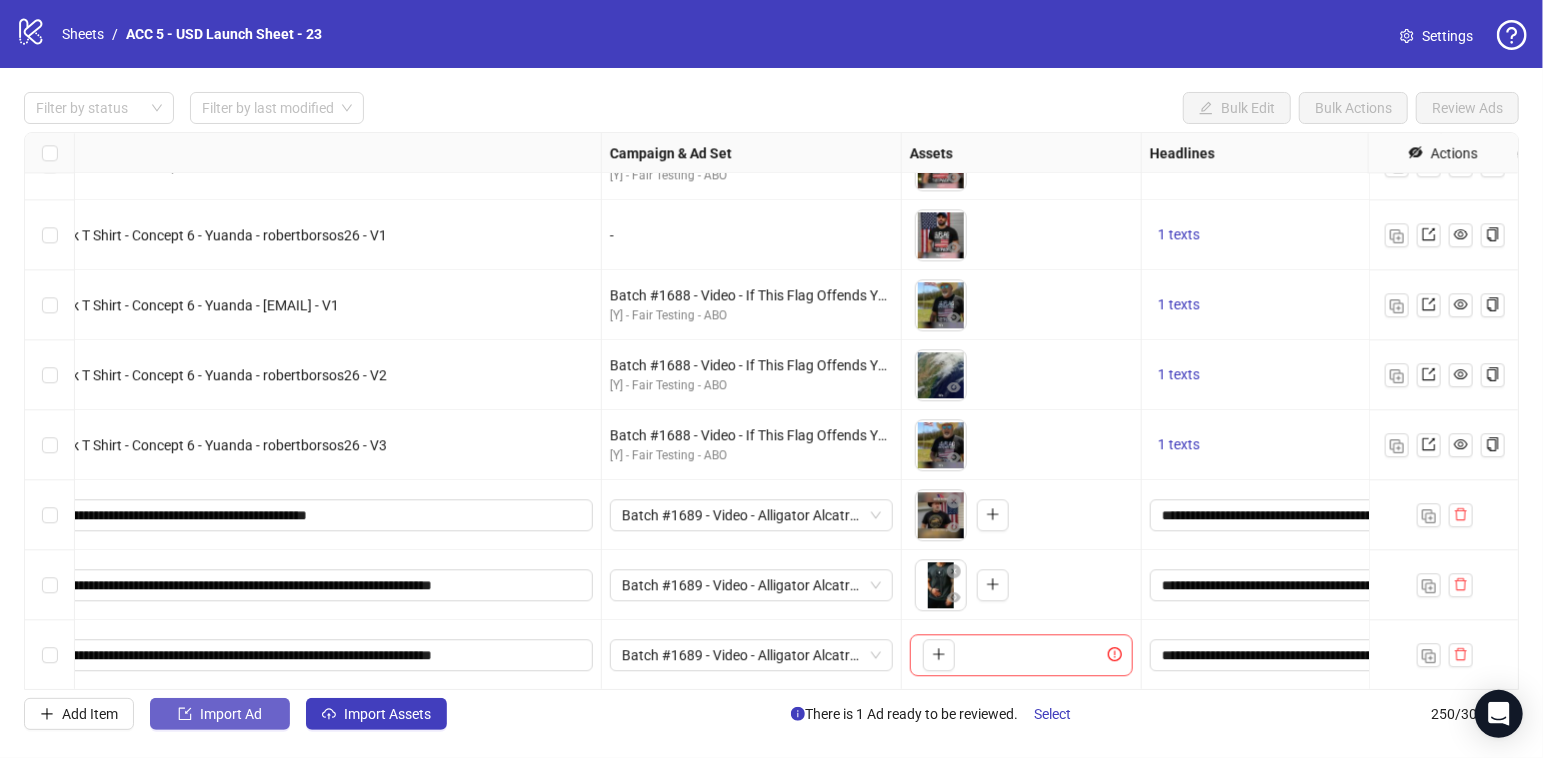 click on "Import Ad" at bounding box center (231, 714) 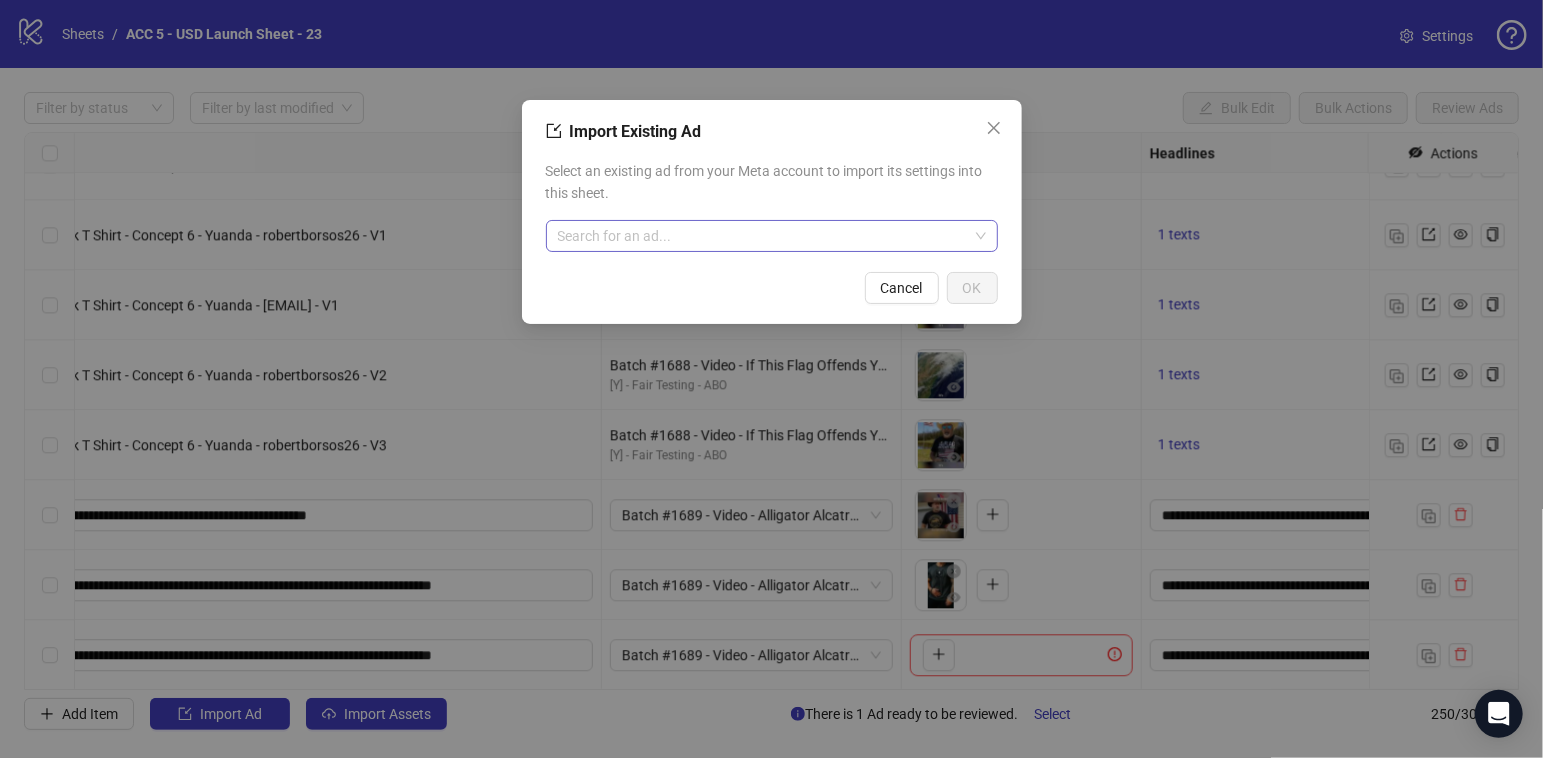 click at bounding box center [763, 236] 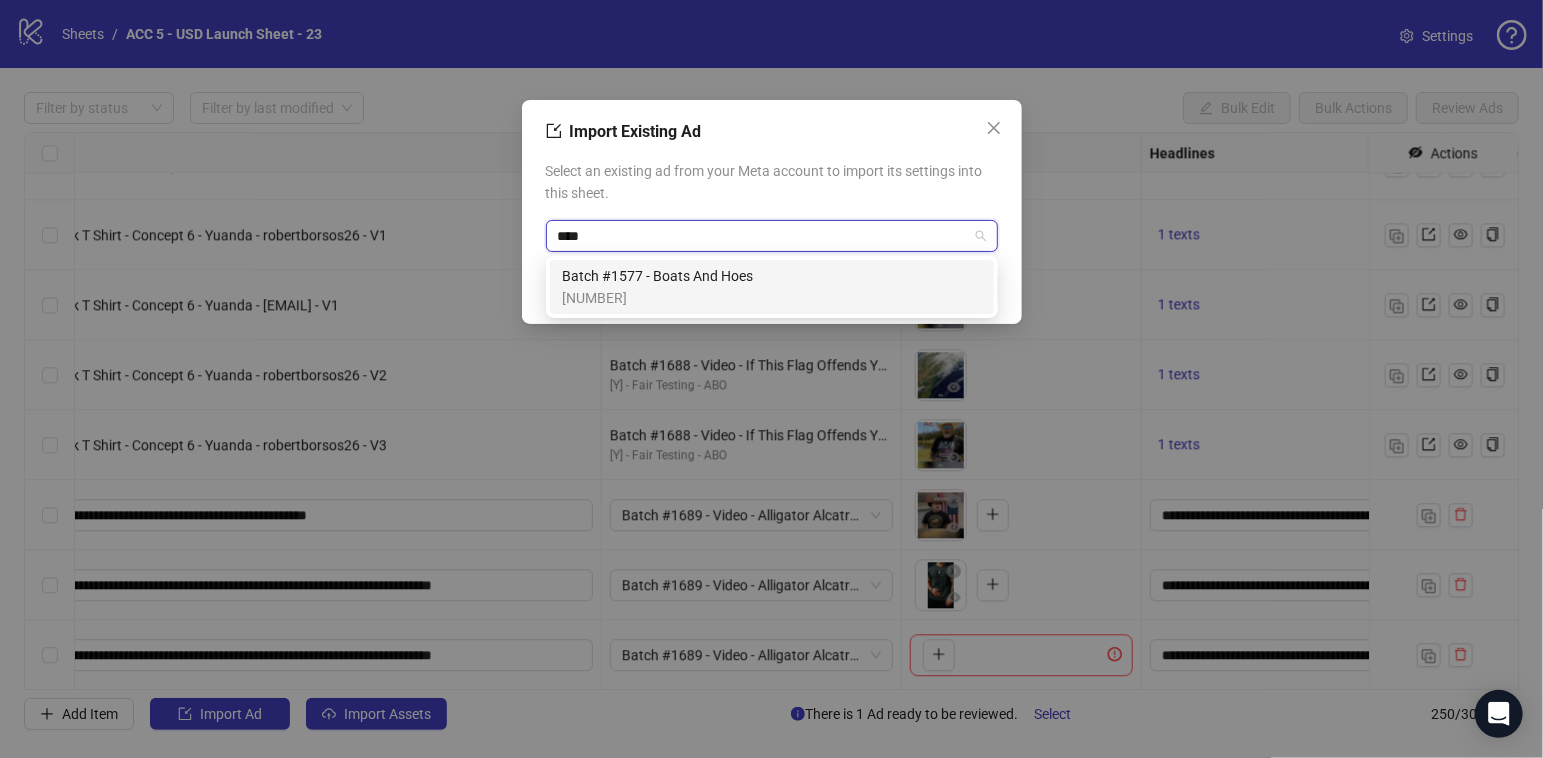 type on "*****" 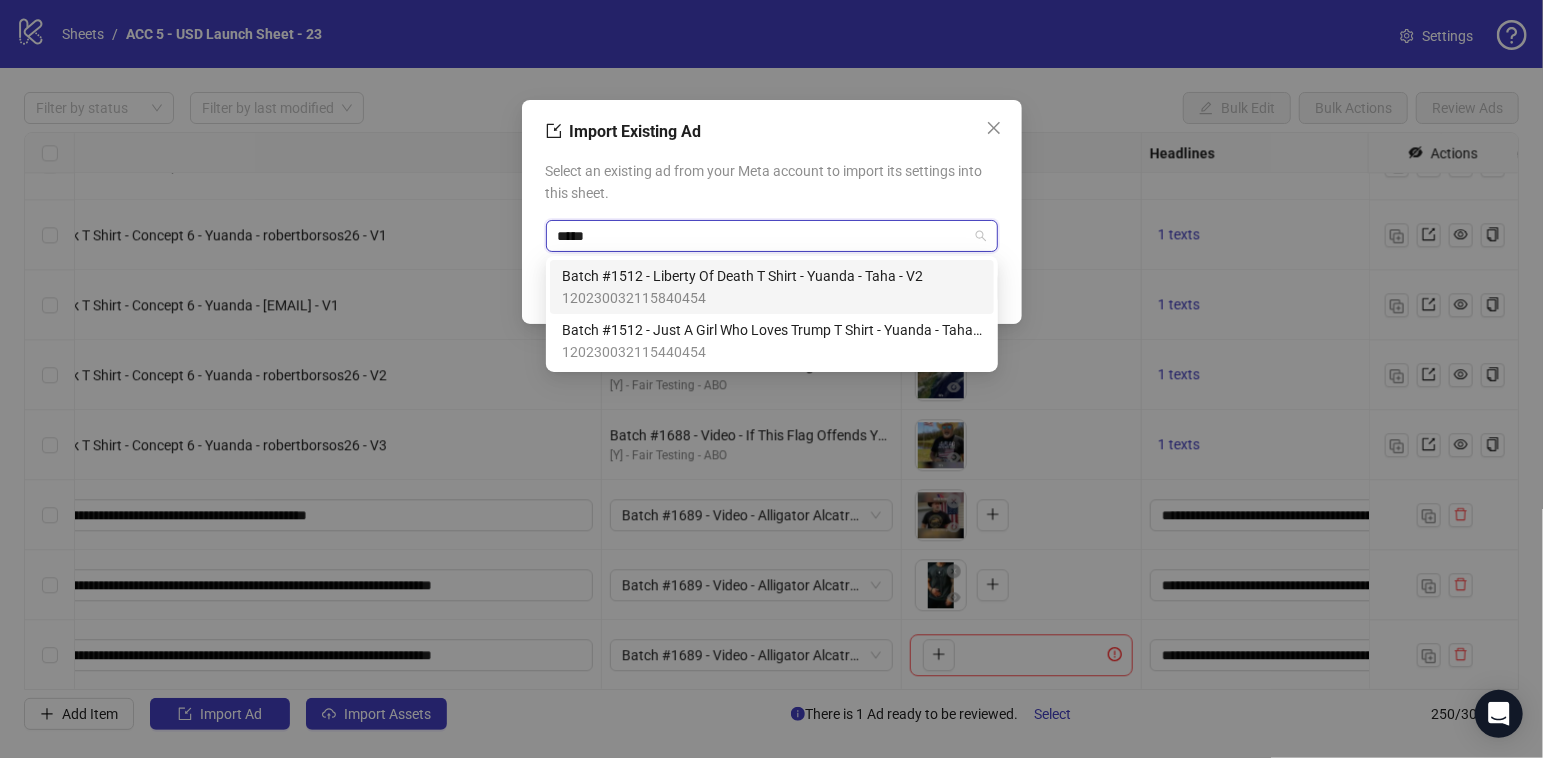 type 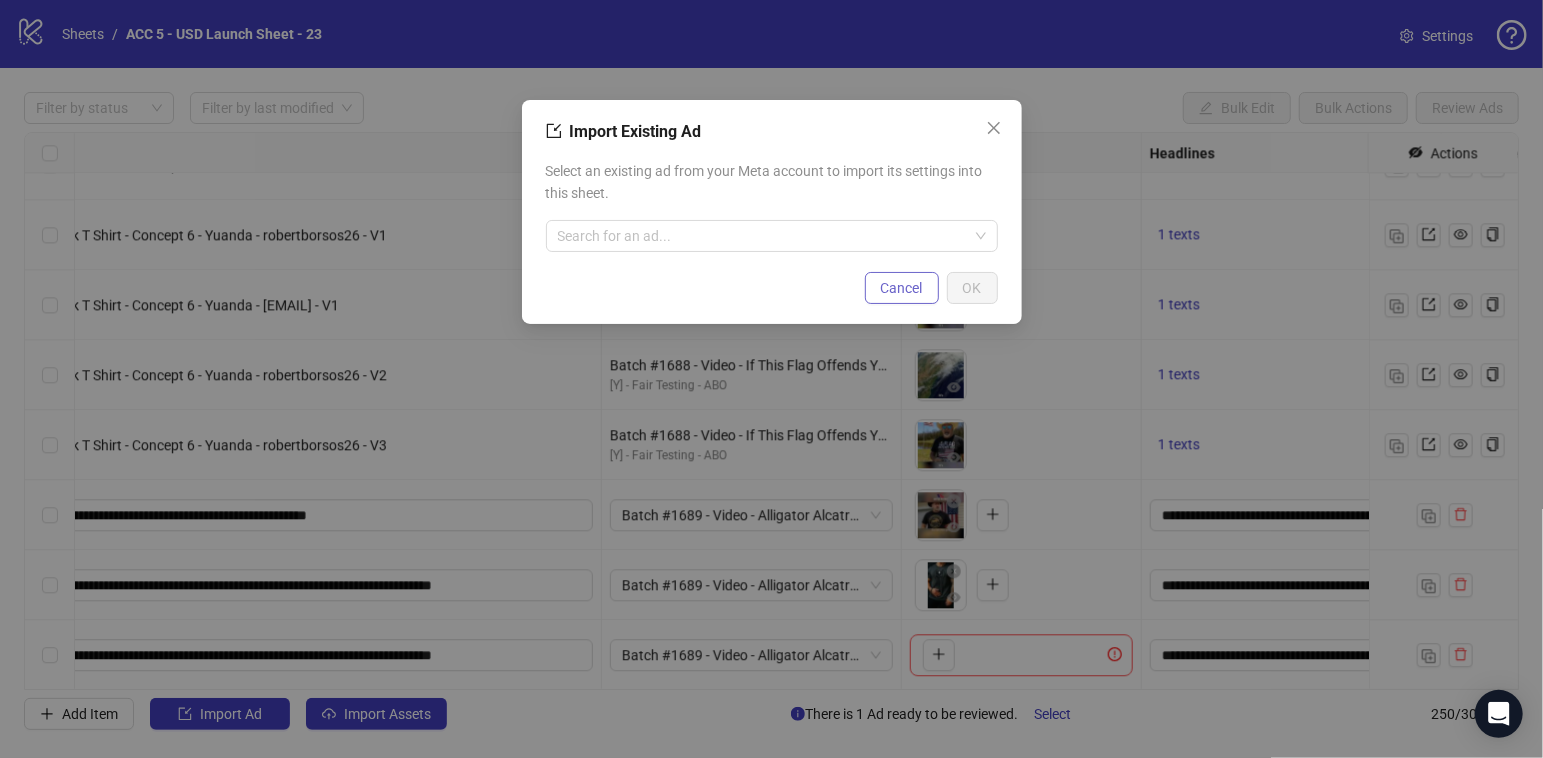 click on "Cancel" at bounding box center (902, 288) 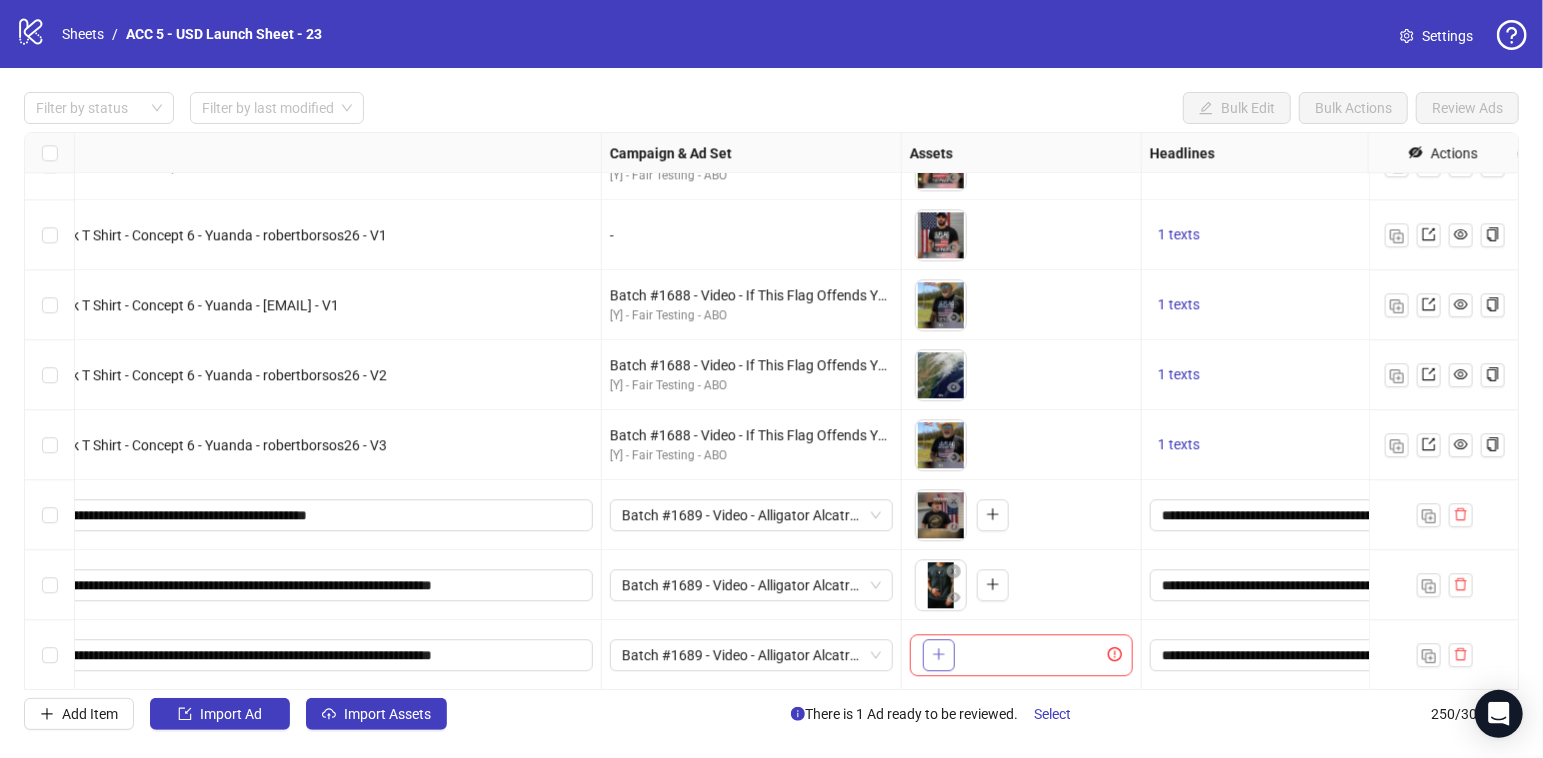 click at bounding box center [939, 655] 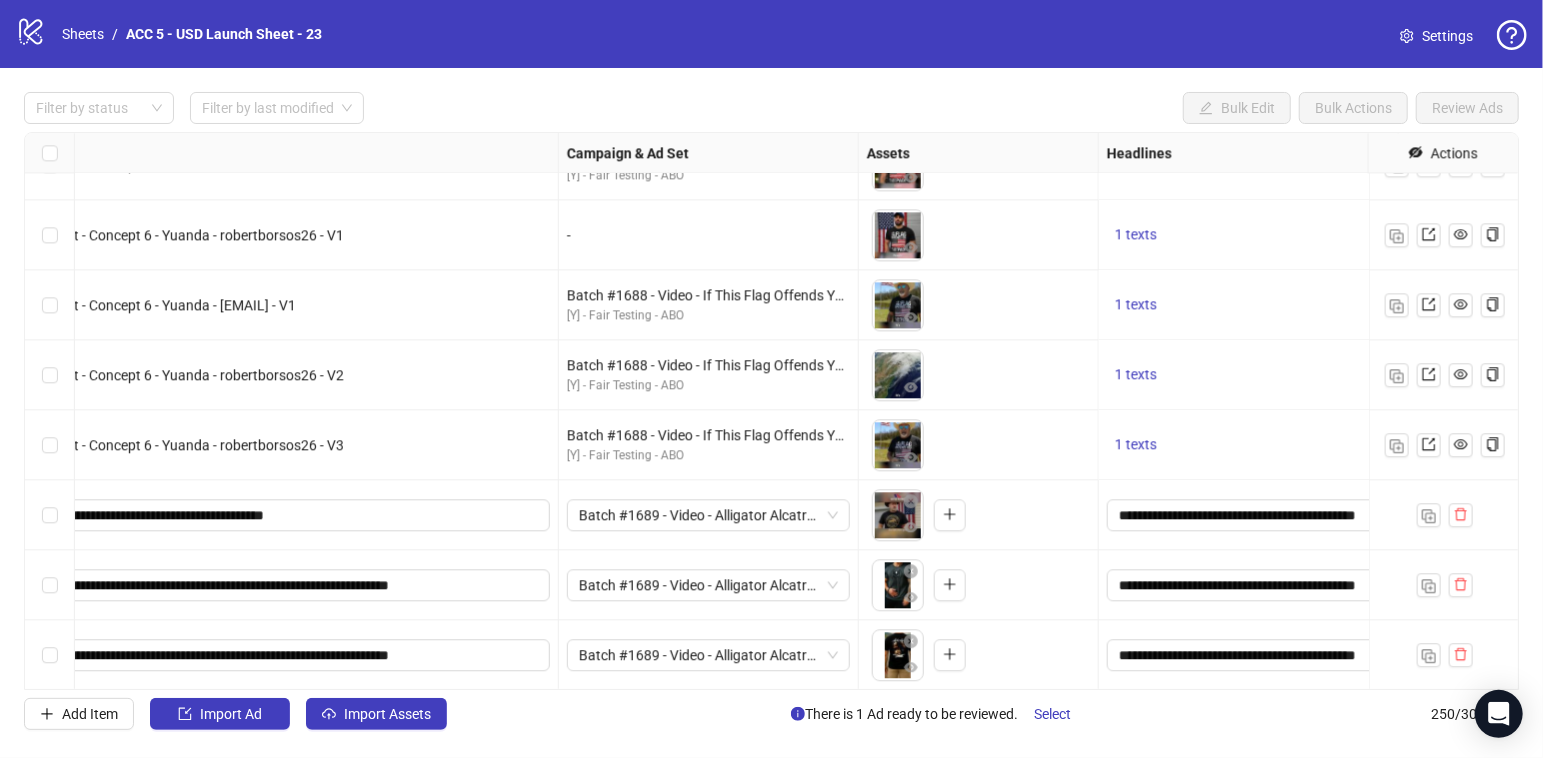 scroll, scrollTop: 16983, scrollLeft: 1267, axis: both 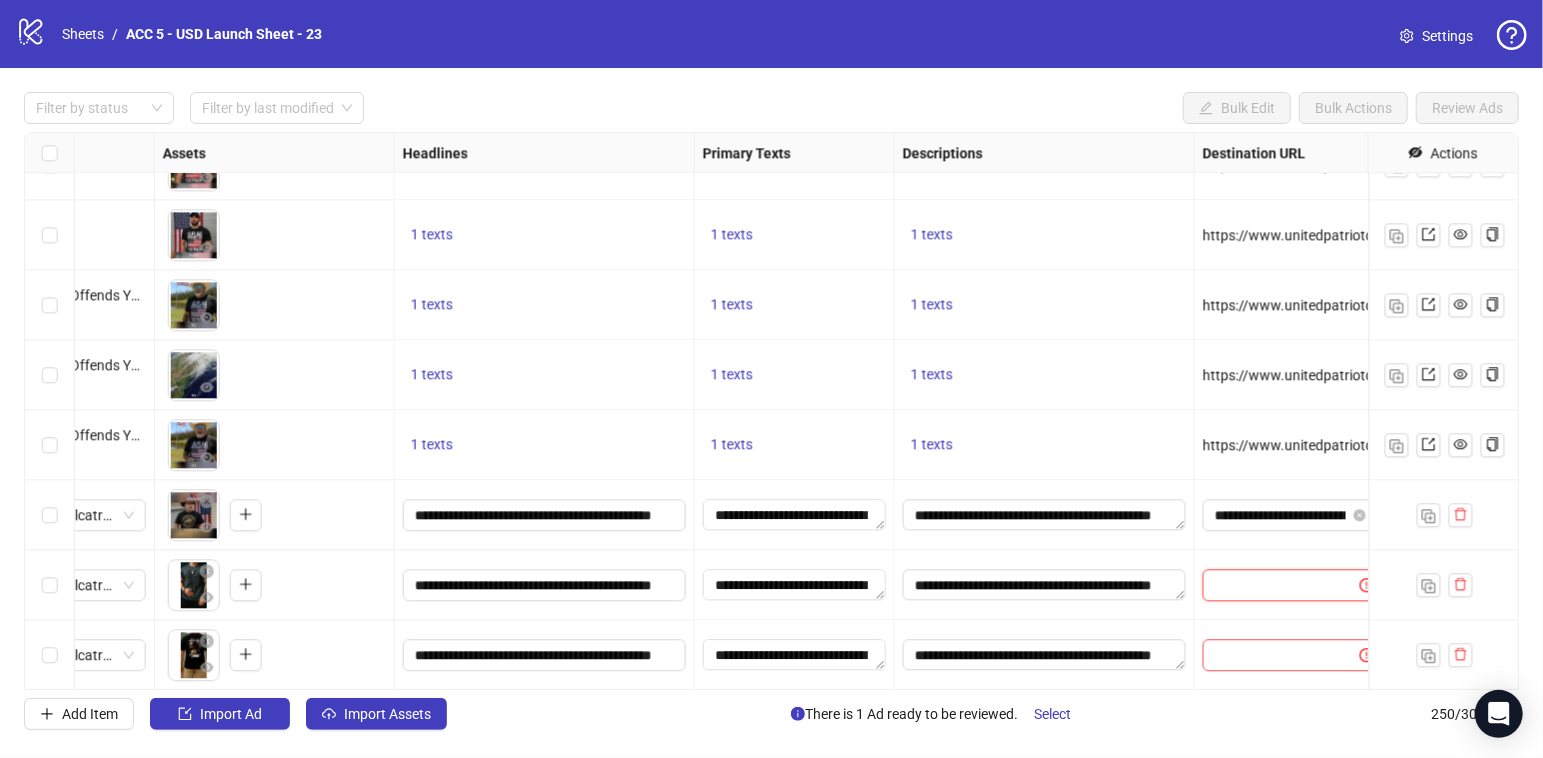 click at bounding box center (1273, 585) 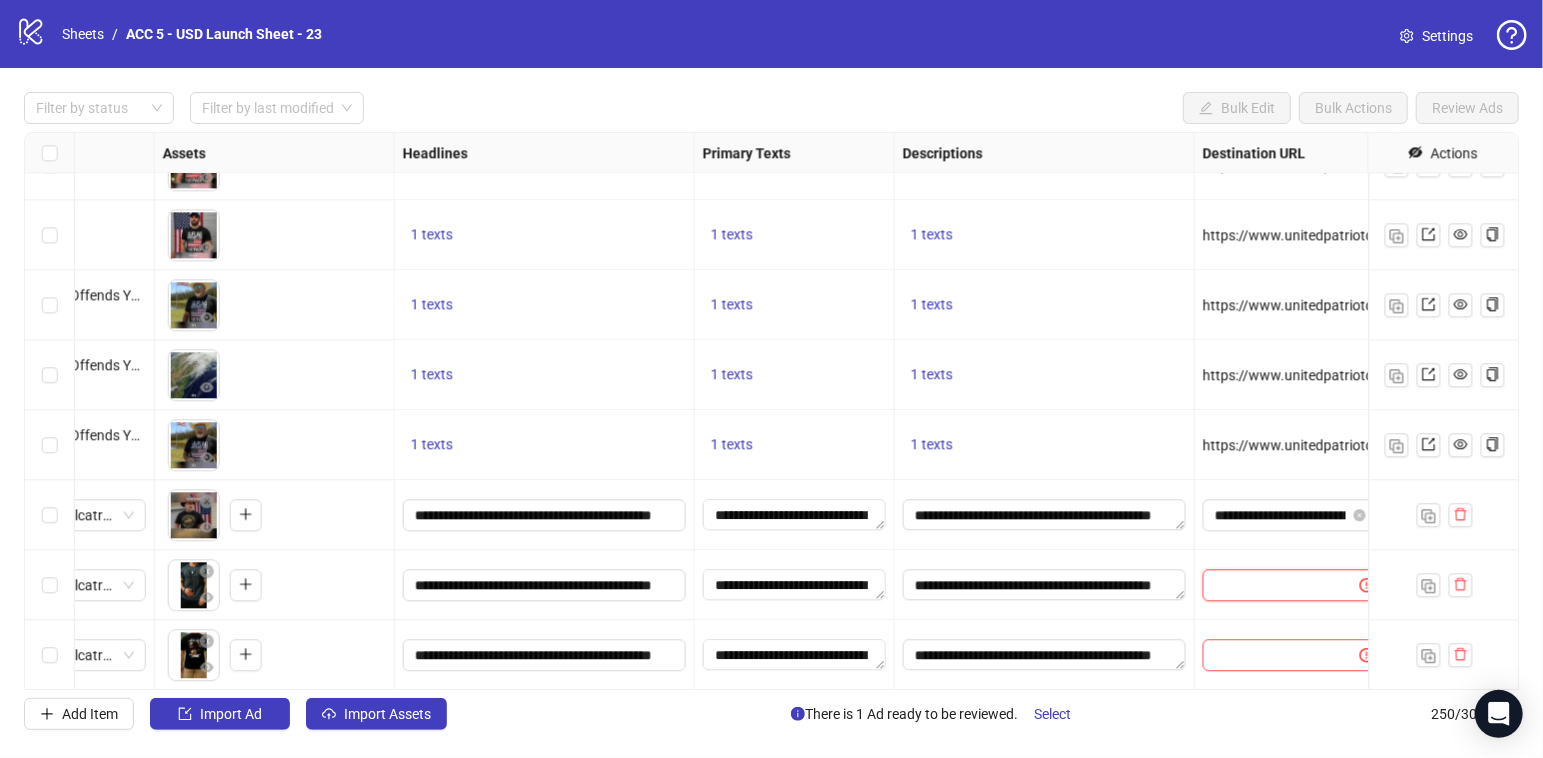 paste on "**********" 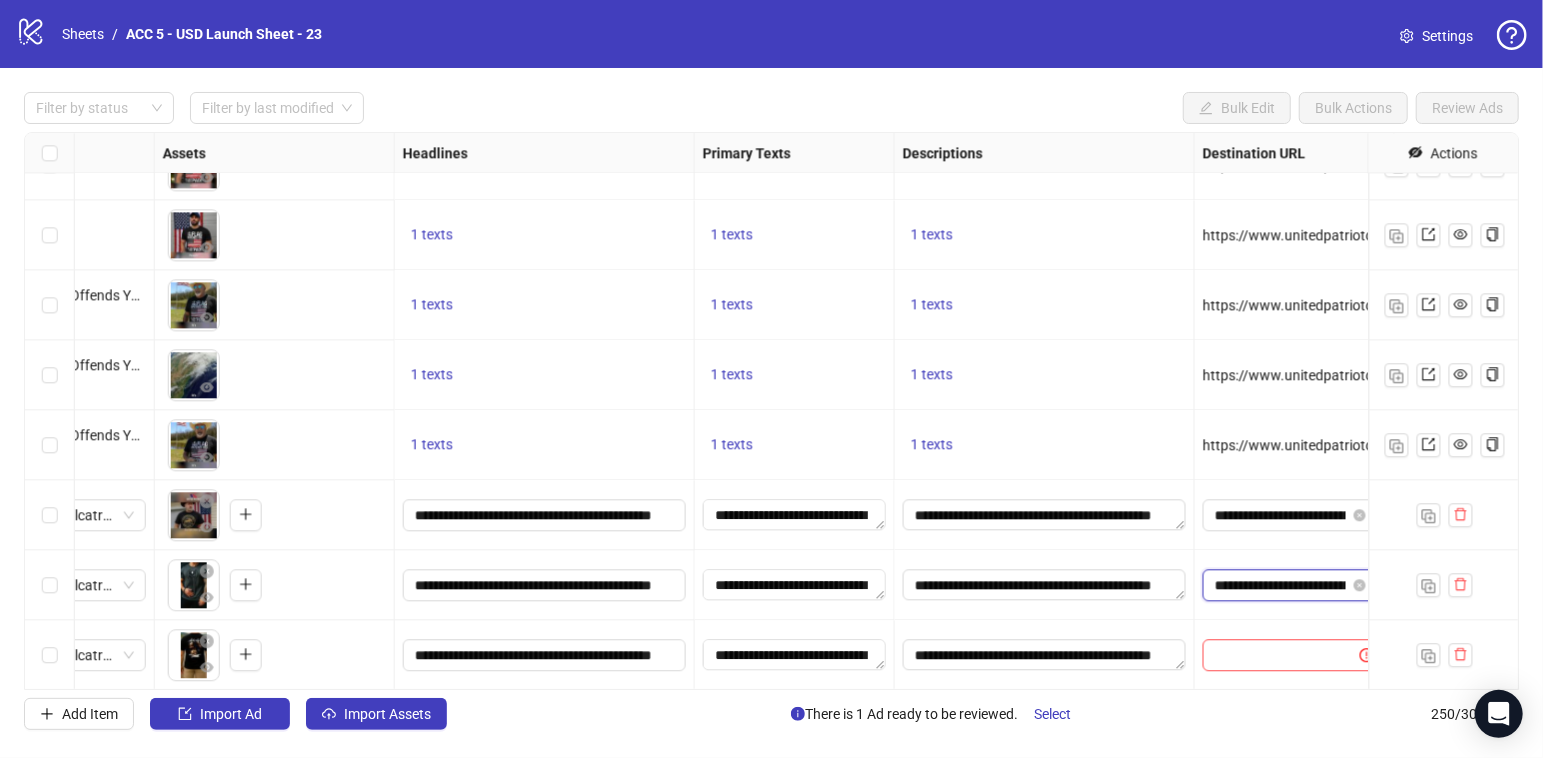 scroll, scrollTop: 0, scrollLeft: 286, axis: horizontal 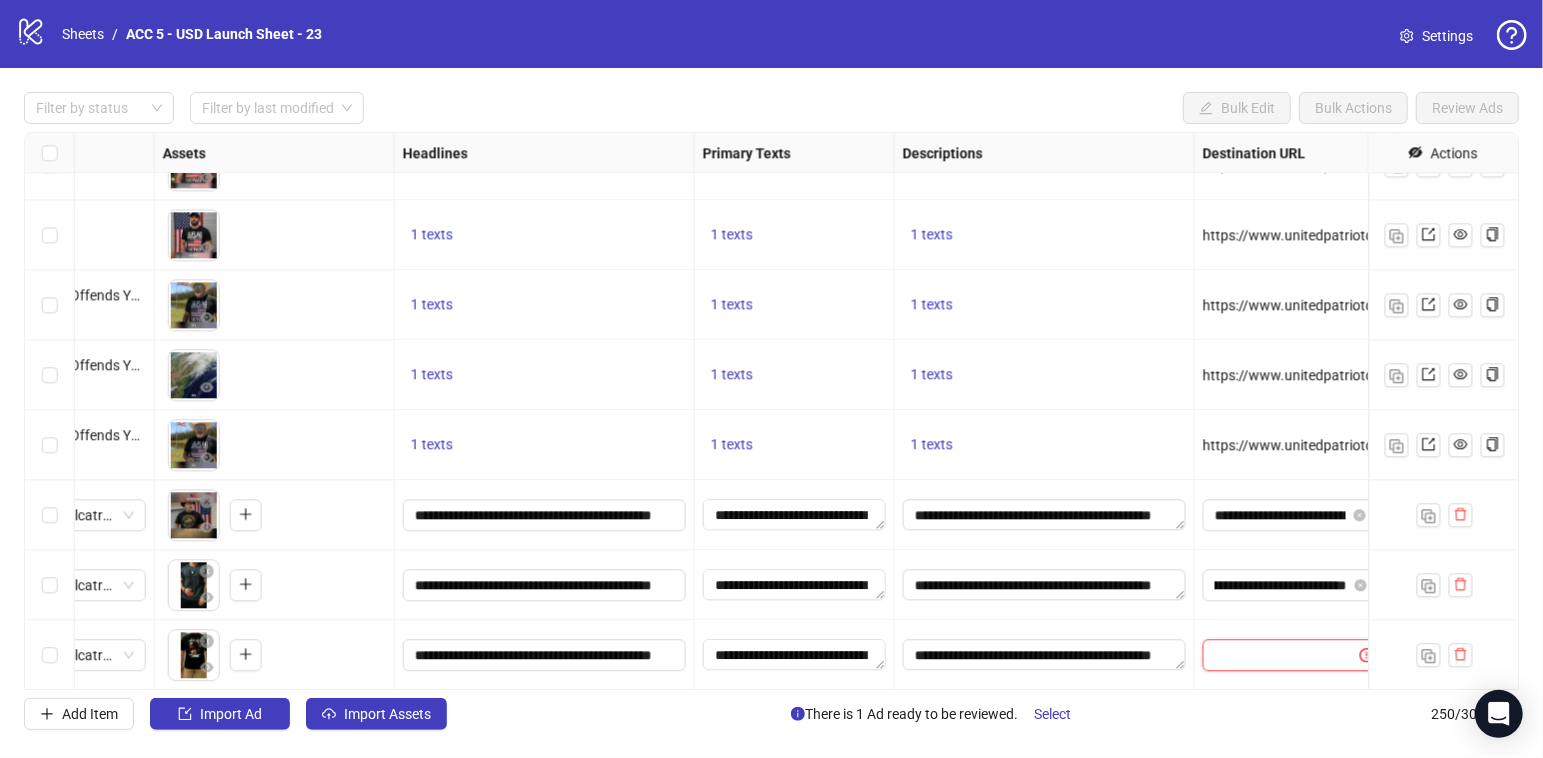 click at bounding box center [1273, 655] 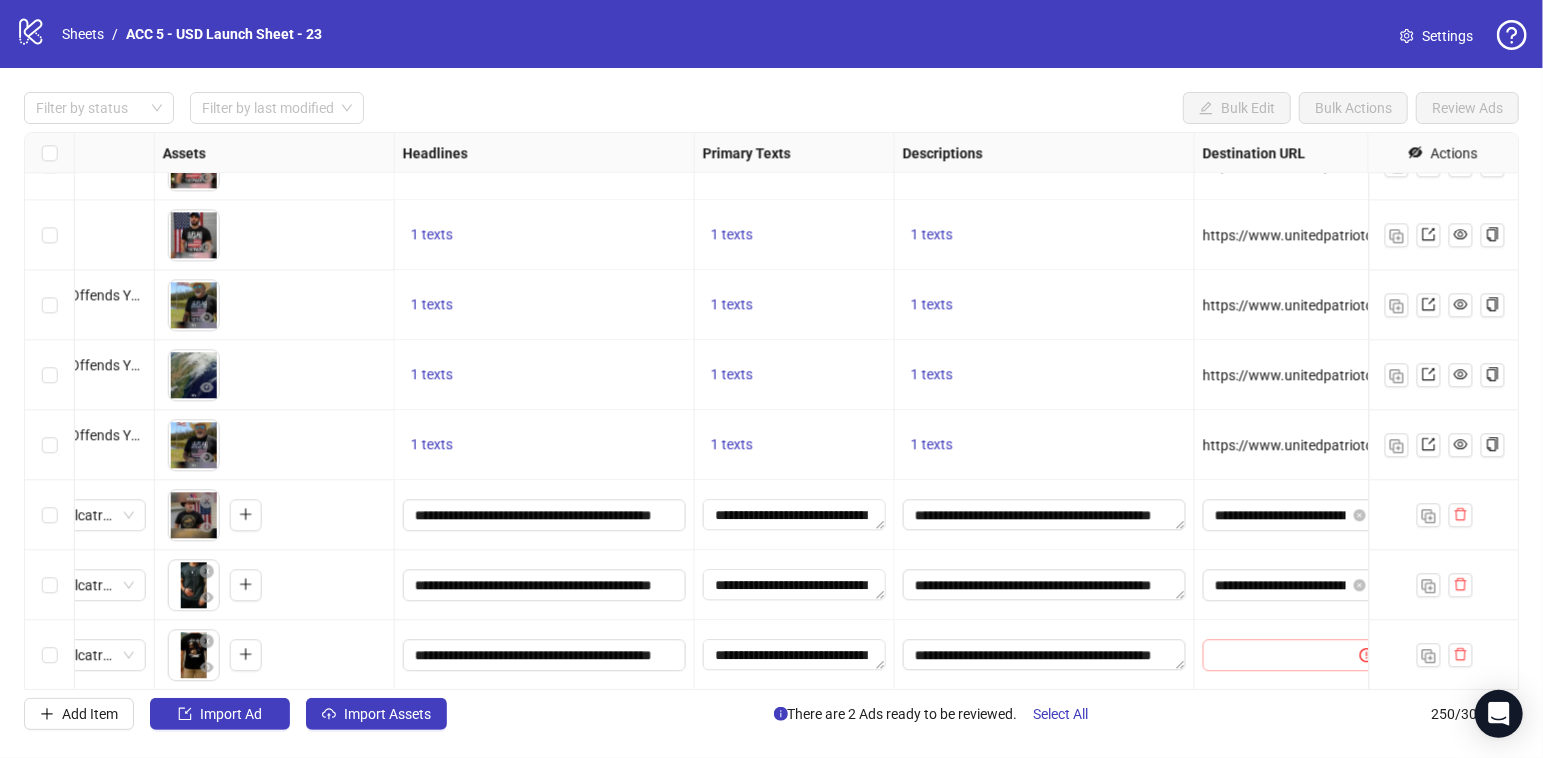click at bounding box center [1295, 655] 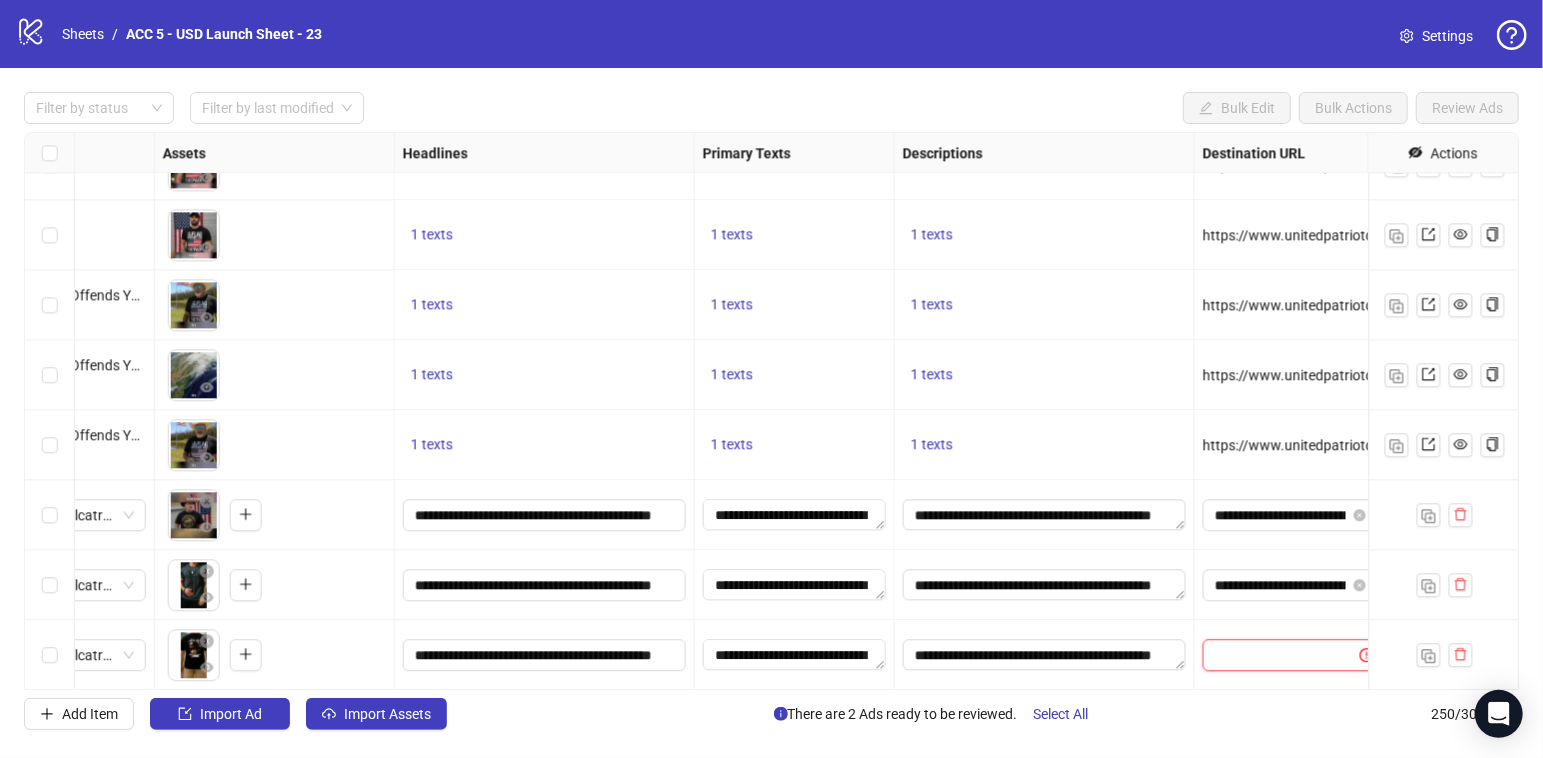 click at bounding box center [1273, 655] 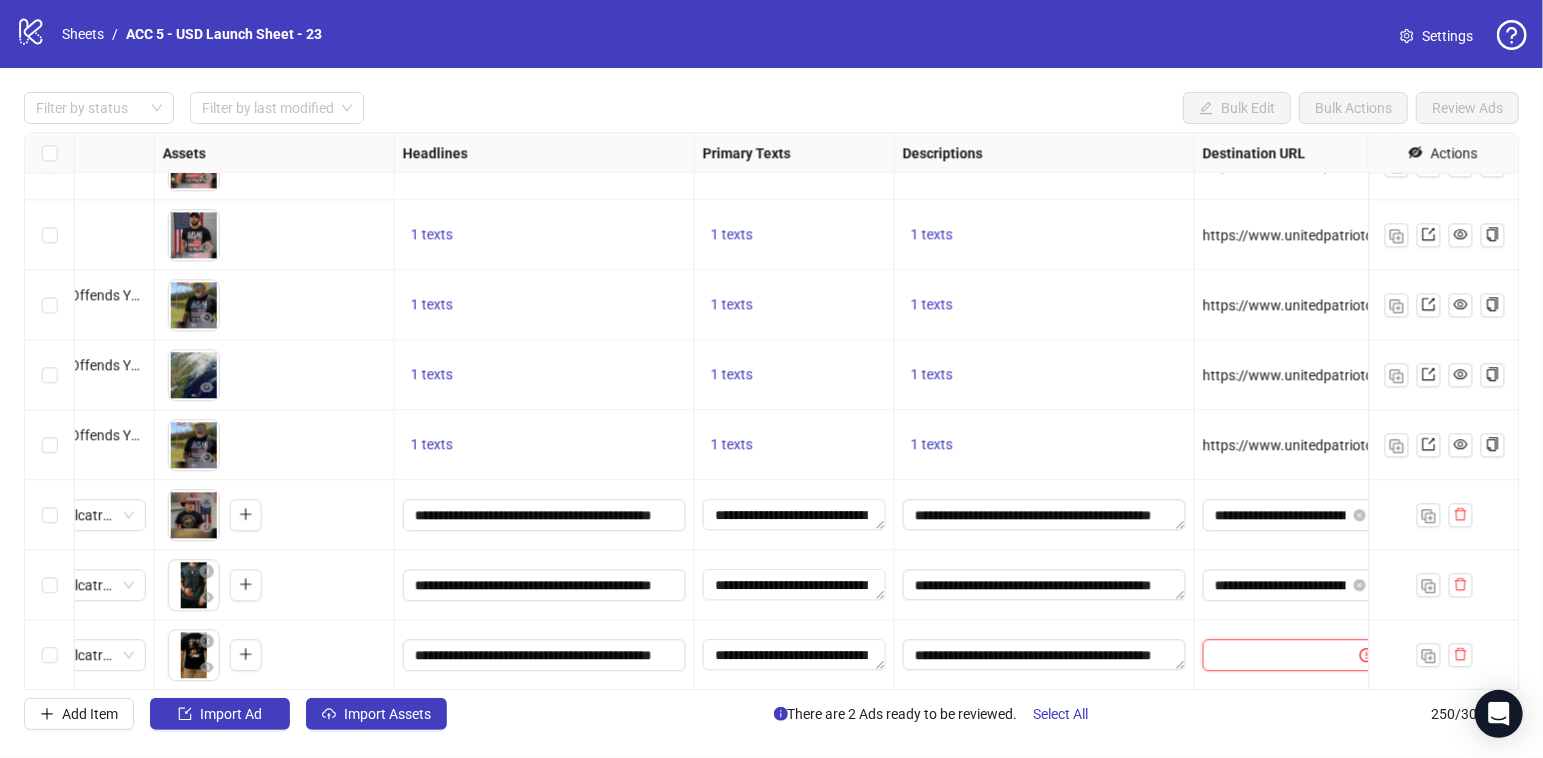 paste on "**********" 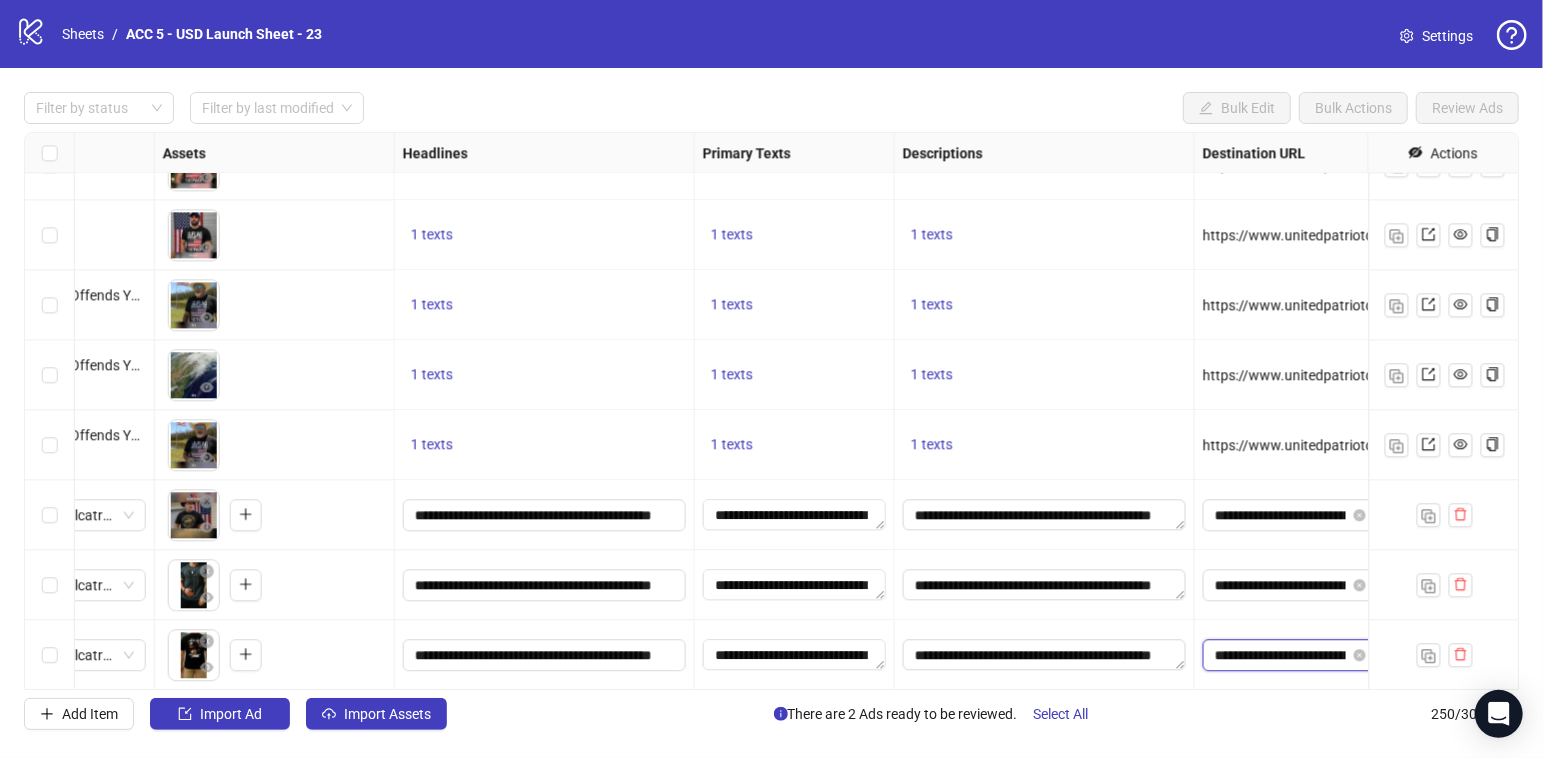type on "**********" 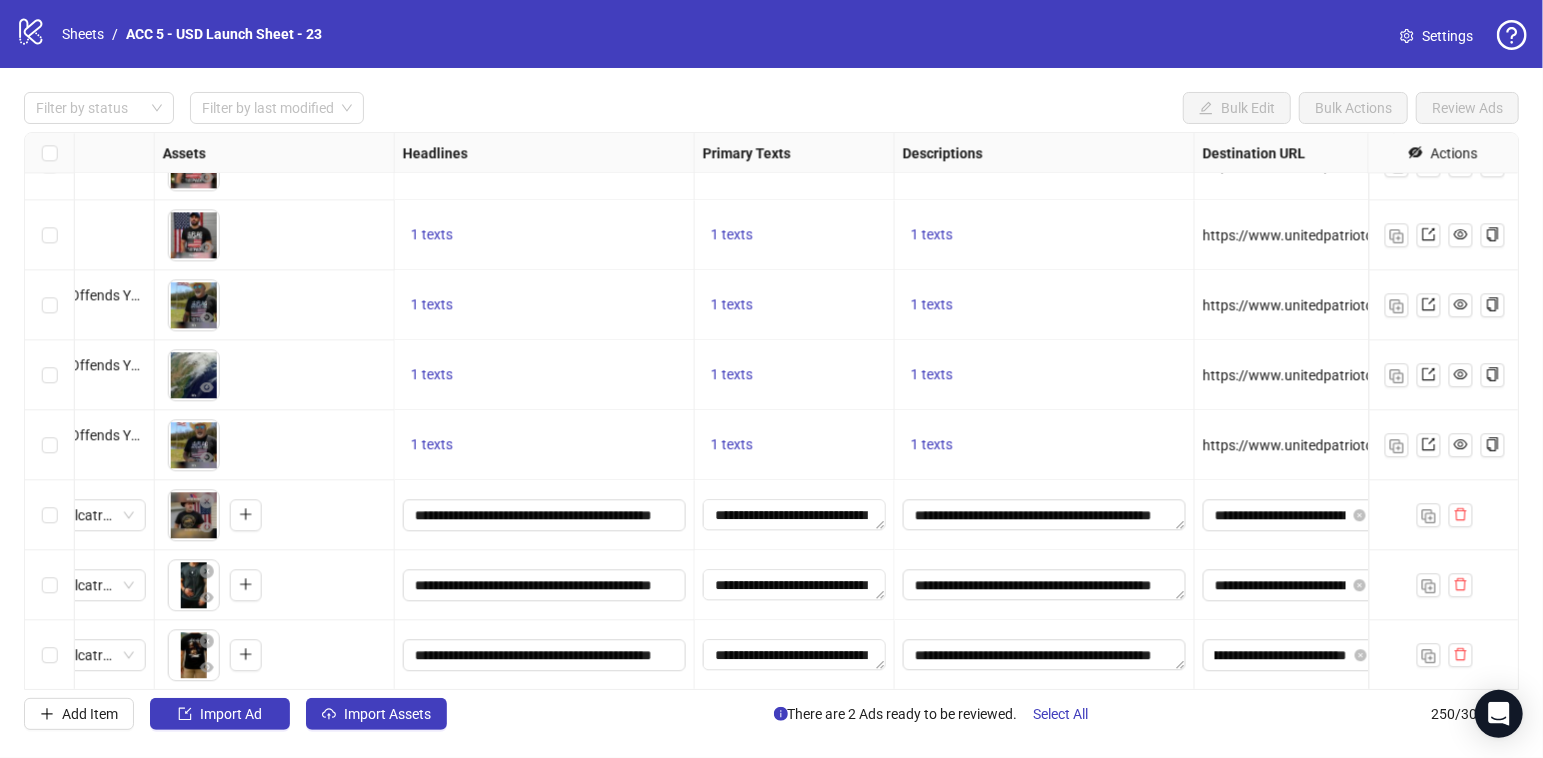click on "1 texts" at bounding box center (1045, 375) 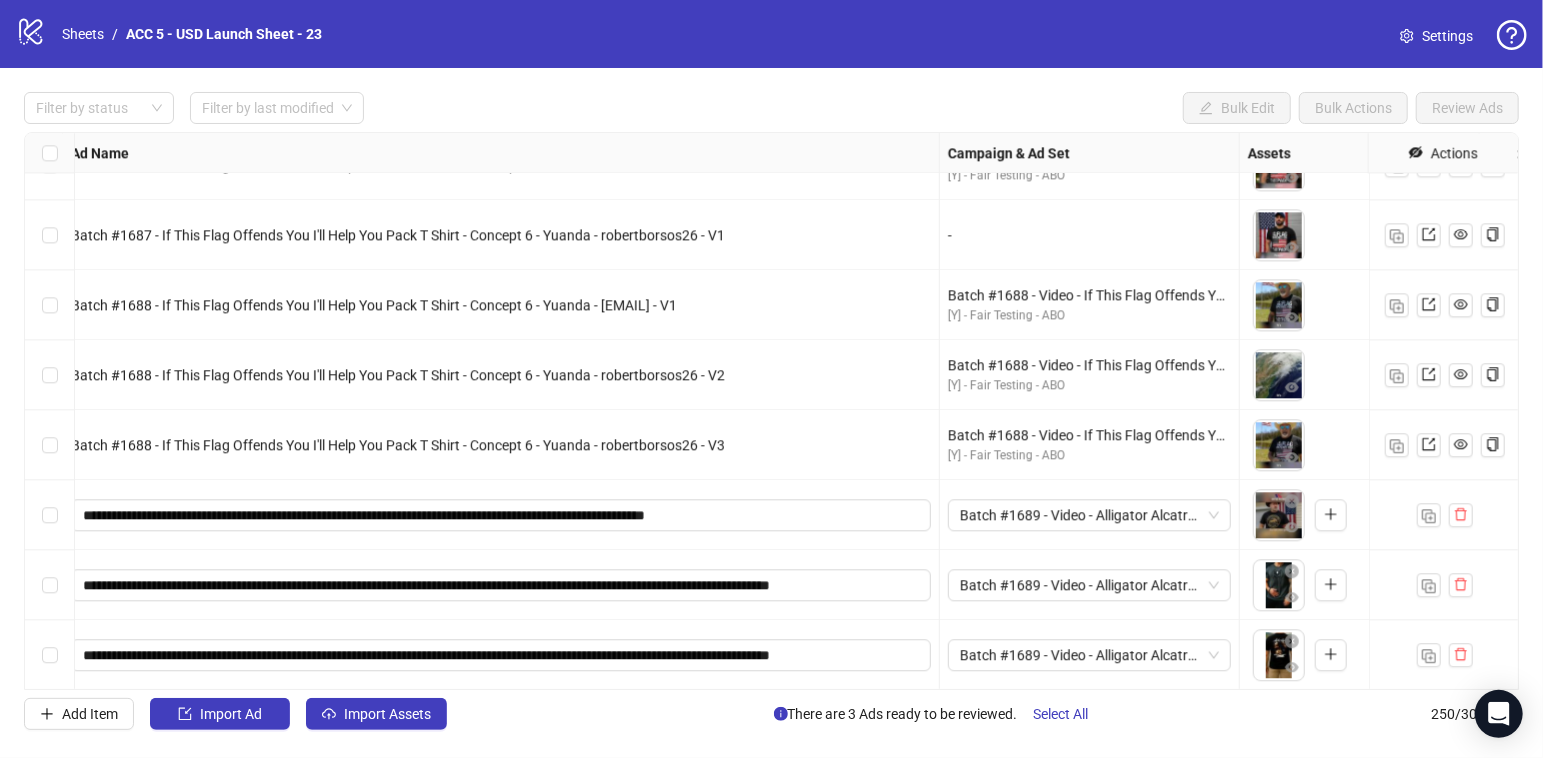 scroll, scrollTop: 16983, scrollLeft: 164, axis: both 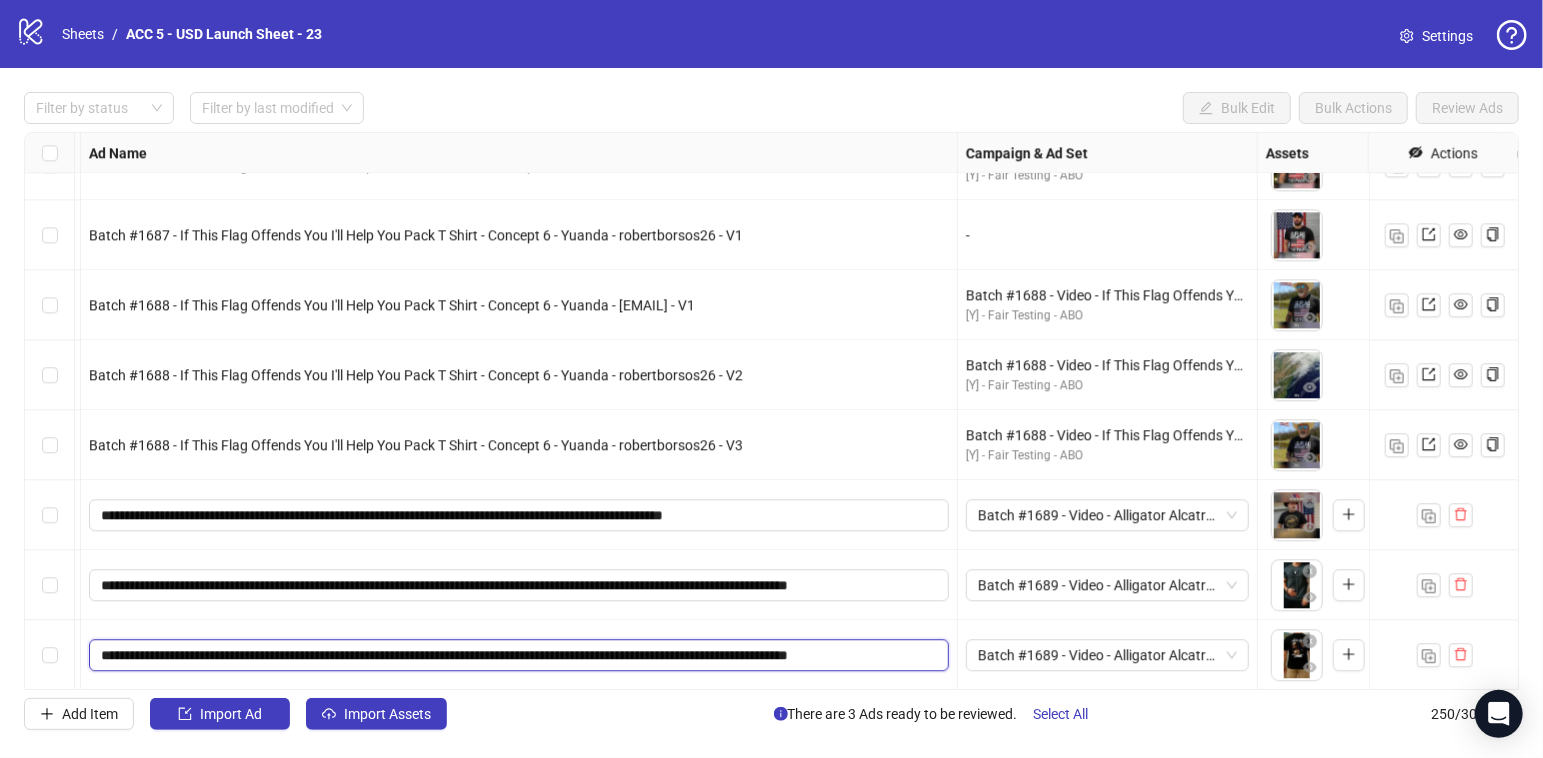 drag, startPoint x: 180, startPoint y: 654, endPoint x: 651, endPoint y: 652, distance: 471.00424 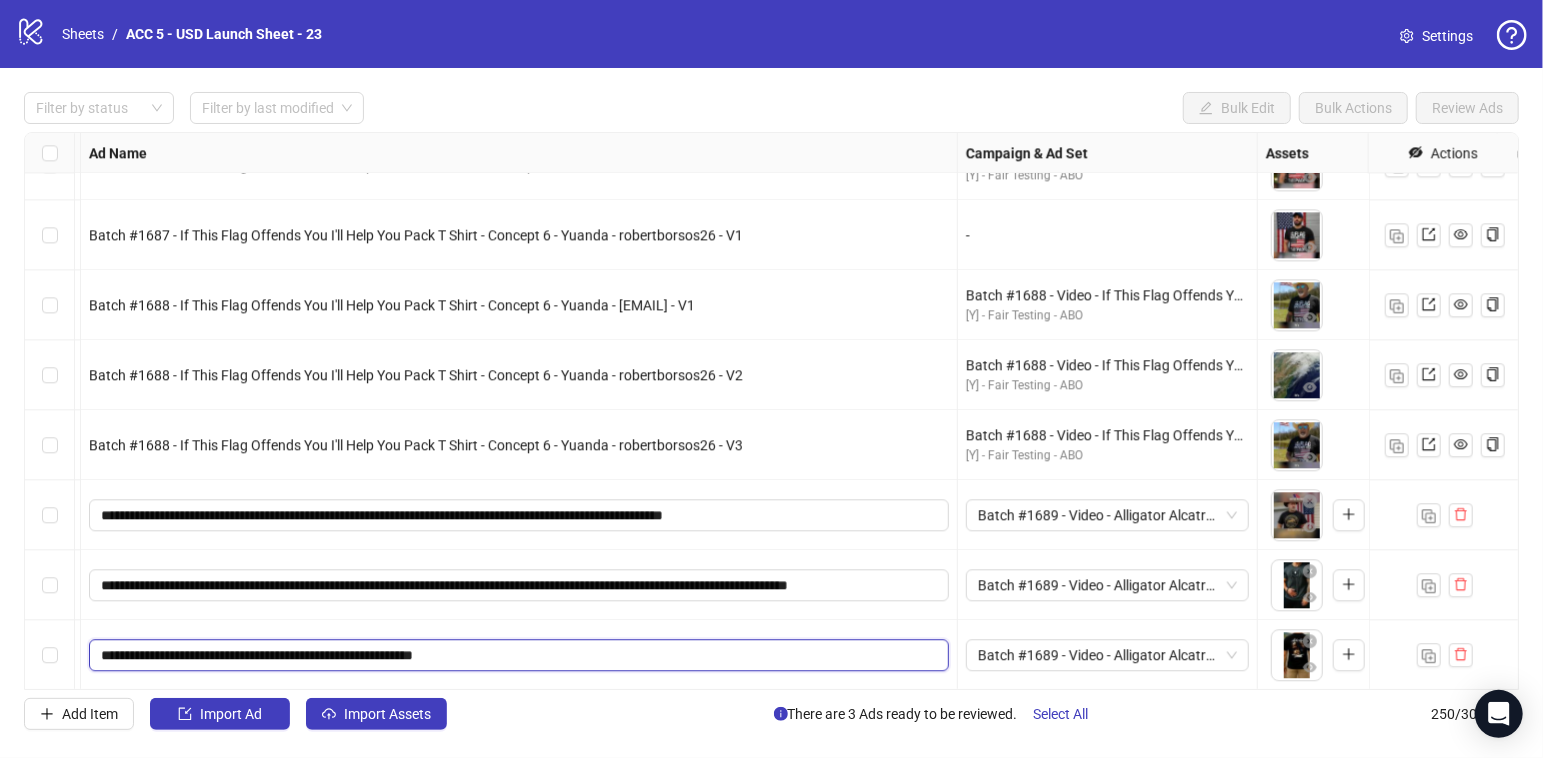 type on "**********" 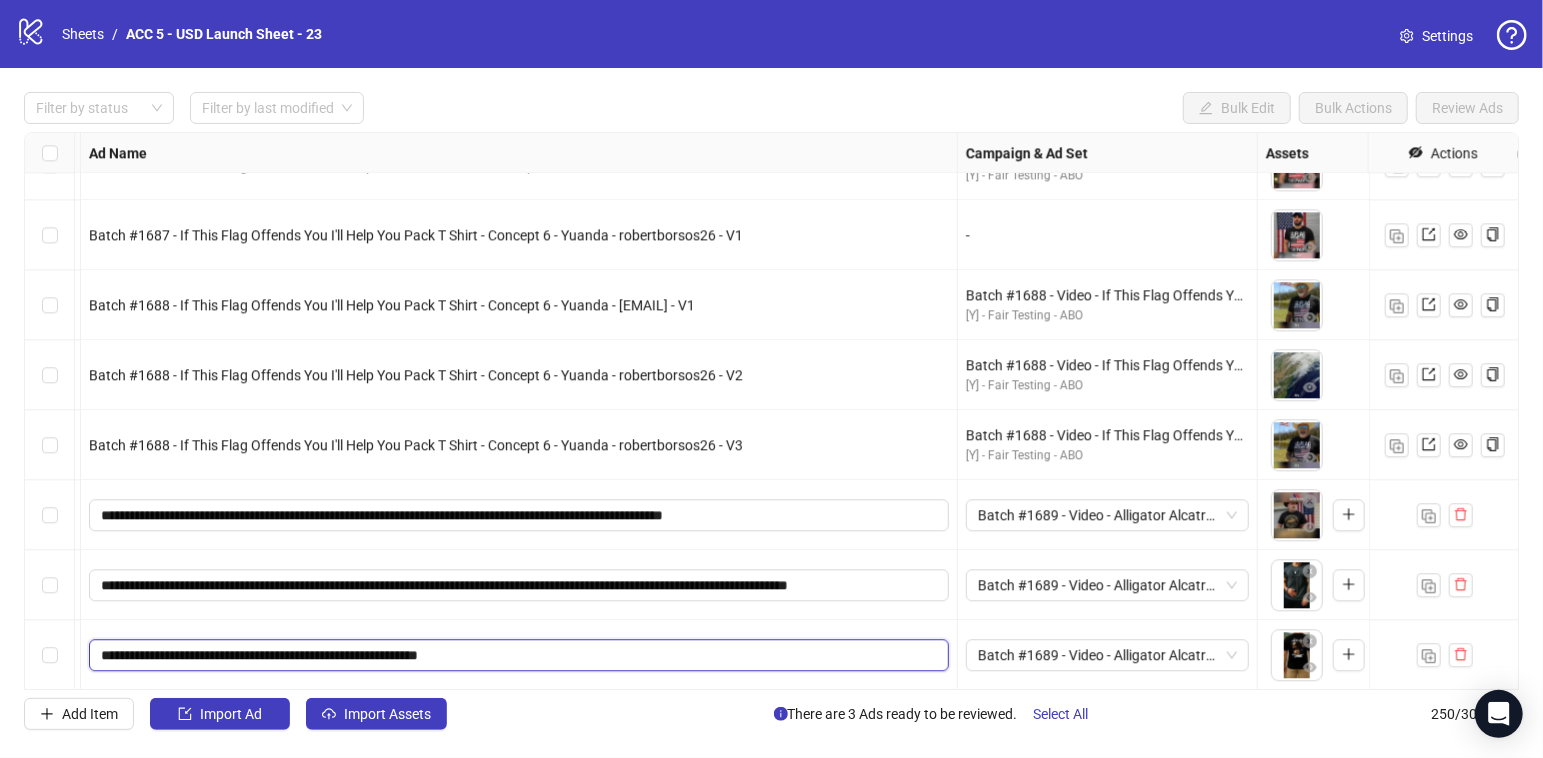 click on "**********" at bounding box center (517, 655) 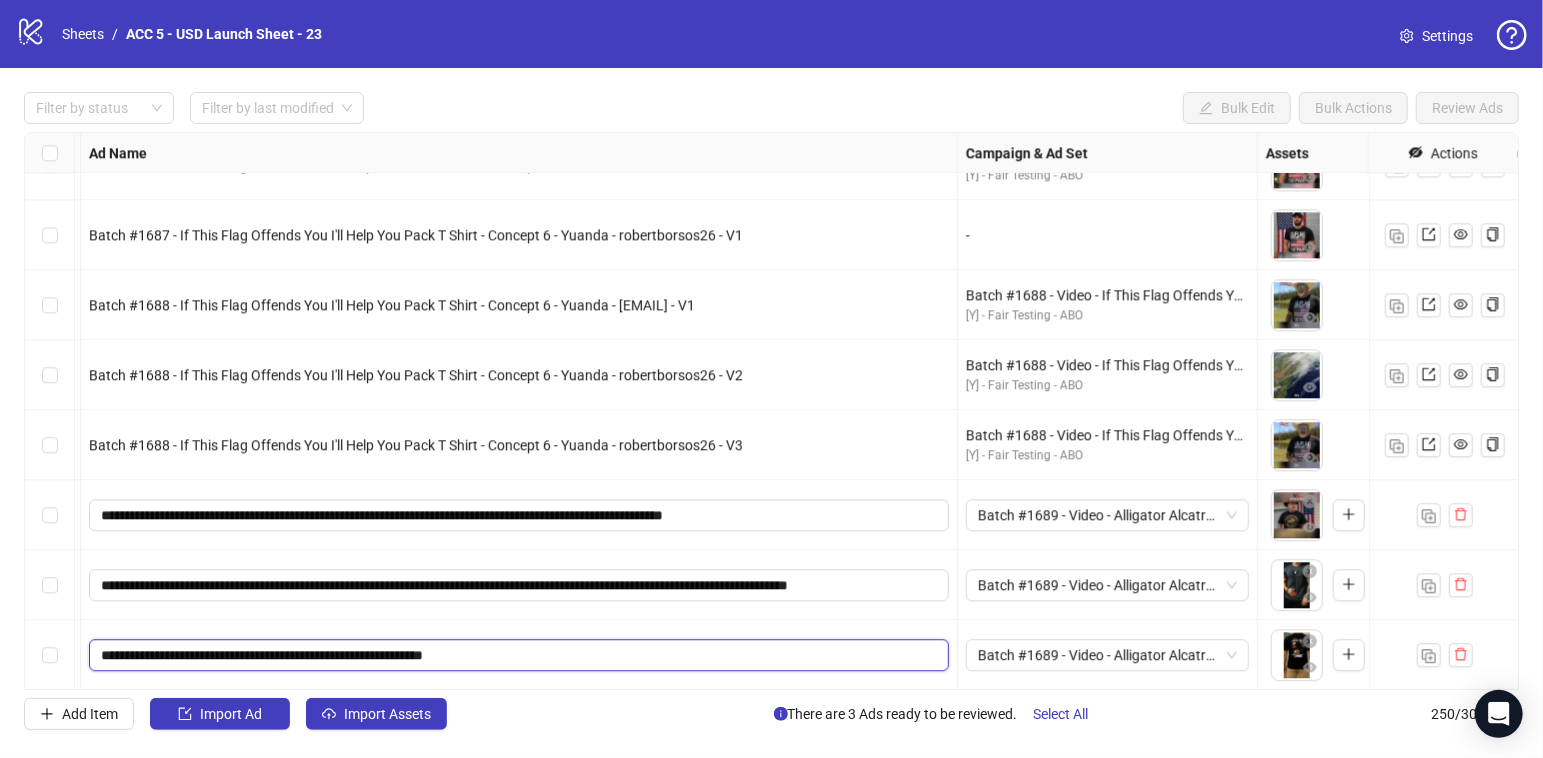 click on "**********" at bounding box center [517, 655] 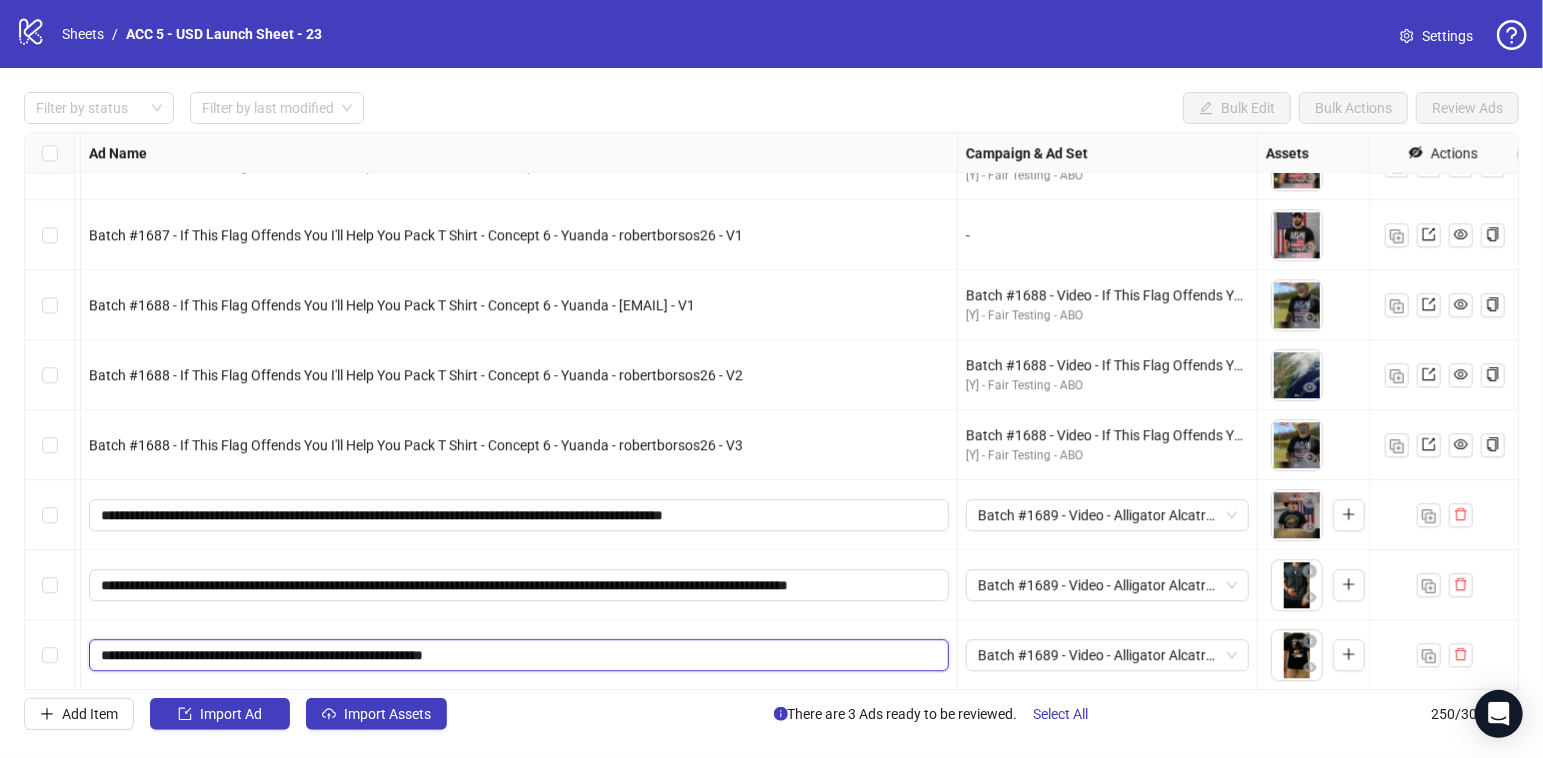 paste on "**********" 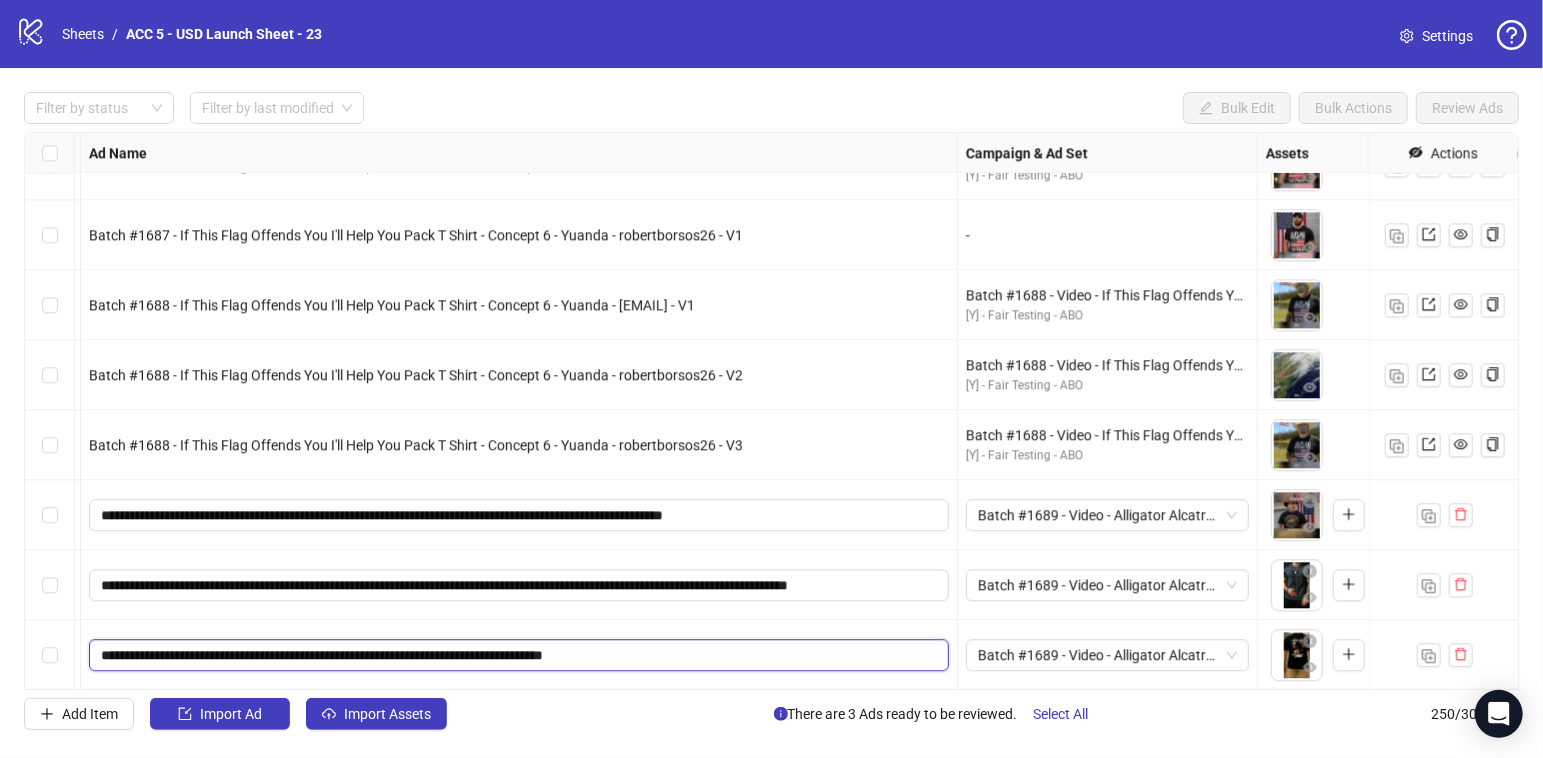 drag, startPoint x: 403, startPoint y: 655, endPoint x: 588, endPoint y: 656, distance: 185.0027 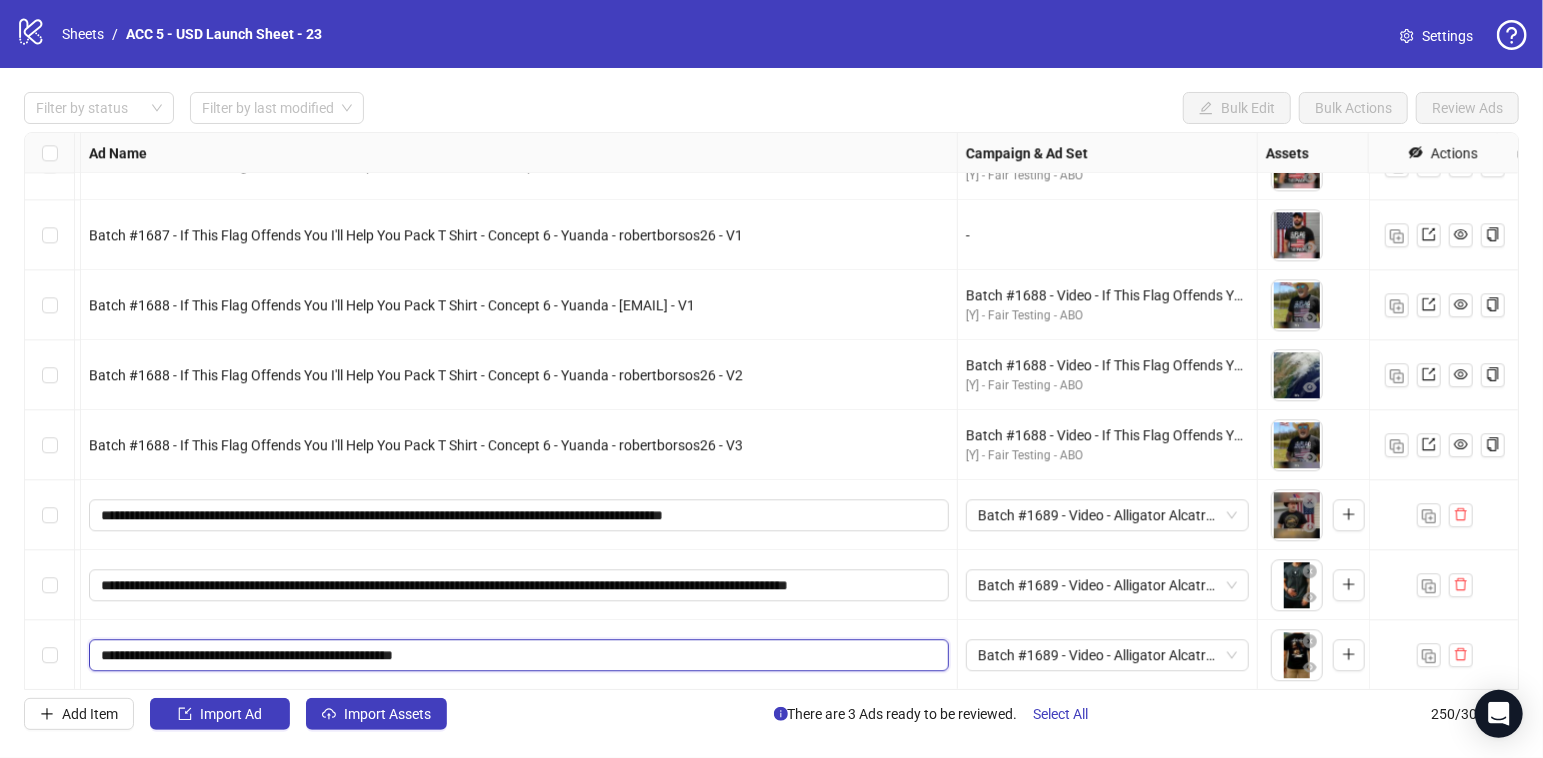 click on "**********" at bounding box center (517, 655) 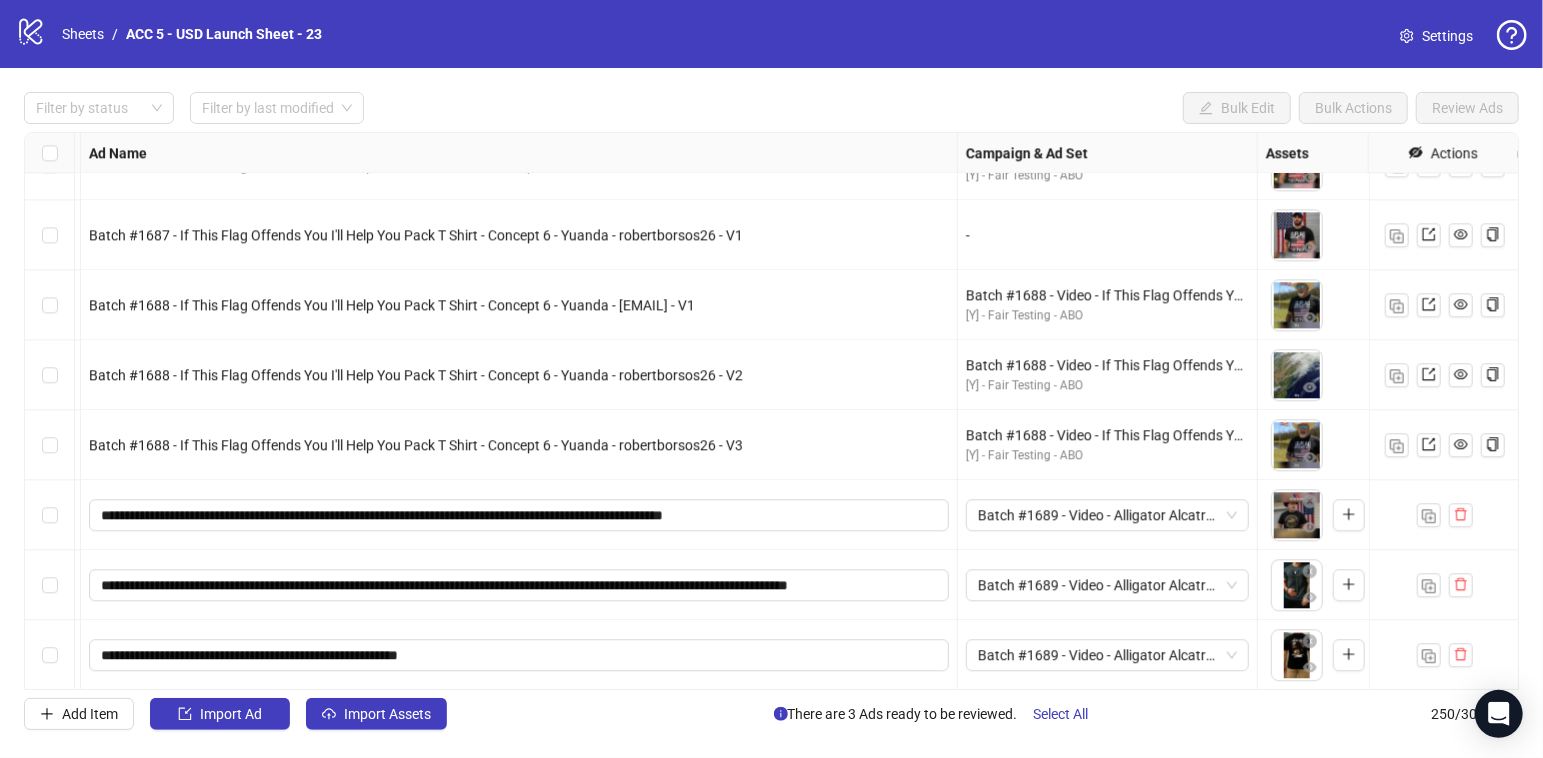 click on "**********" at bounding box center (519, 655) 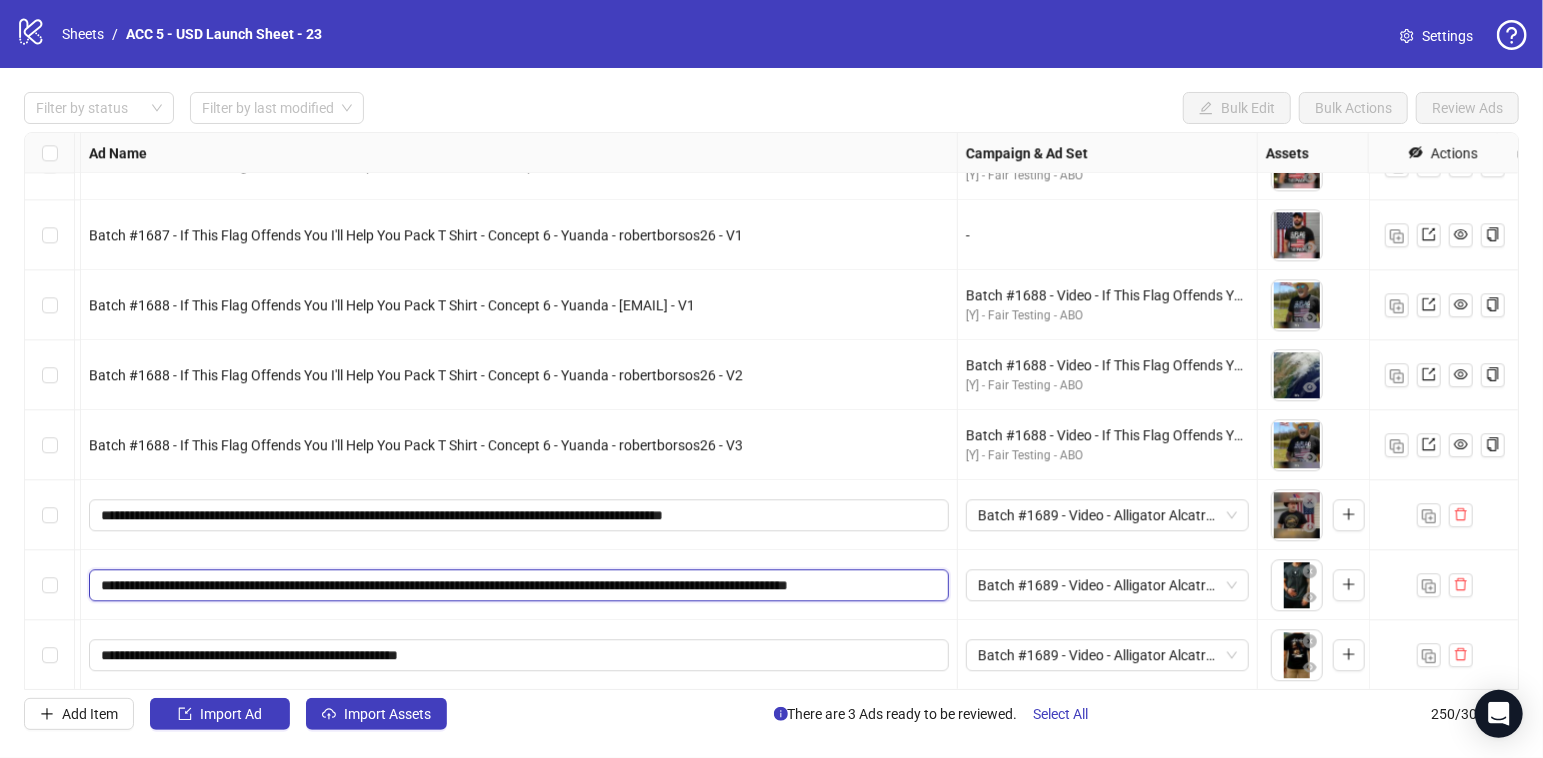 drag, startPoint x: 179, startPoint y: 584, endPoint x: 648, endPoint y: 577, distance: 469.05225 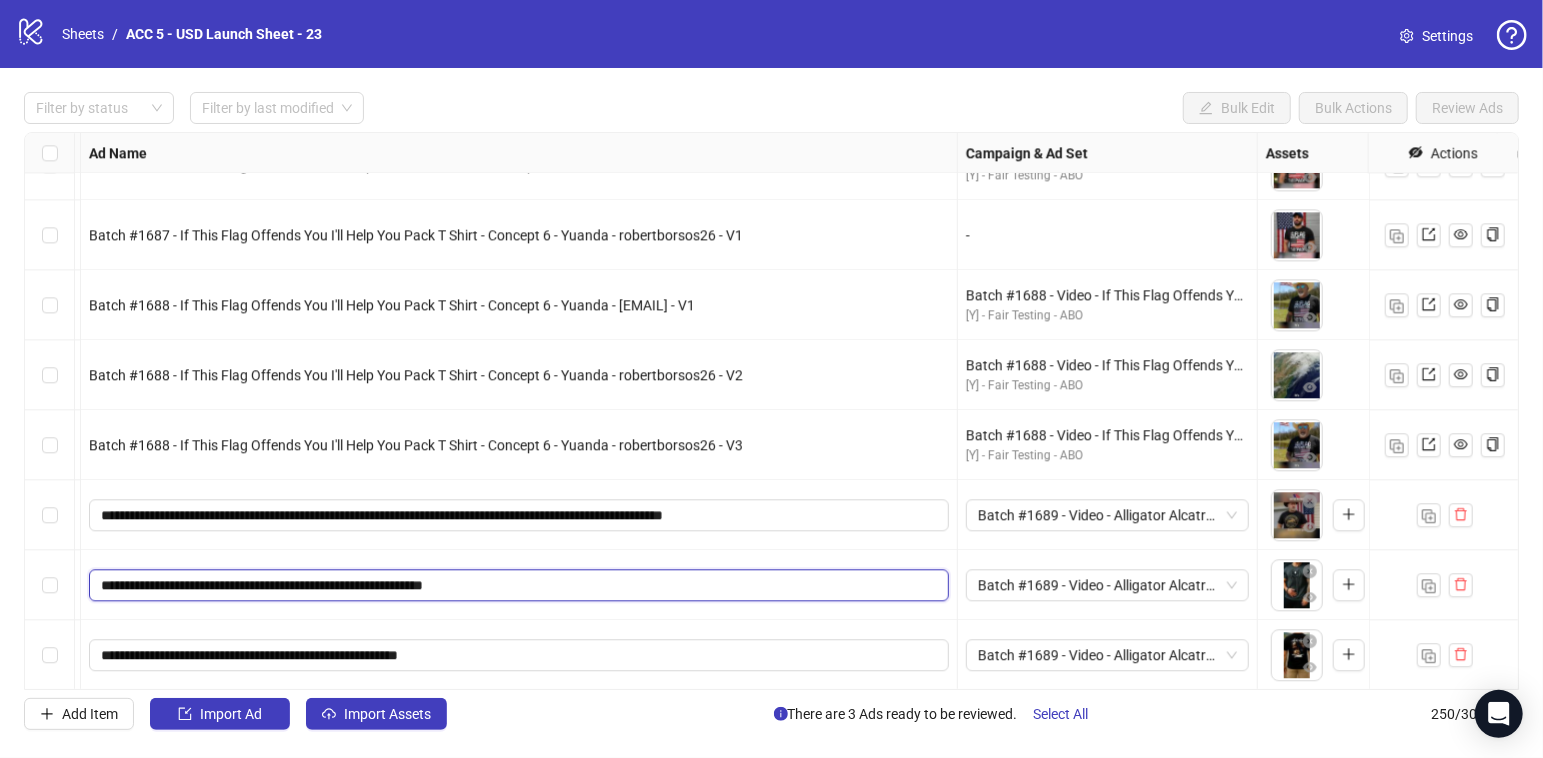 paste on "**********" 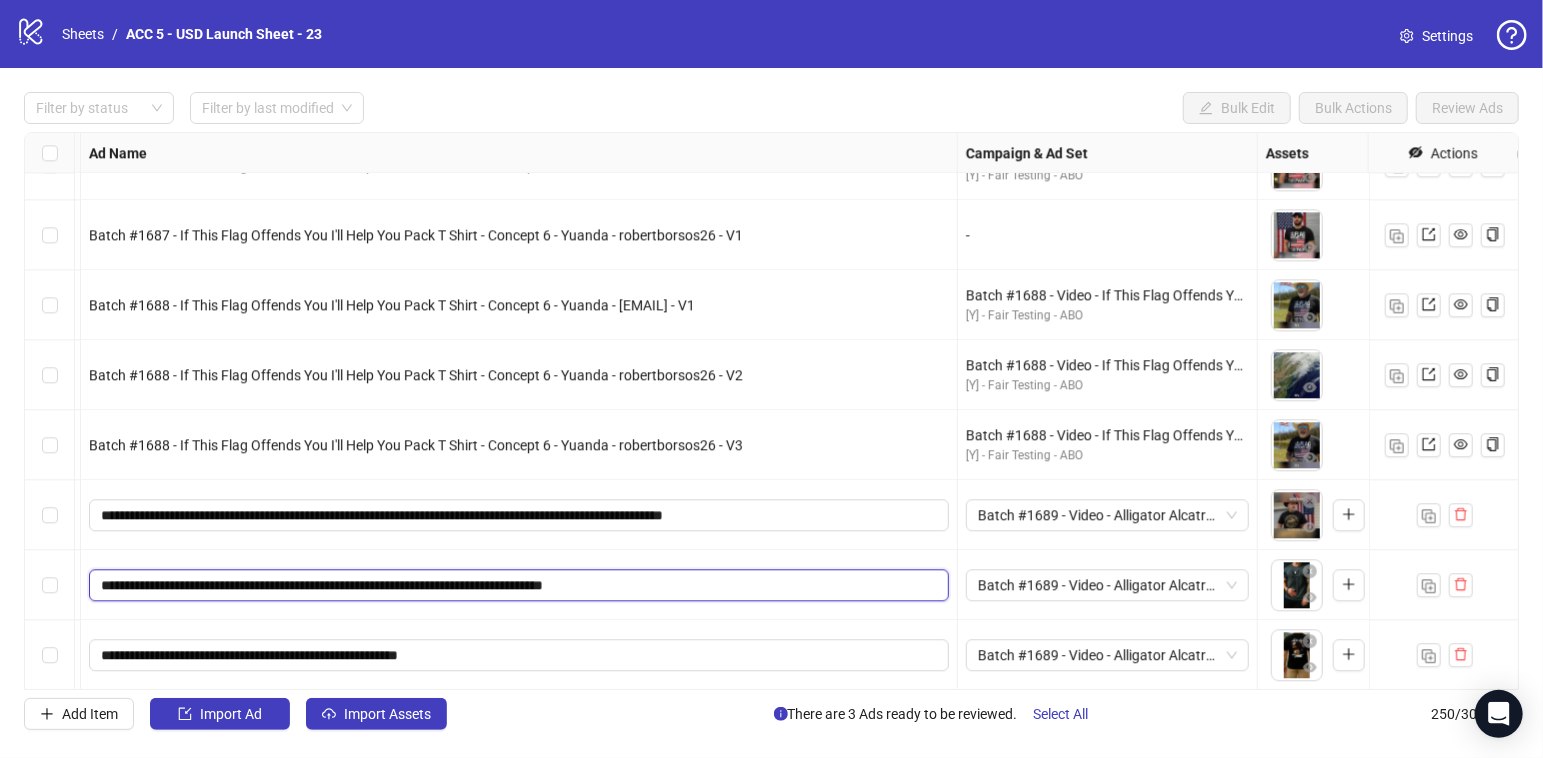 drag, startPoint x: 404, startPoint y: 578, endPoint x: 506, endPoint y: 588, distance: 102.48902 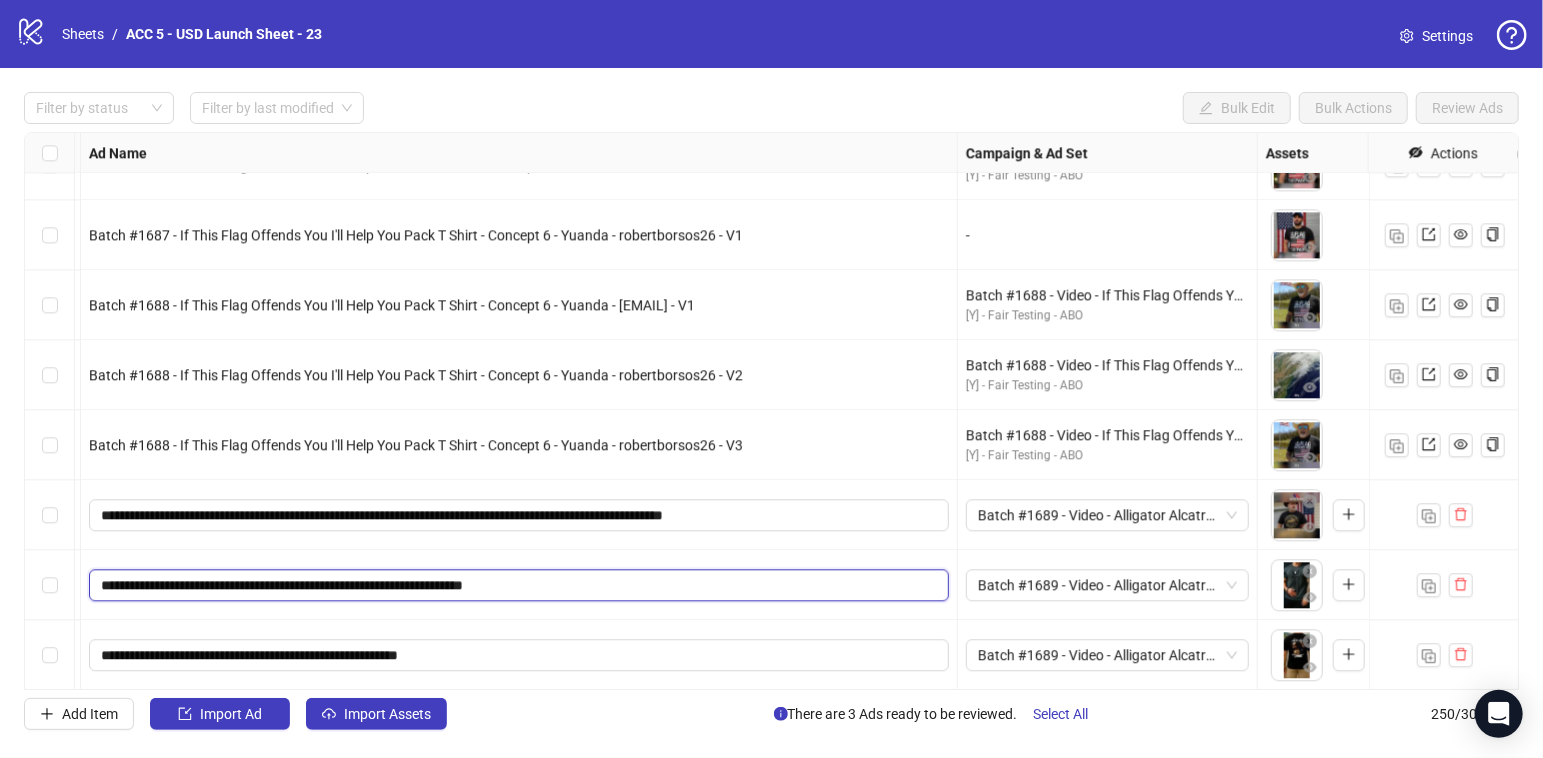drag, startPoint x: 481, startPoint y: 585, endPoint x: 514, endPoint y: 589, distance: 33.24154 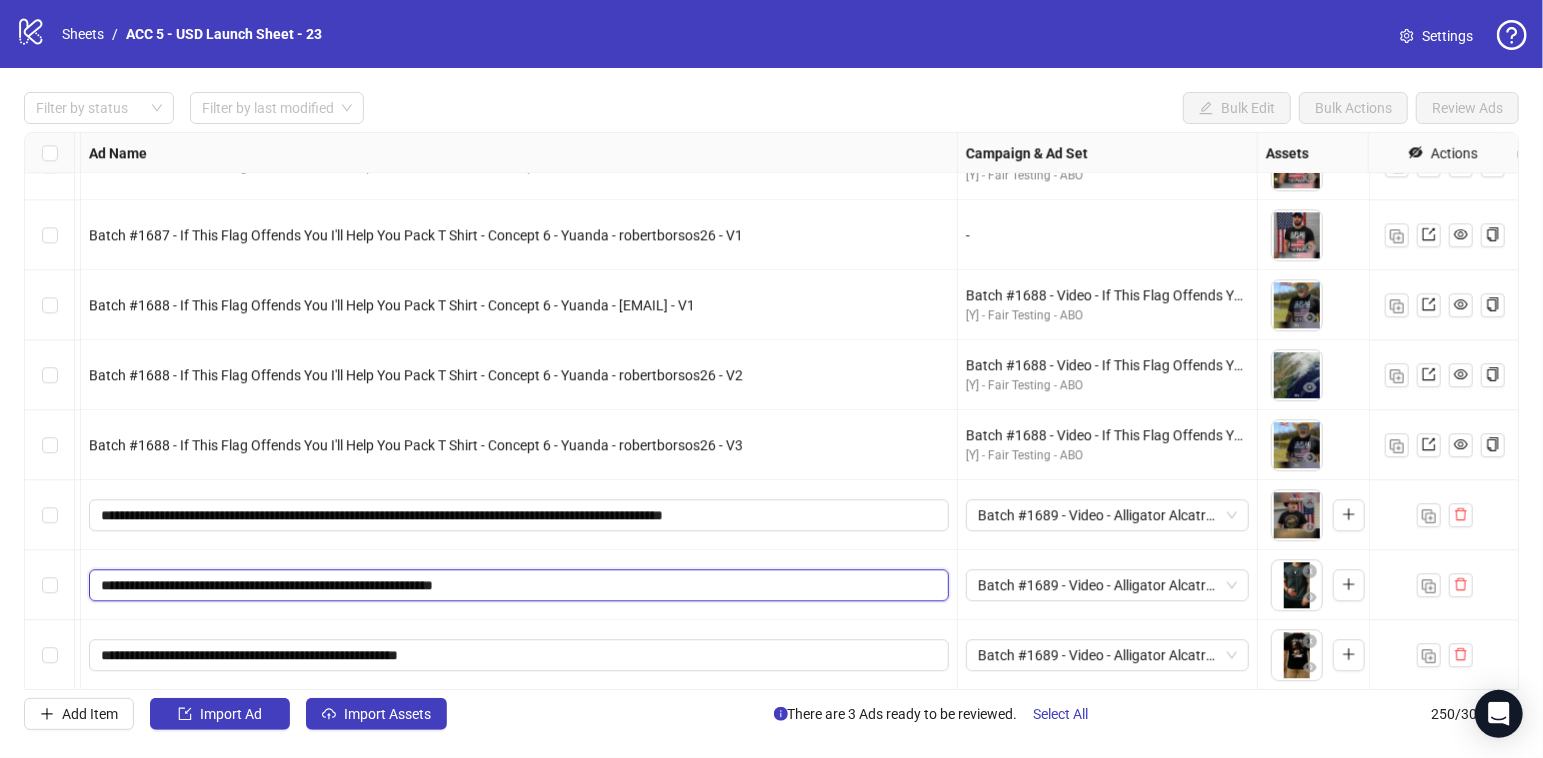 click on "**********" at bounding box center [517, 585] 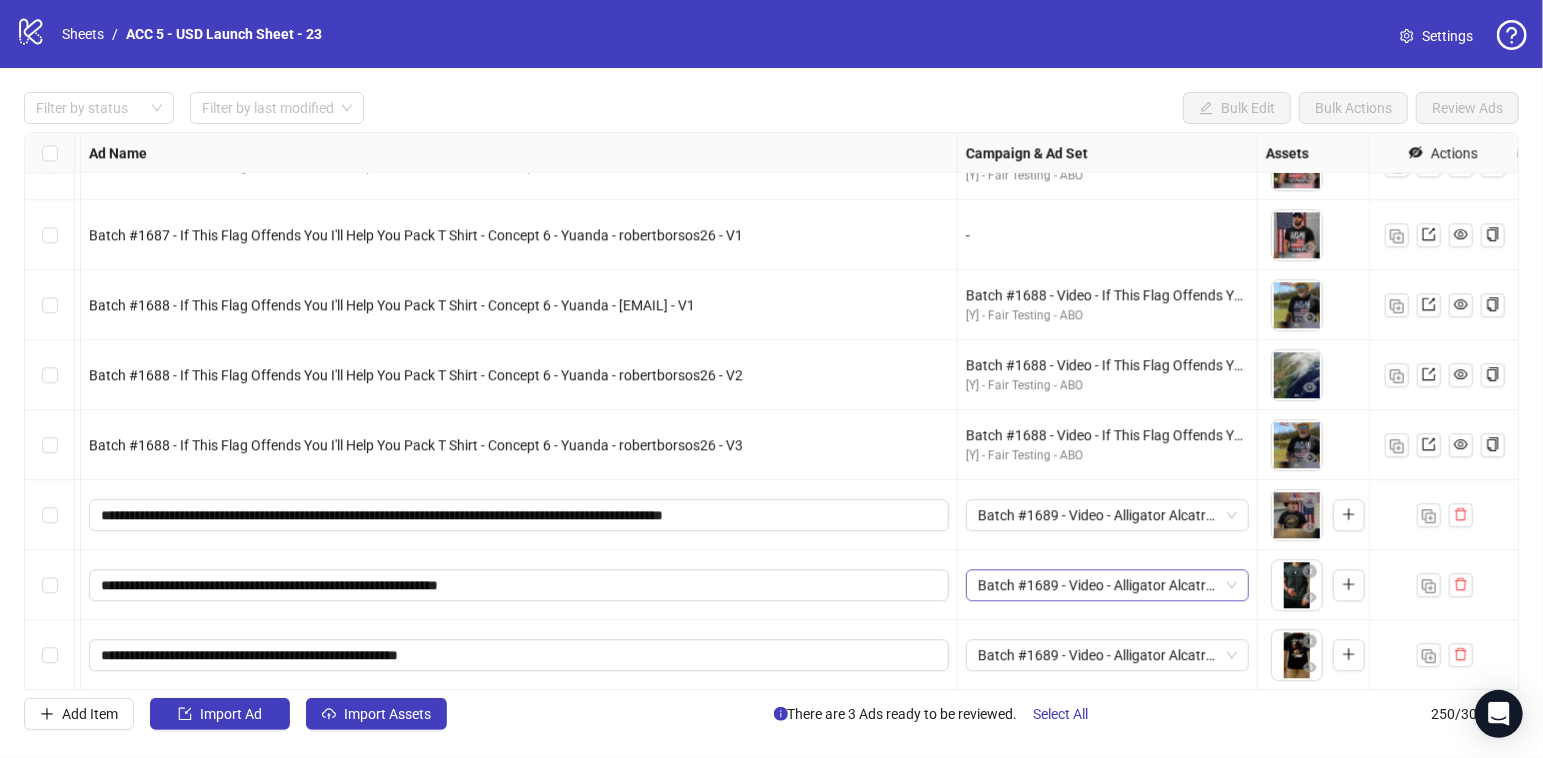 click on "**********" at bounding box center (519, 515) 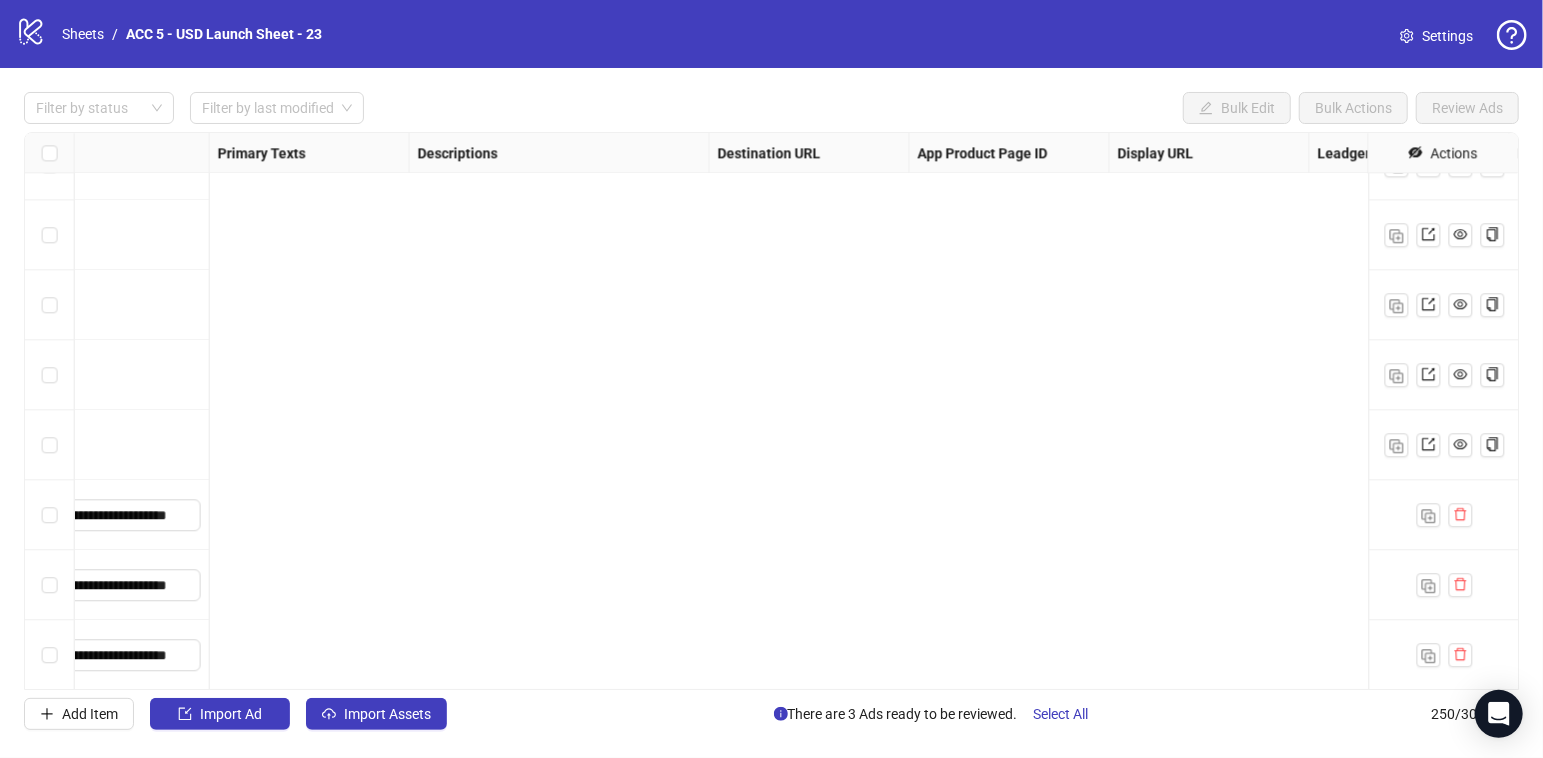 scroll, scrollTop: 16983, scrollLeft: 0, axis: vertical 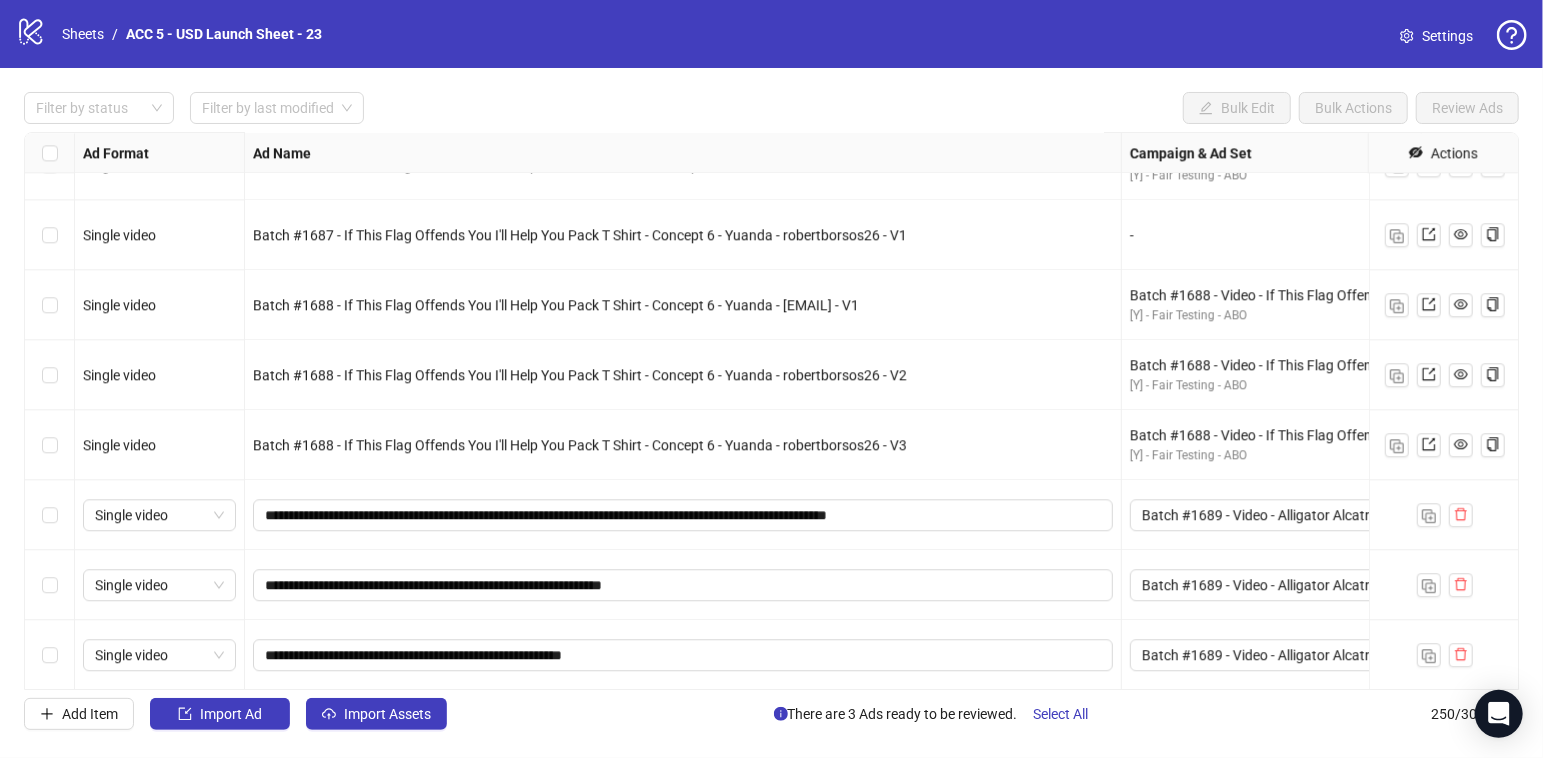 click at bounding box center (50, 585) 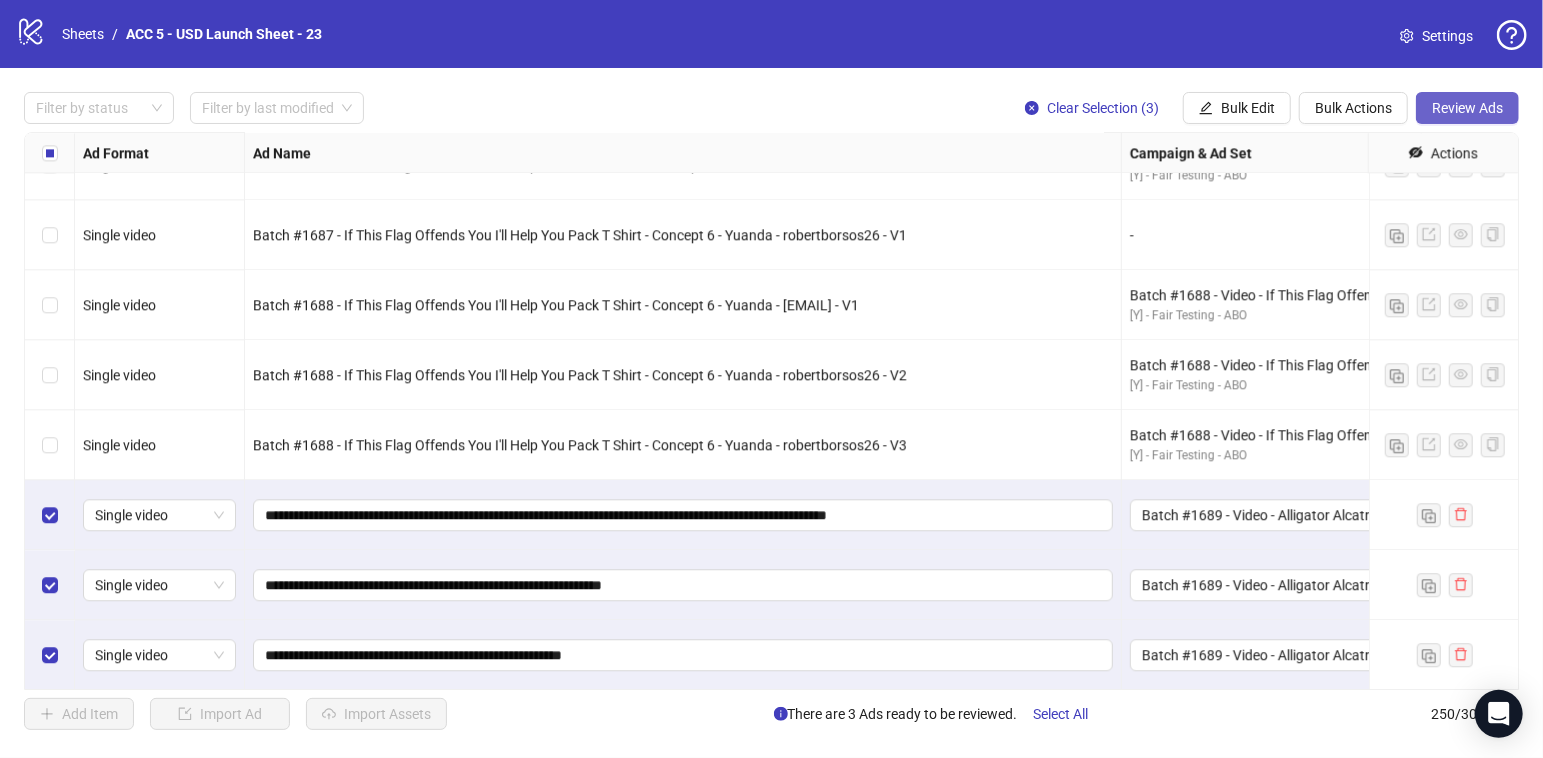 click on "Review Ads" at bounding box center [1467, 108] 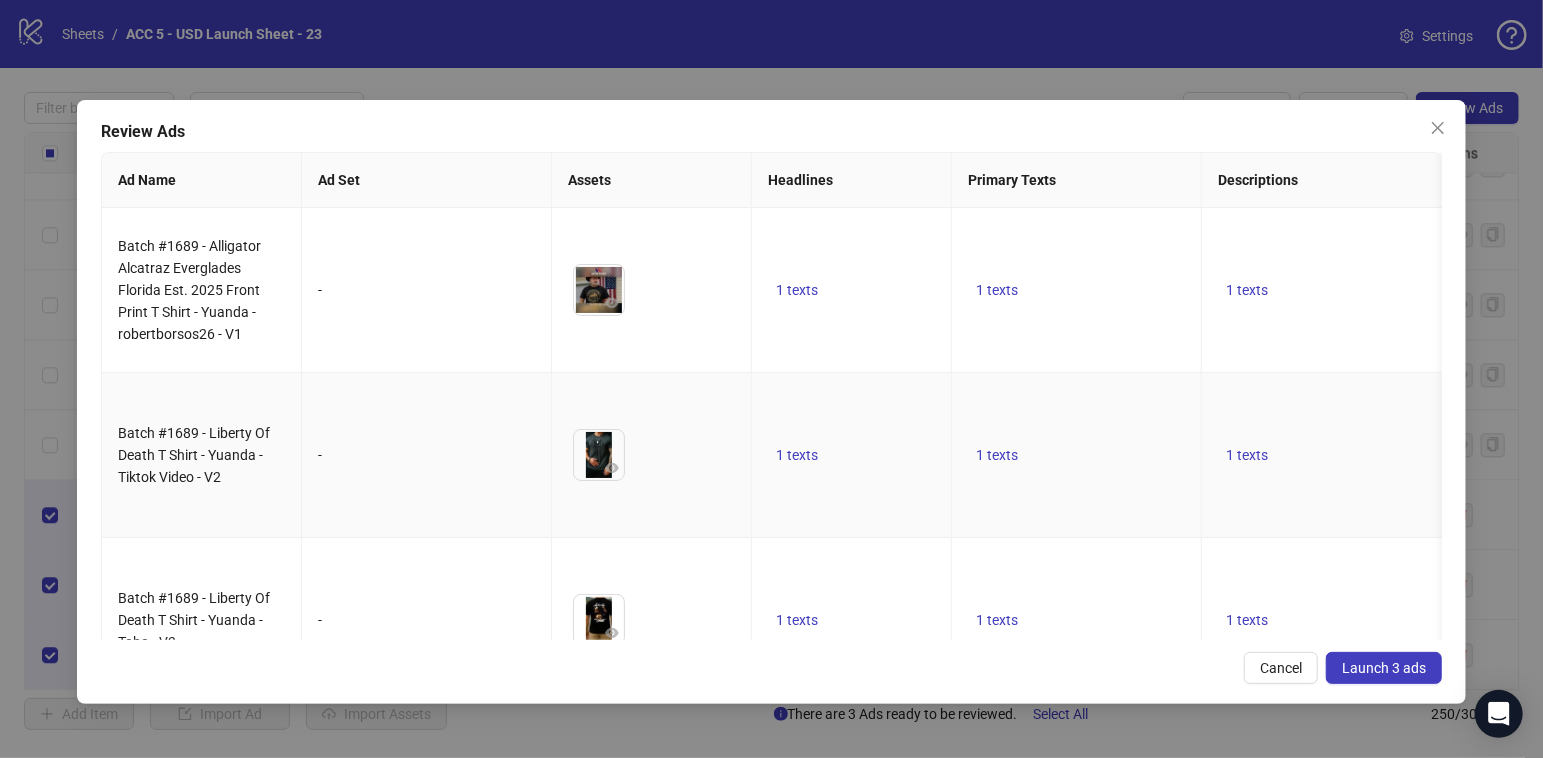 scroll, scrollTop: 0, scrollLeft: 33, axis: horizontal 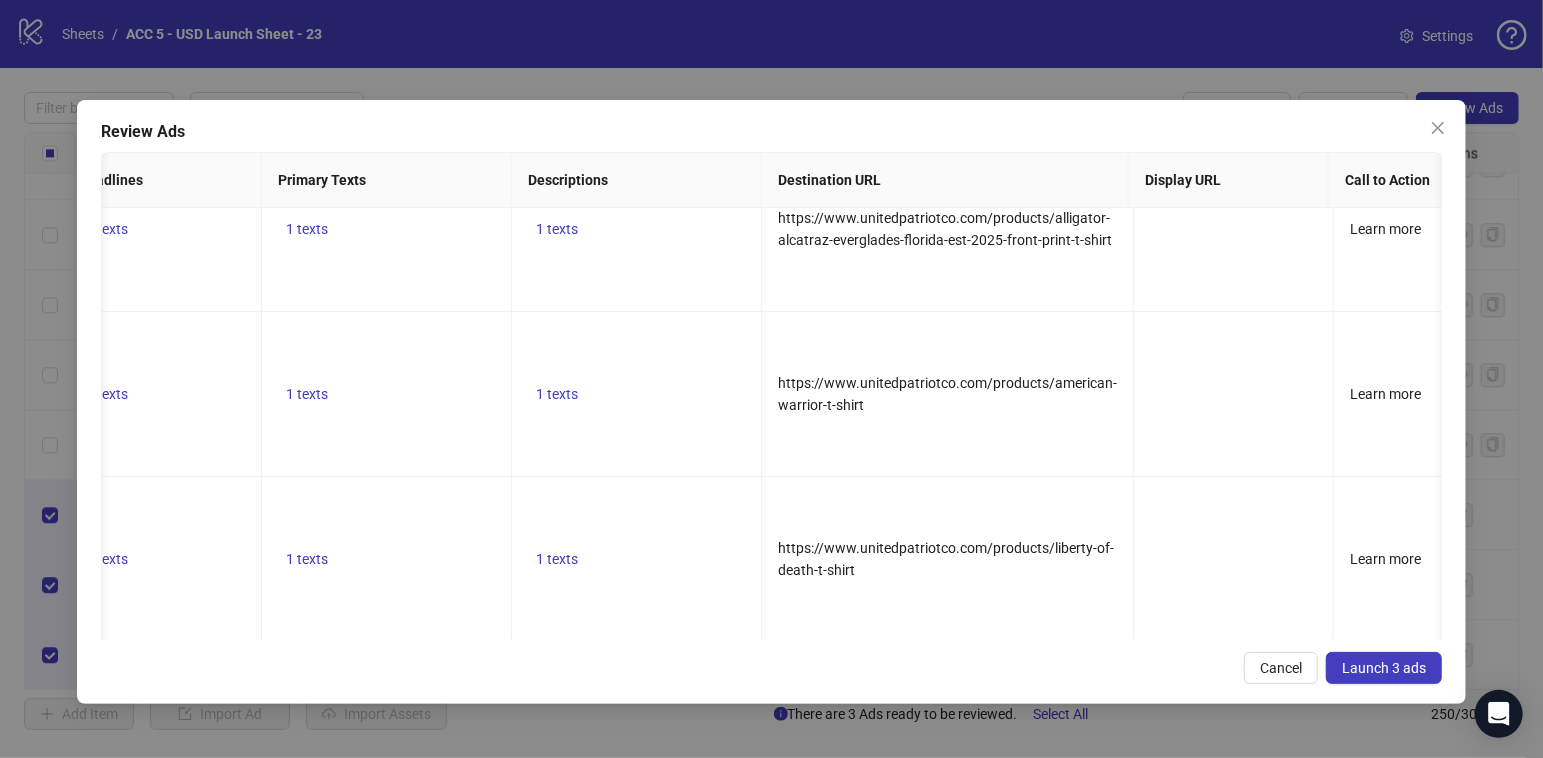 click on "Launch 3 ads" at bounding box center (1384, 668) 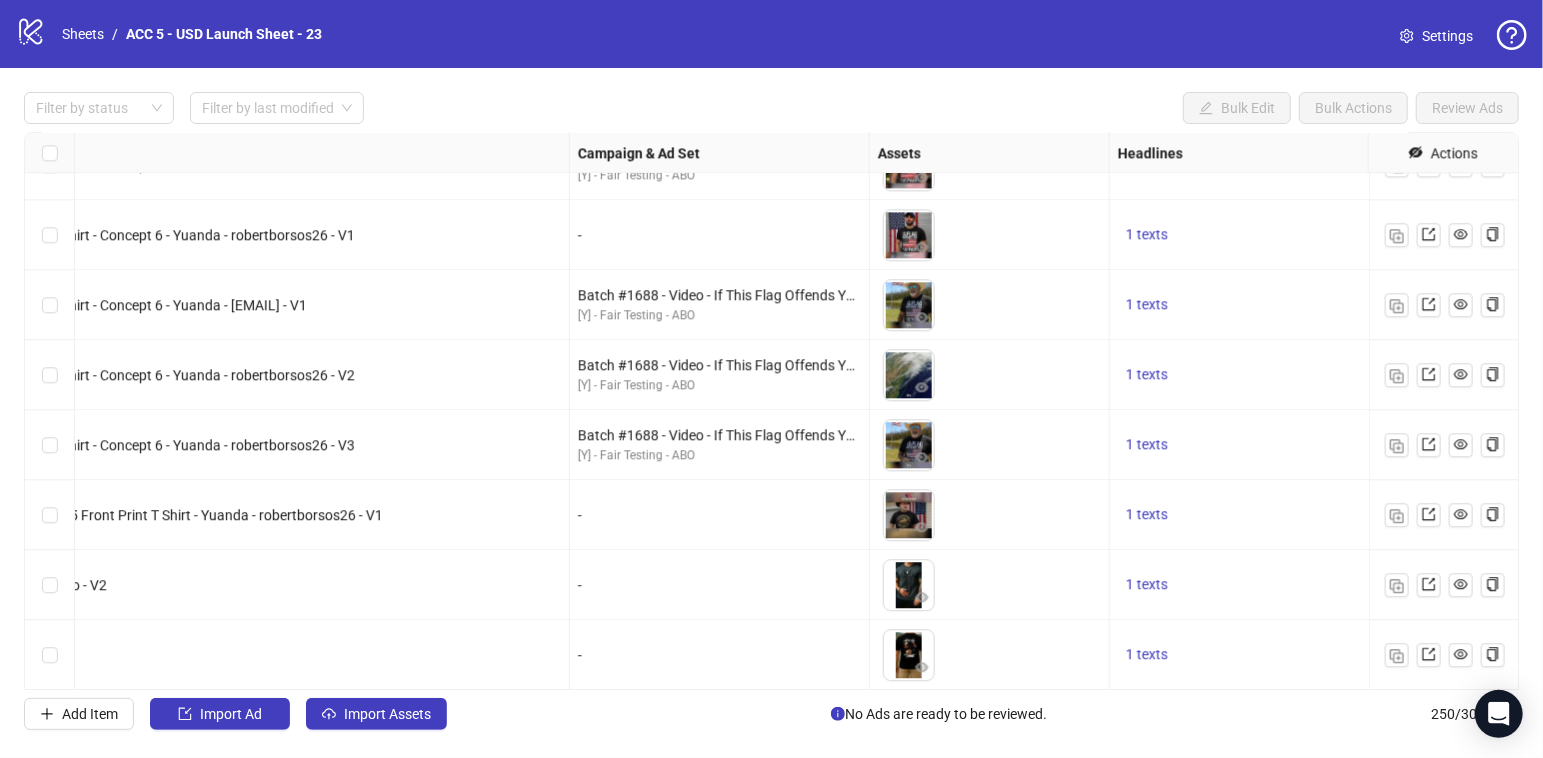 scroll, scrollTop: 16983, scrollLeft: 0, axis: vertical 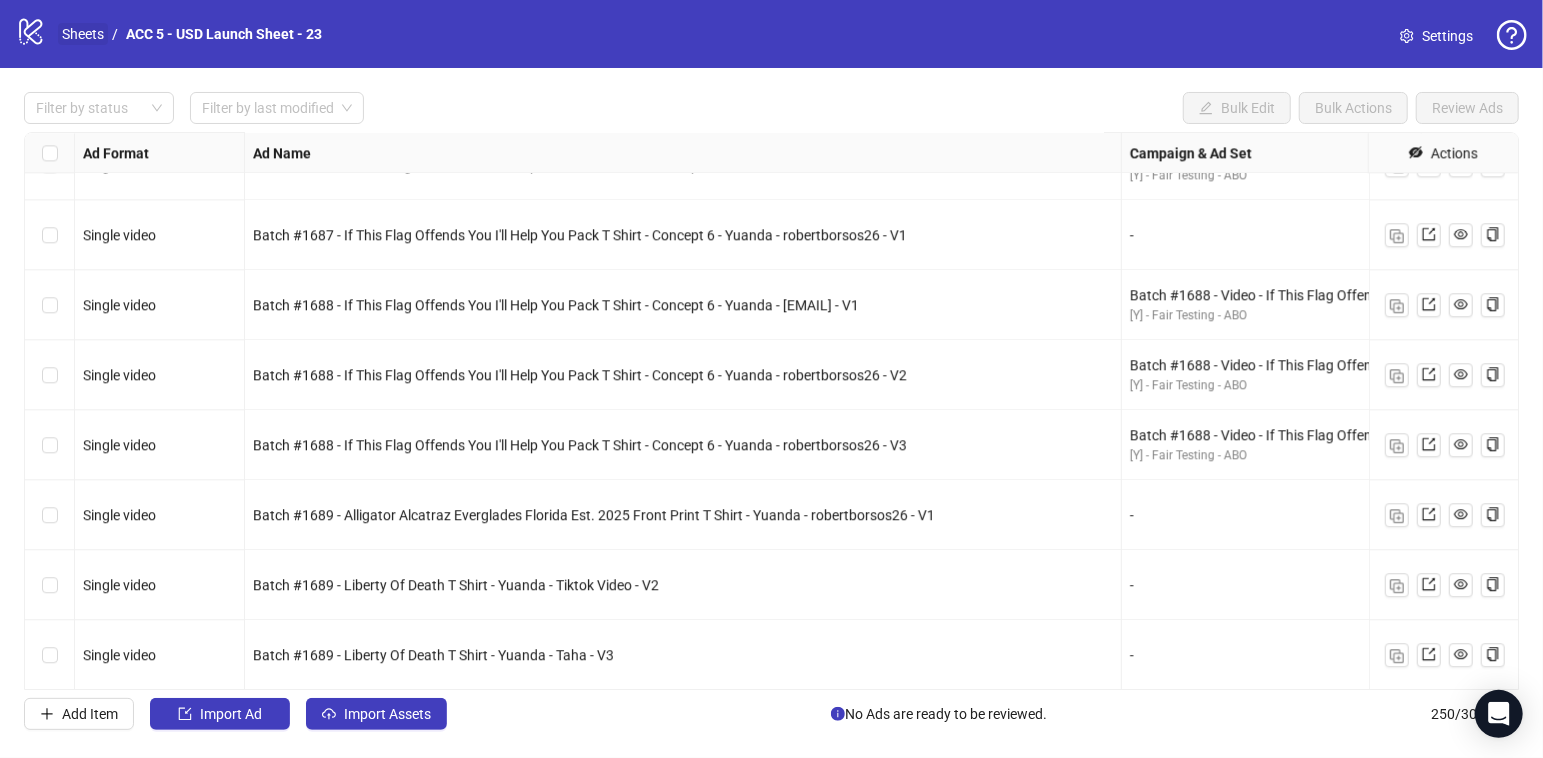 click on "Sheets" at bounding box center (83, 34) 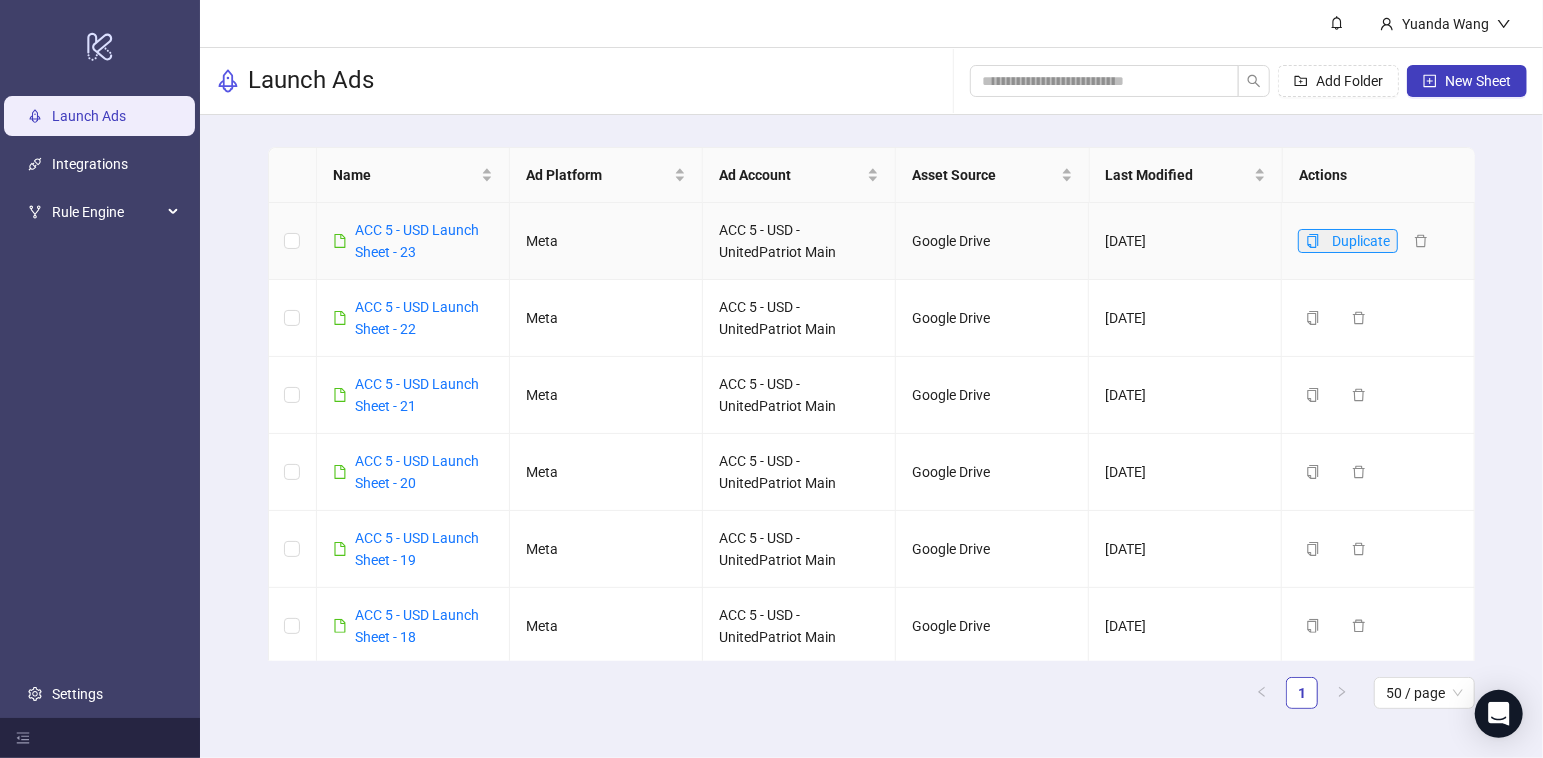 click 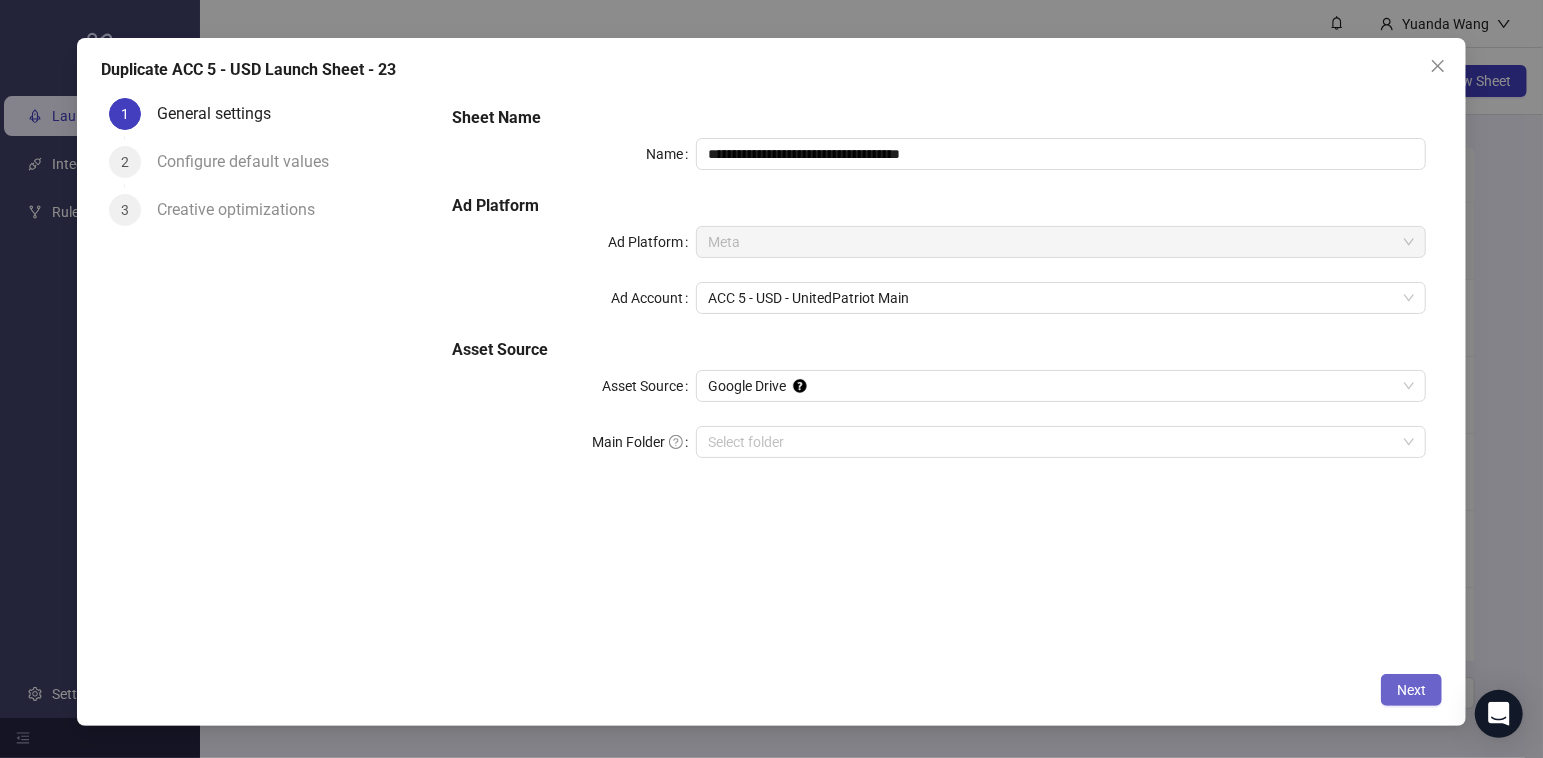 click on "Next" at bounding box center [1411, 690] 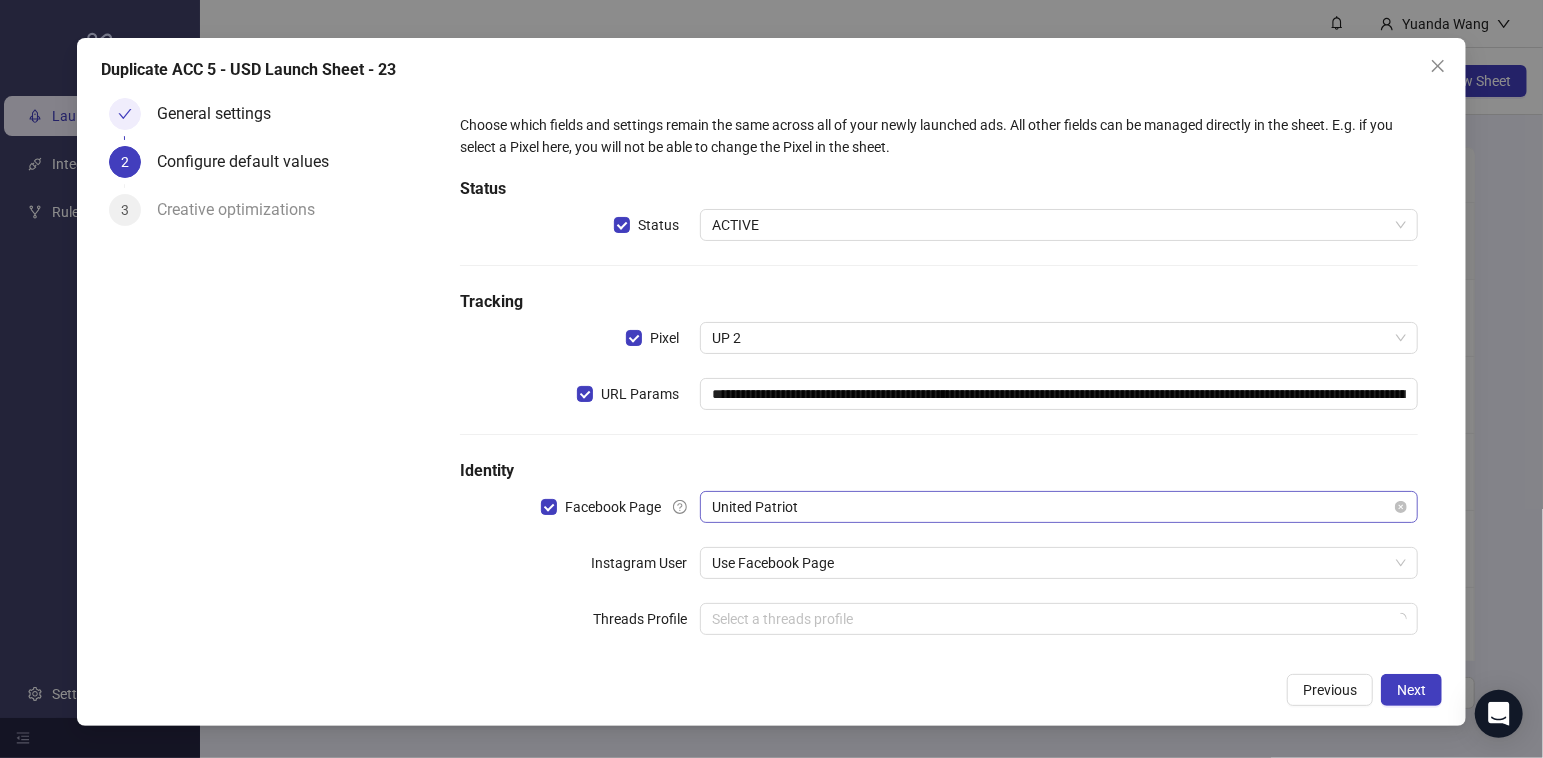click on "United Patriot" at bounding box center (1059, 507) 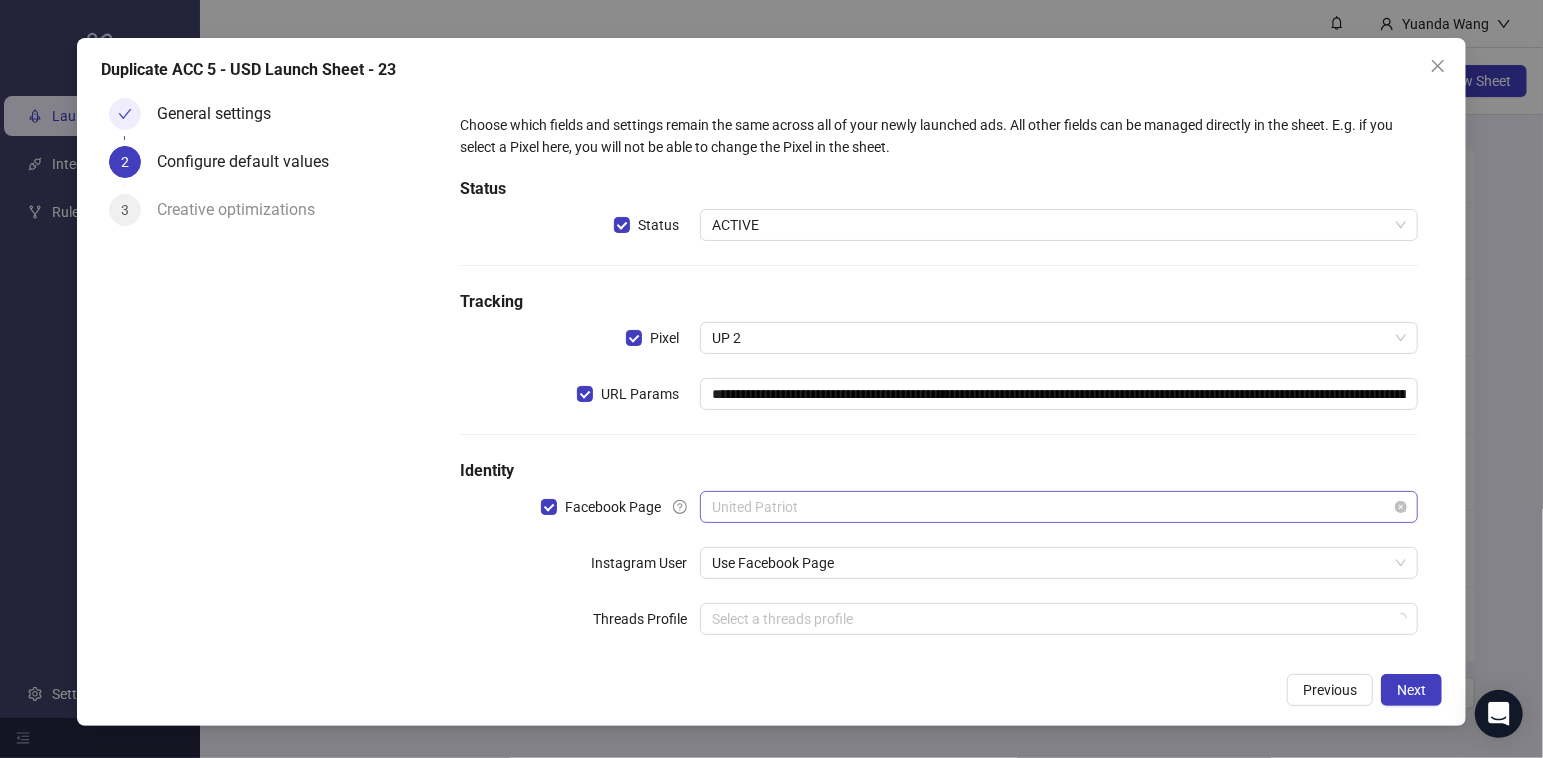scroll, scrollTop: 961, scrollLeft: 0, axis: vertical 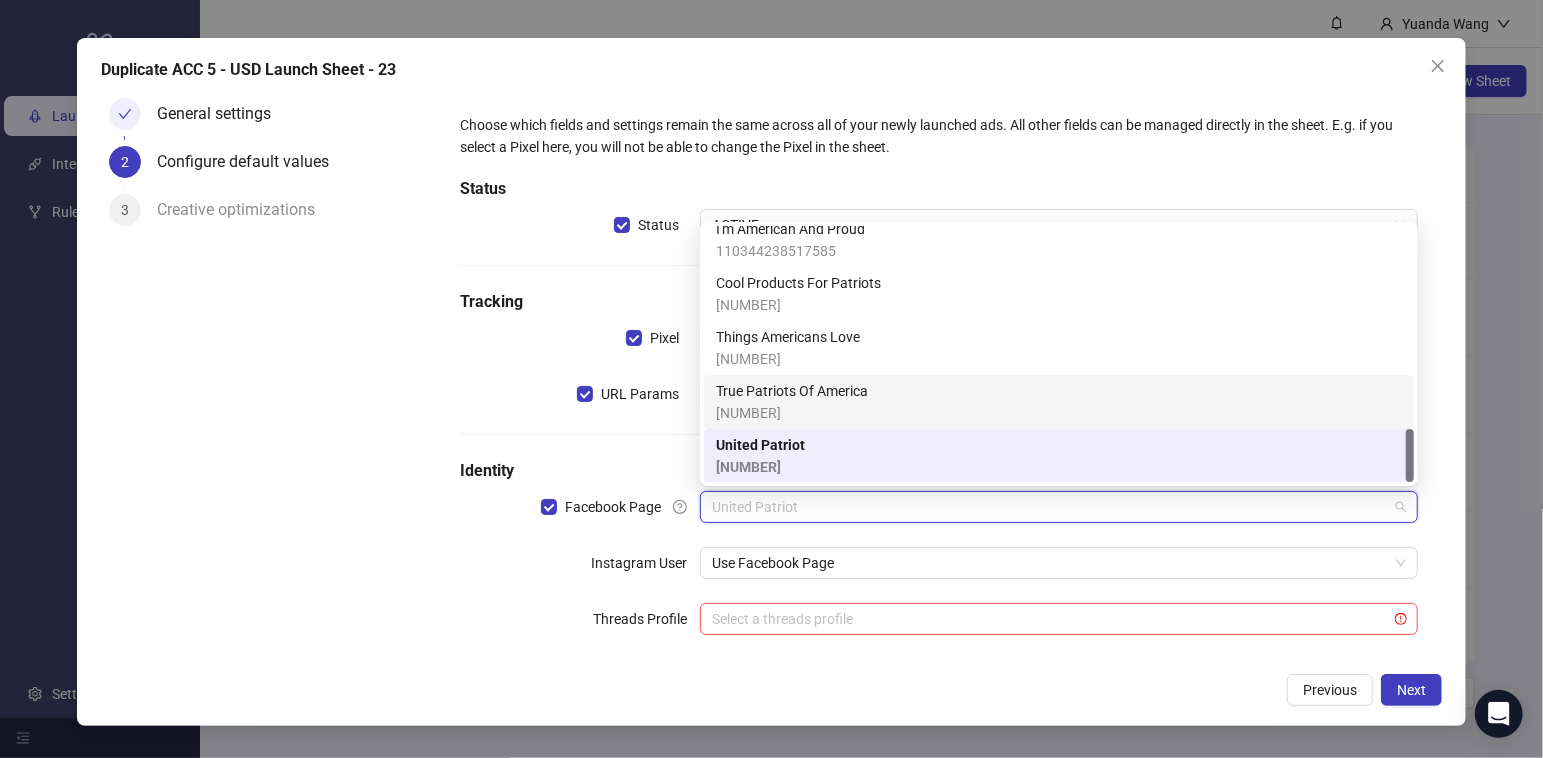 click on "True Patriots Of America [NUMBER]" at bounding box center (1059, 402) 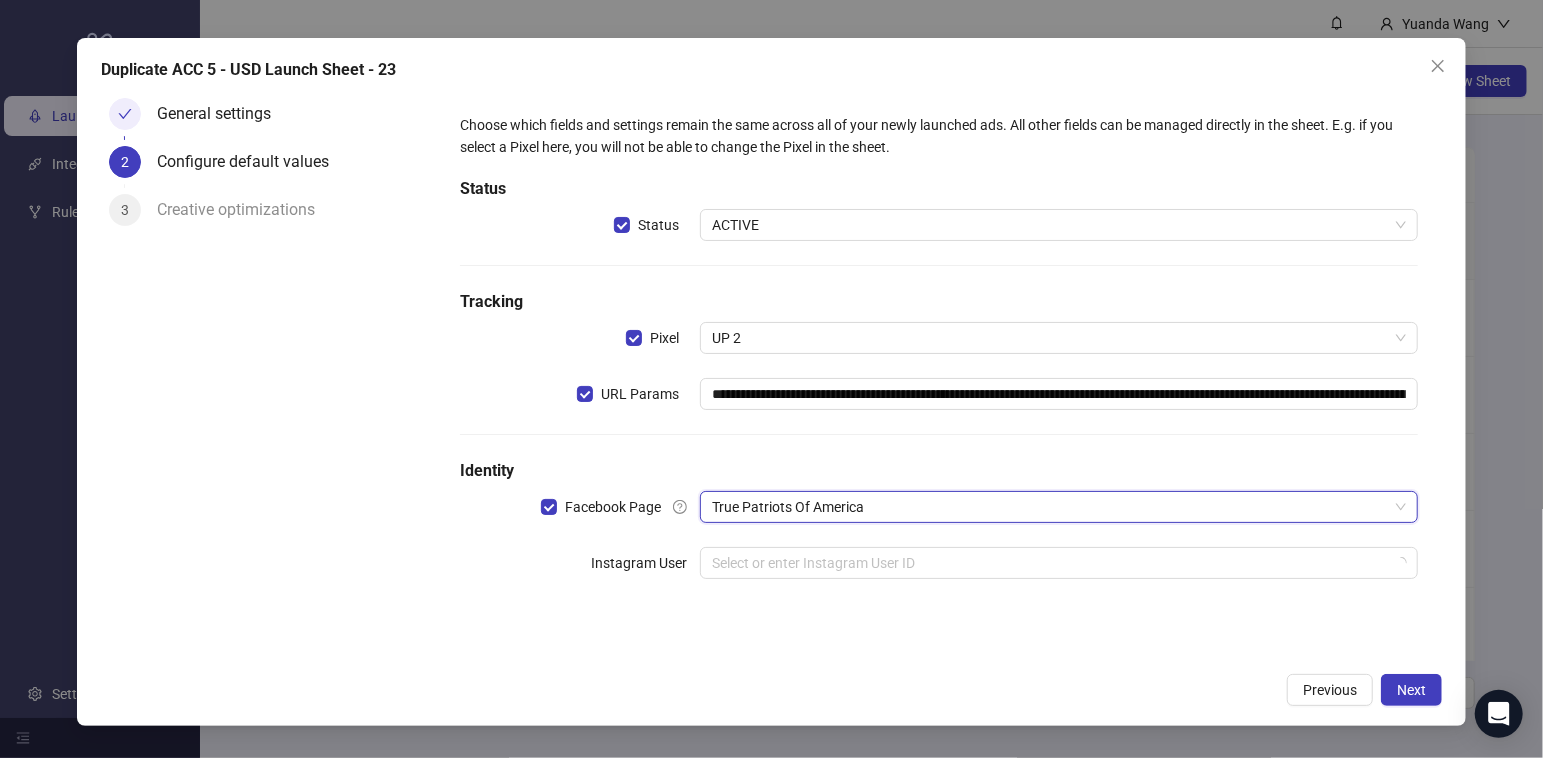 click on "**********" at bounding box center [939, 358] 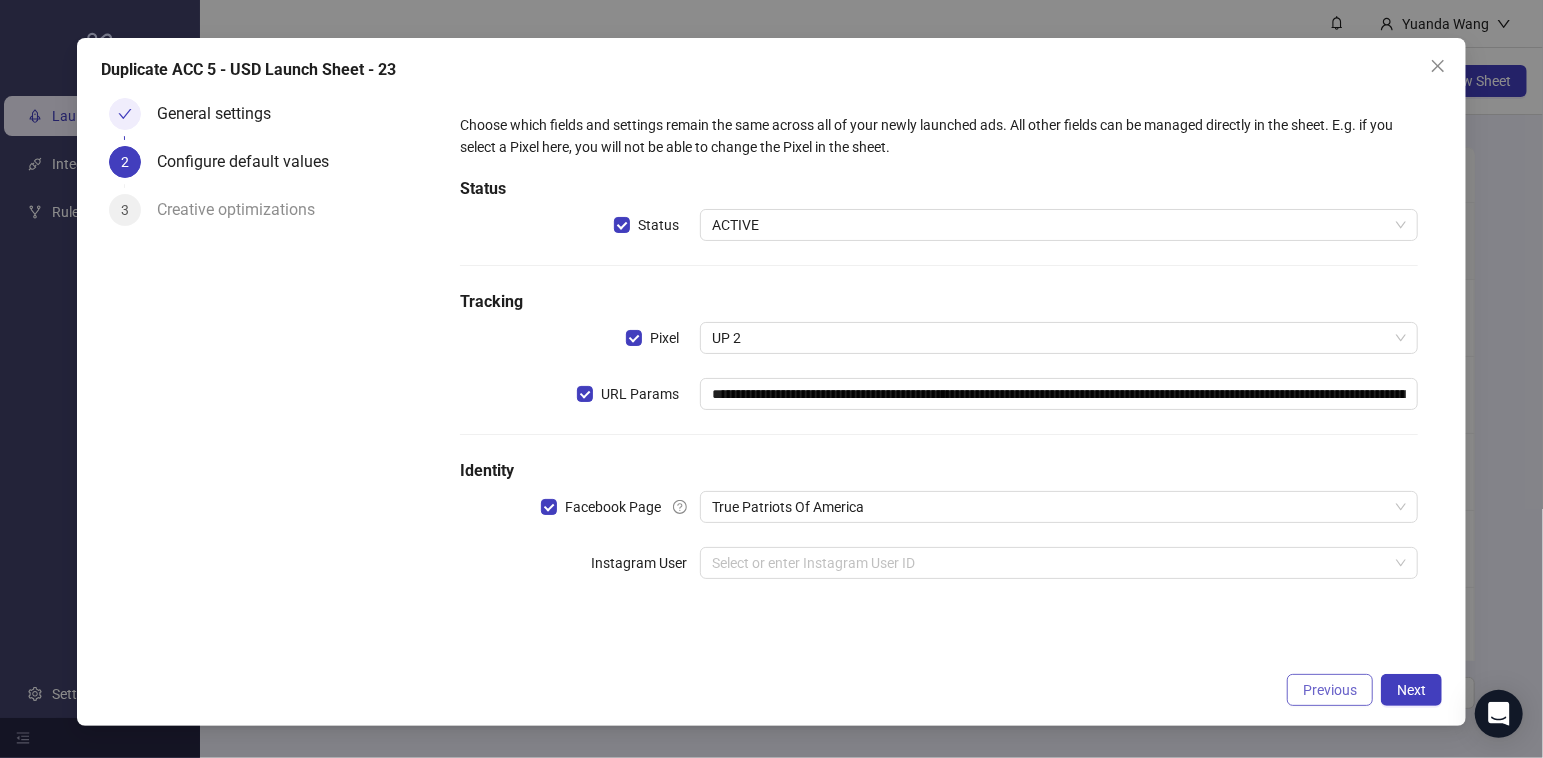 click on "Previous" at bounding box center [1330, 690] 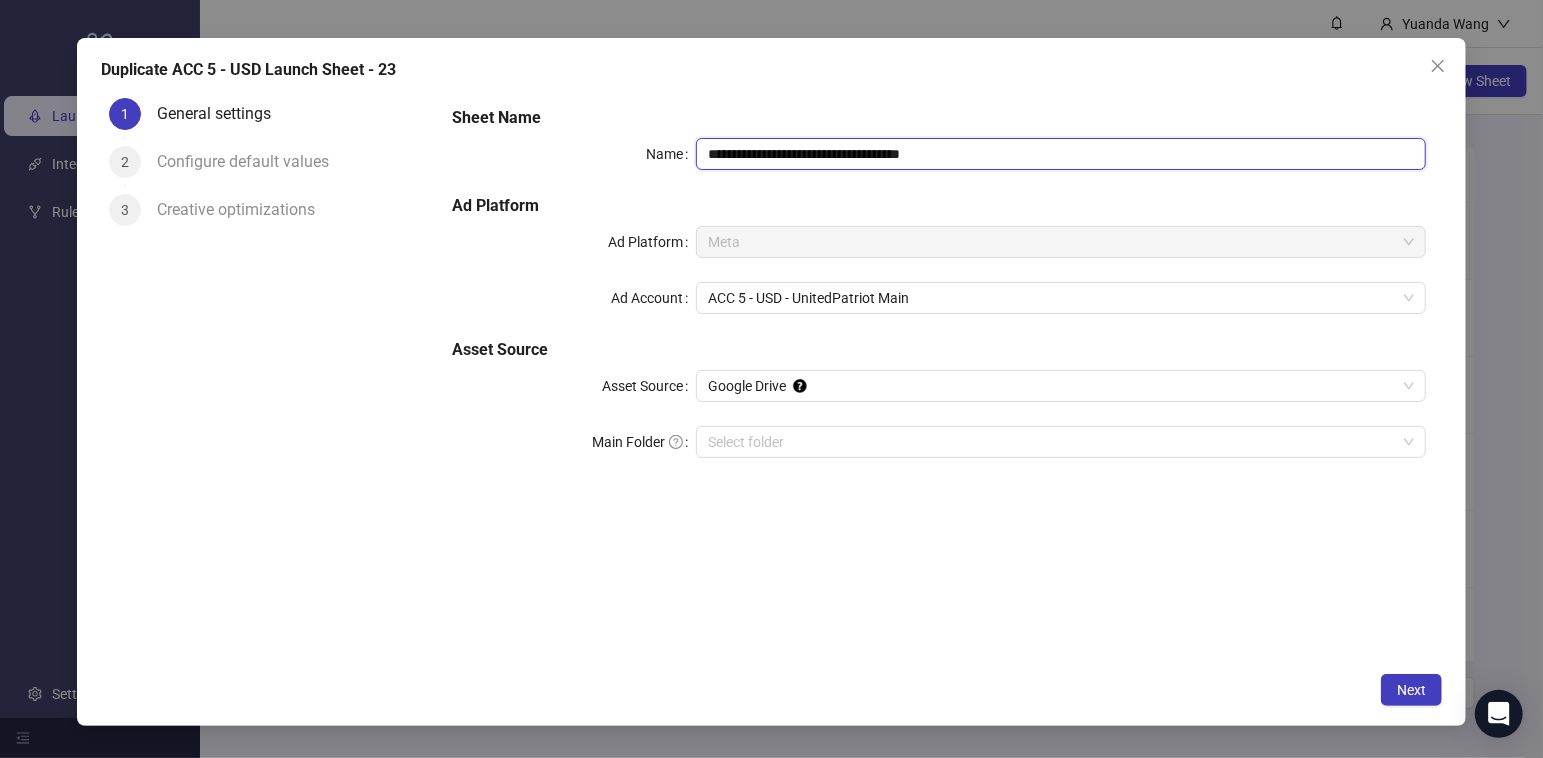 drag, startPoint x: 891, startPoint y: 152, endPoint x: 1195, endPoint y: 198, distance: 307.46057 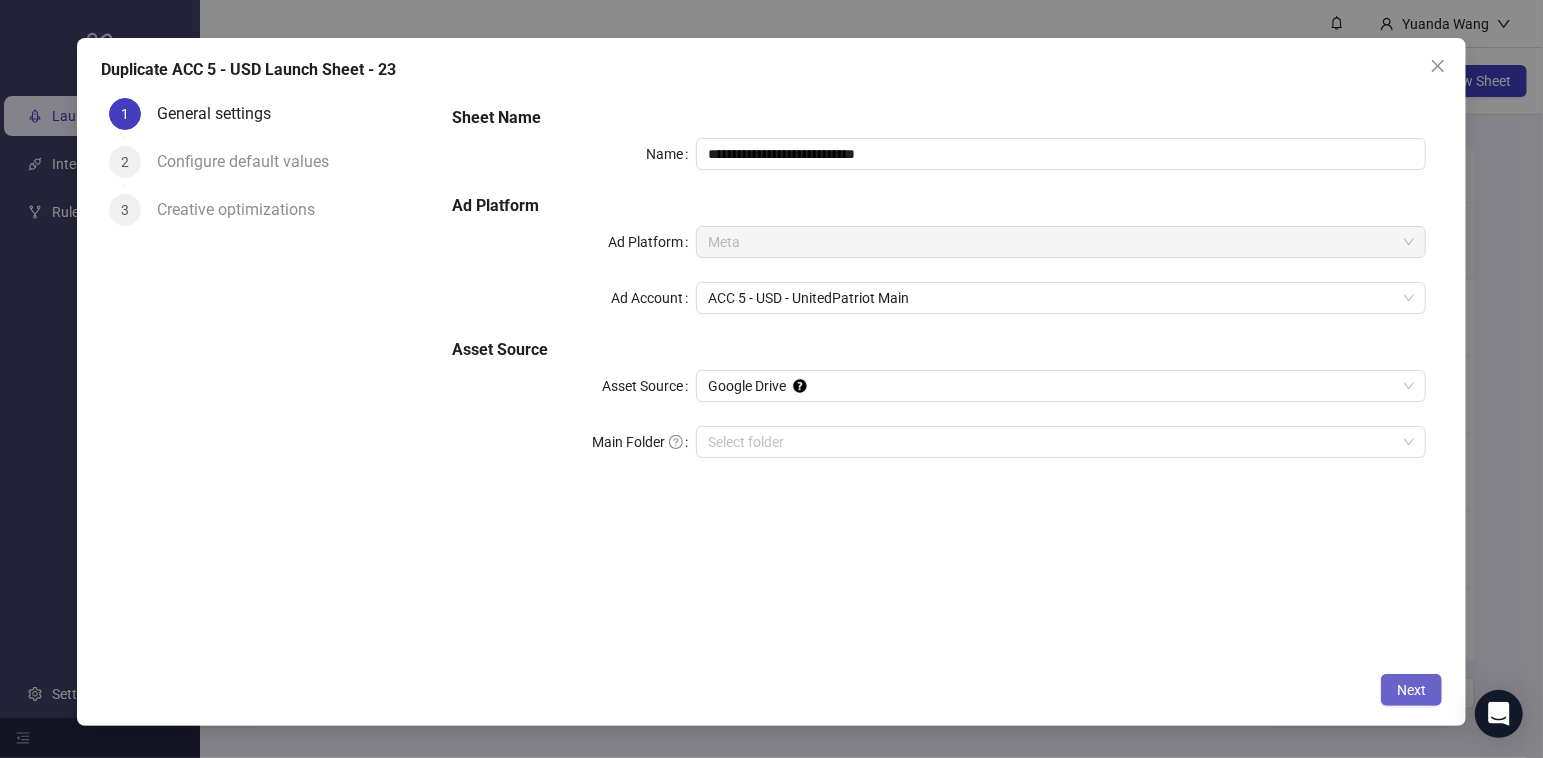 click on "Next" at bounding box center [1411, 690] 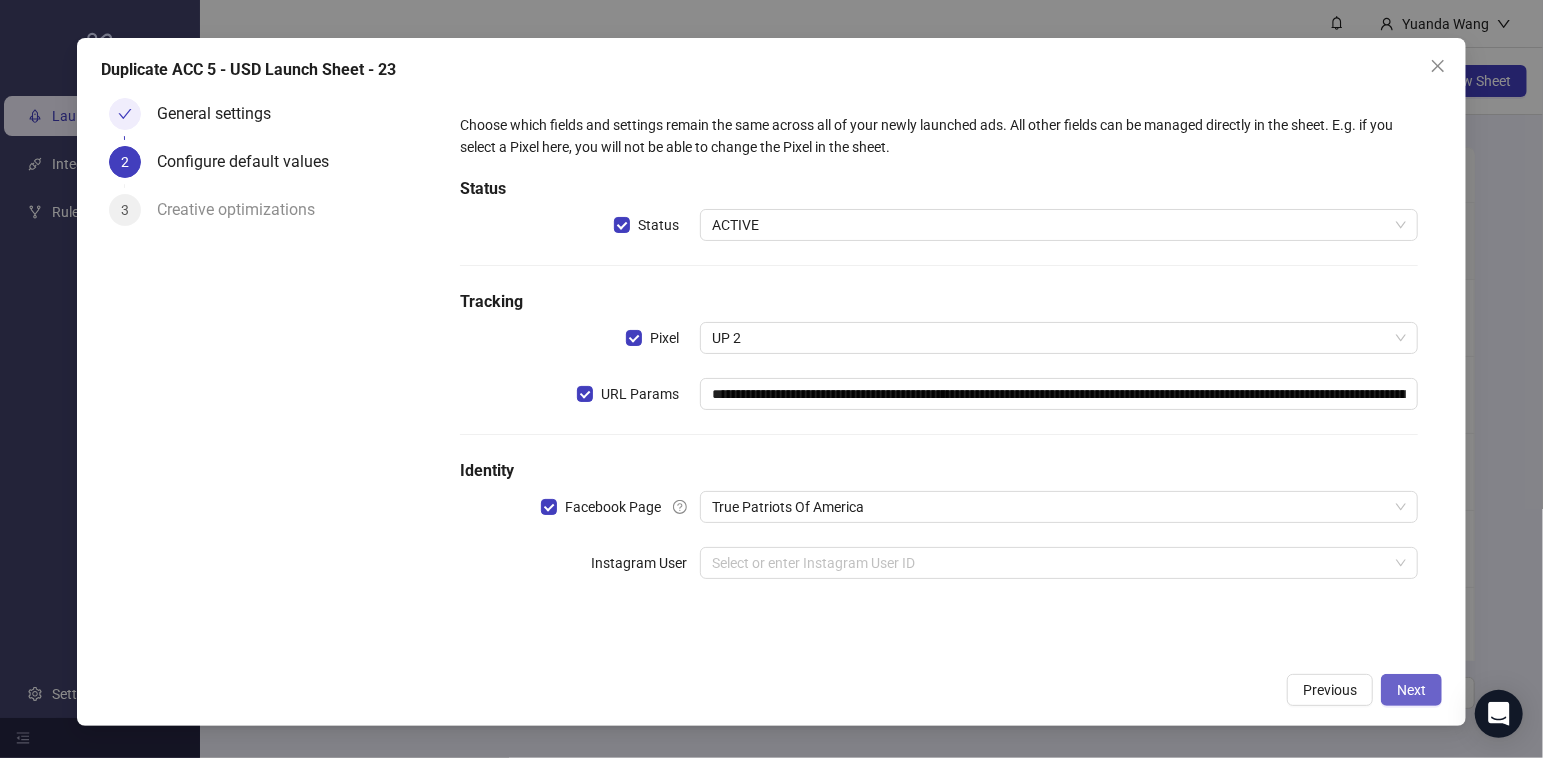 click on "Next" at bounding box center (1411, 690) 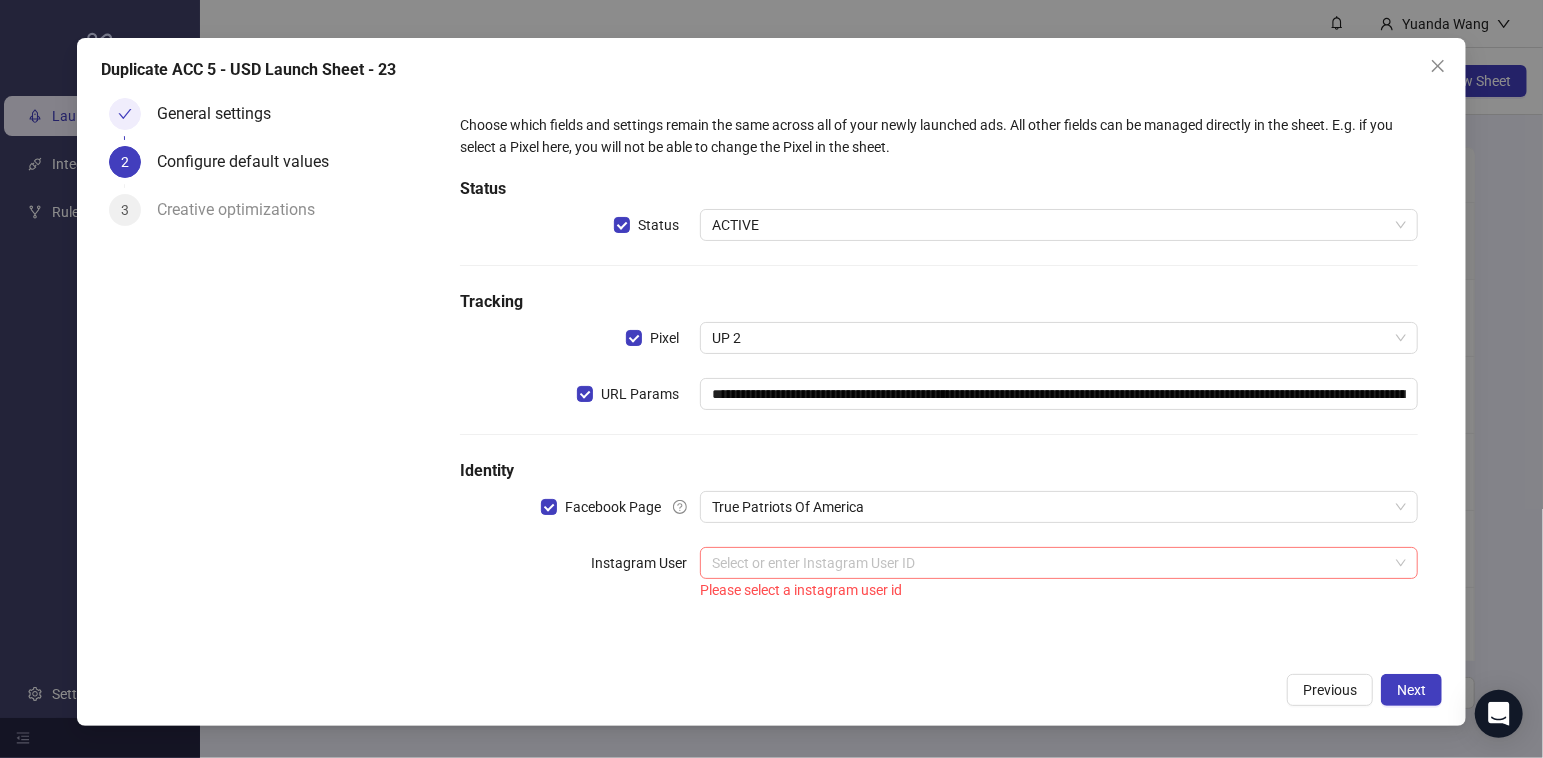 click at bounding box center (1050, 563) 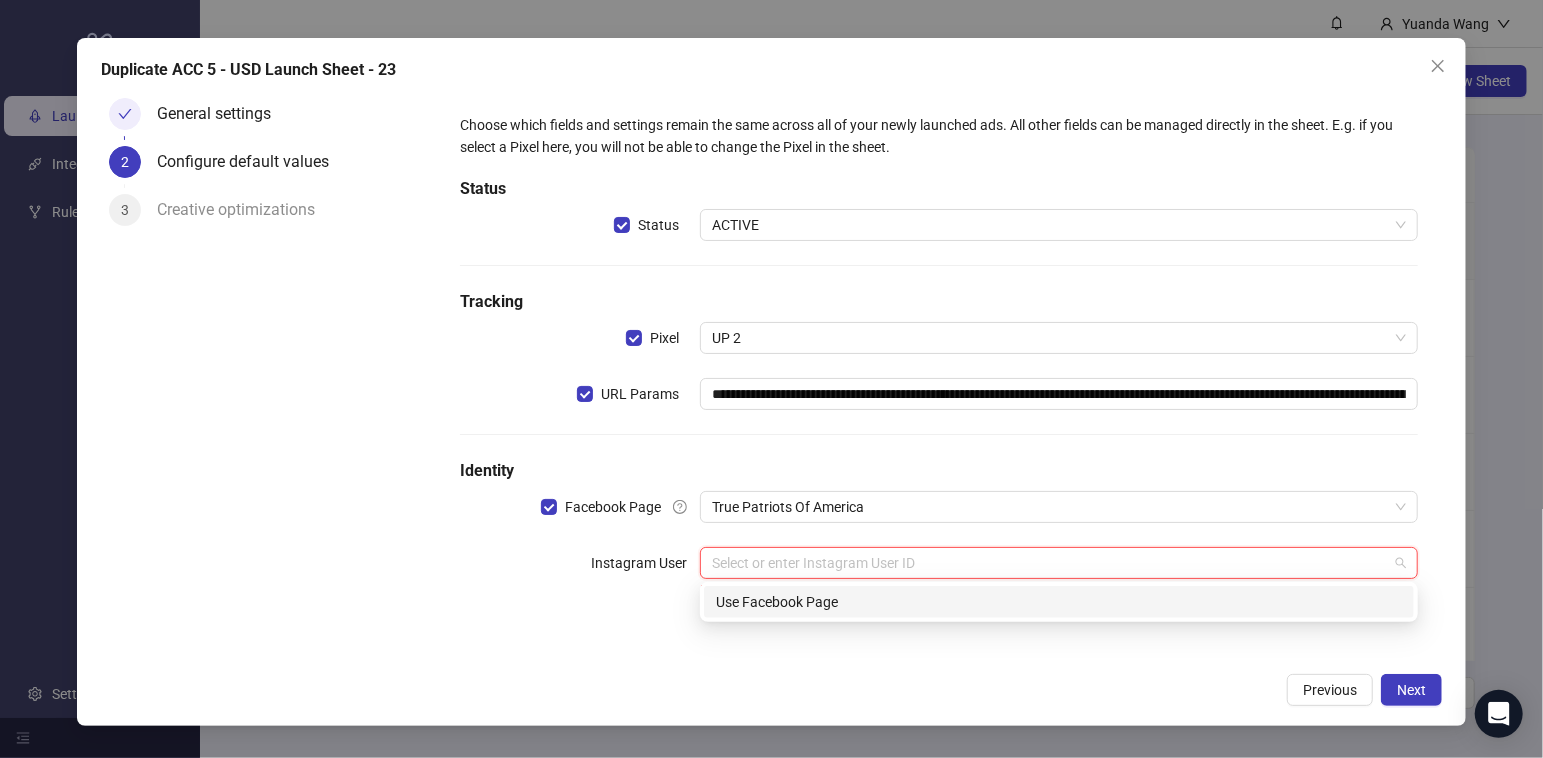 click on "Use Facebook Page" at bounding box center (1059, 602) 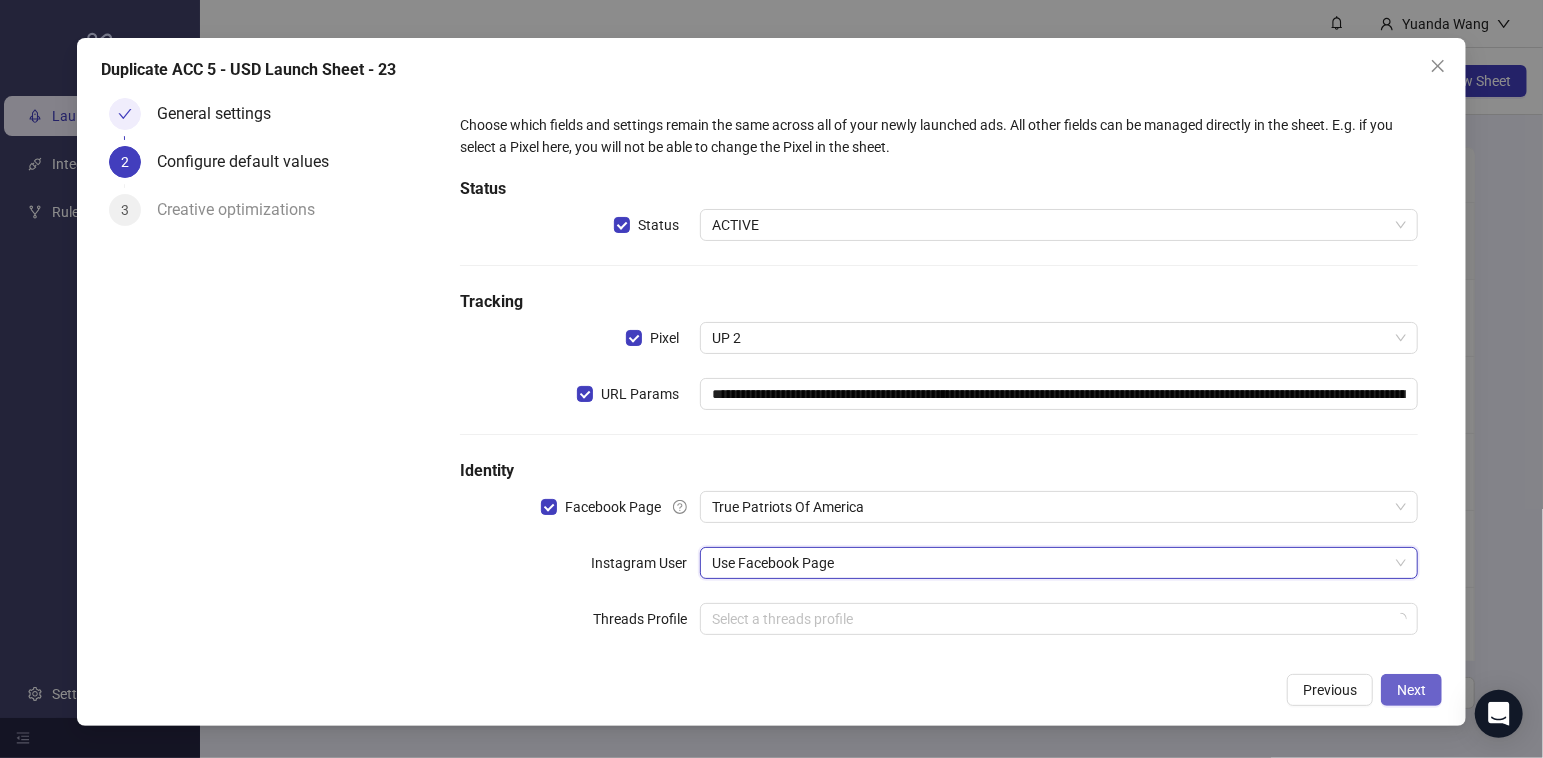 click on "Next" at bounding box center (1411, 690) 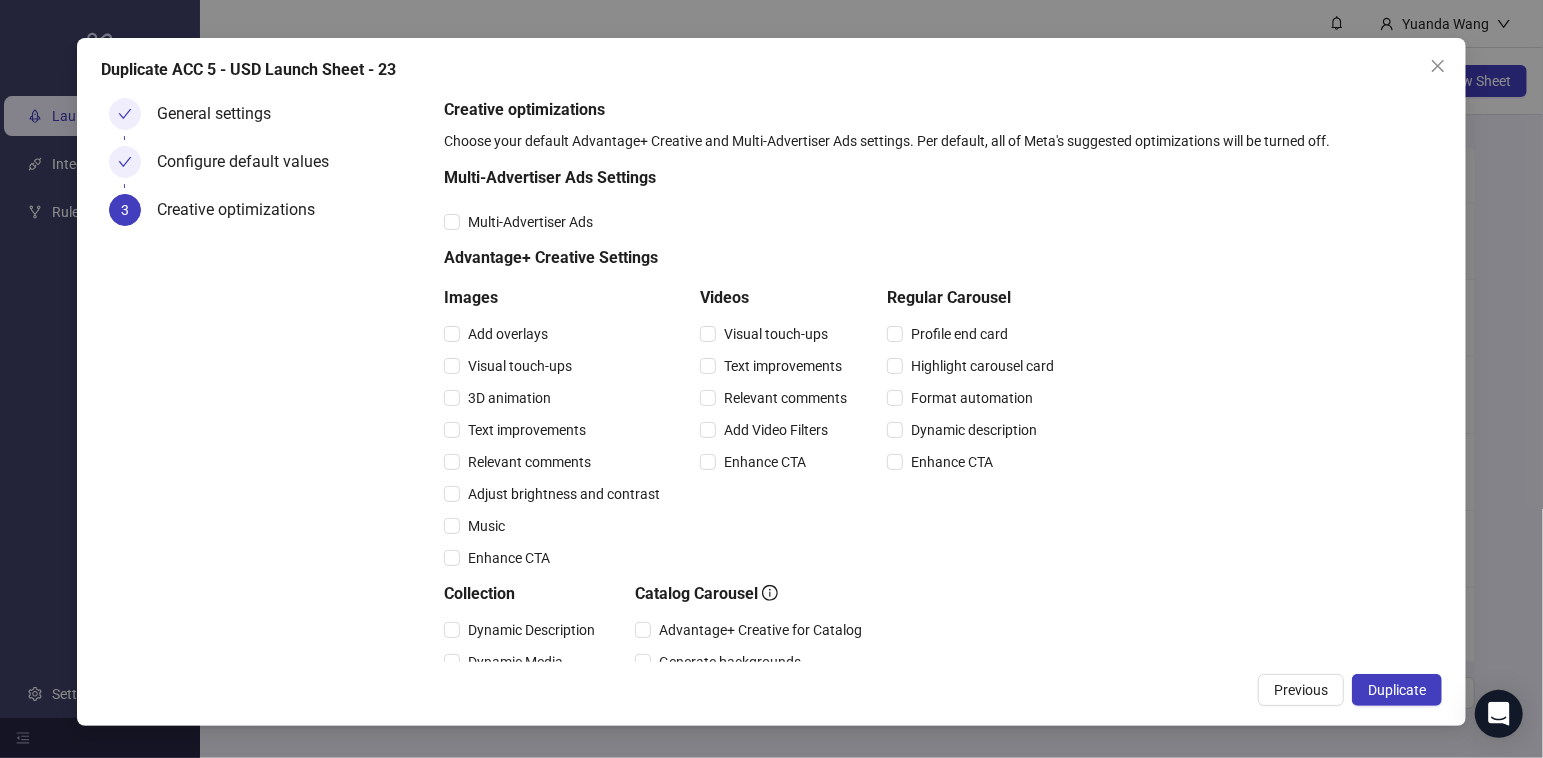 click on "Duplicate" at bounding box center [1397, 690] 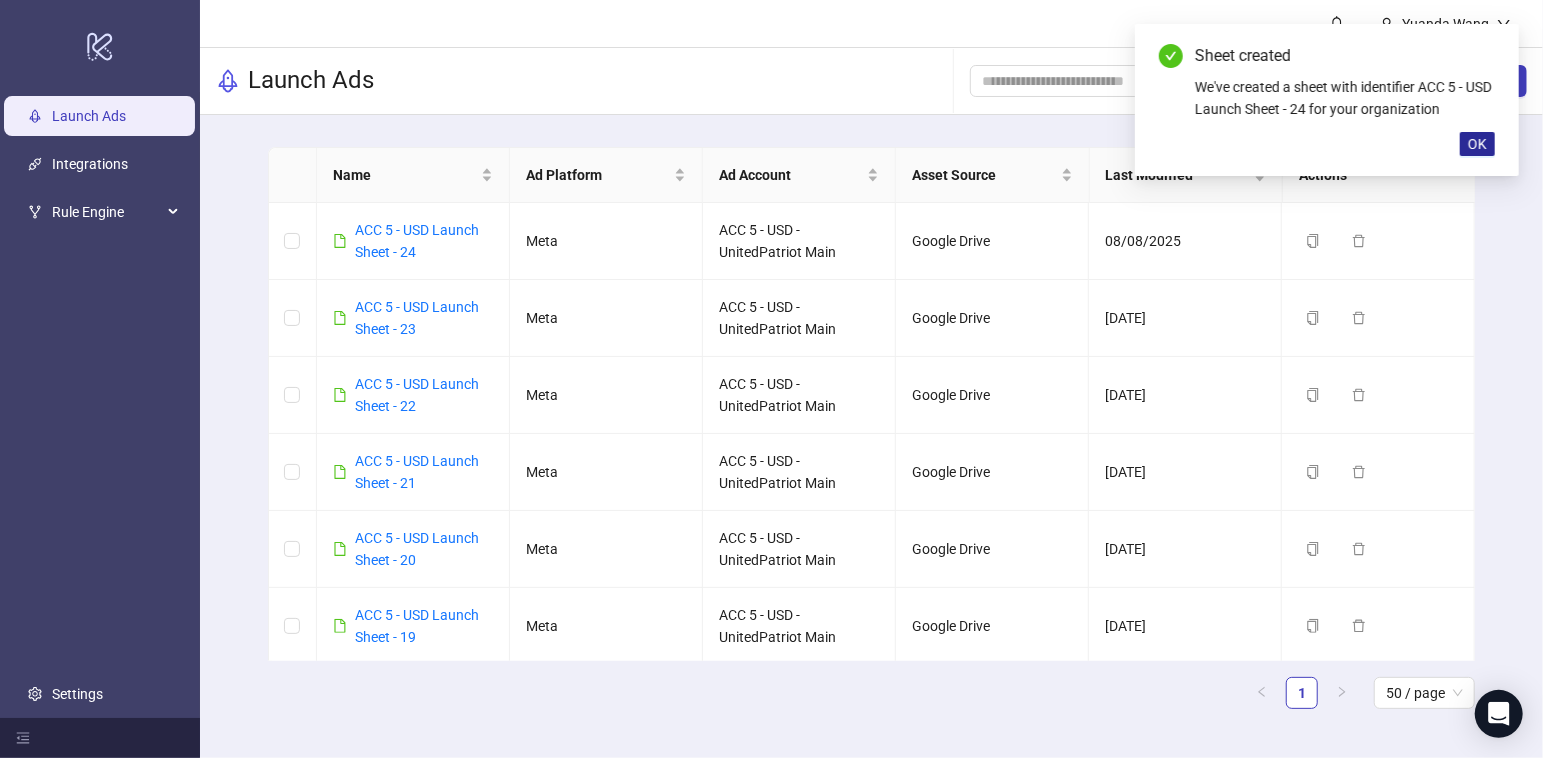 click on "OK" at bounding box center (1477, 144) 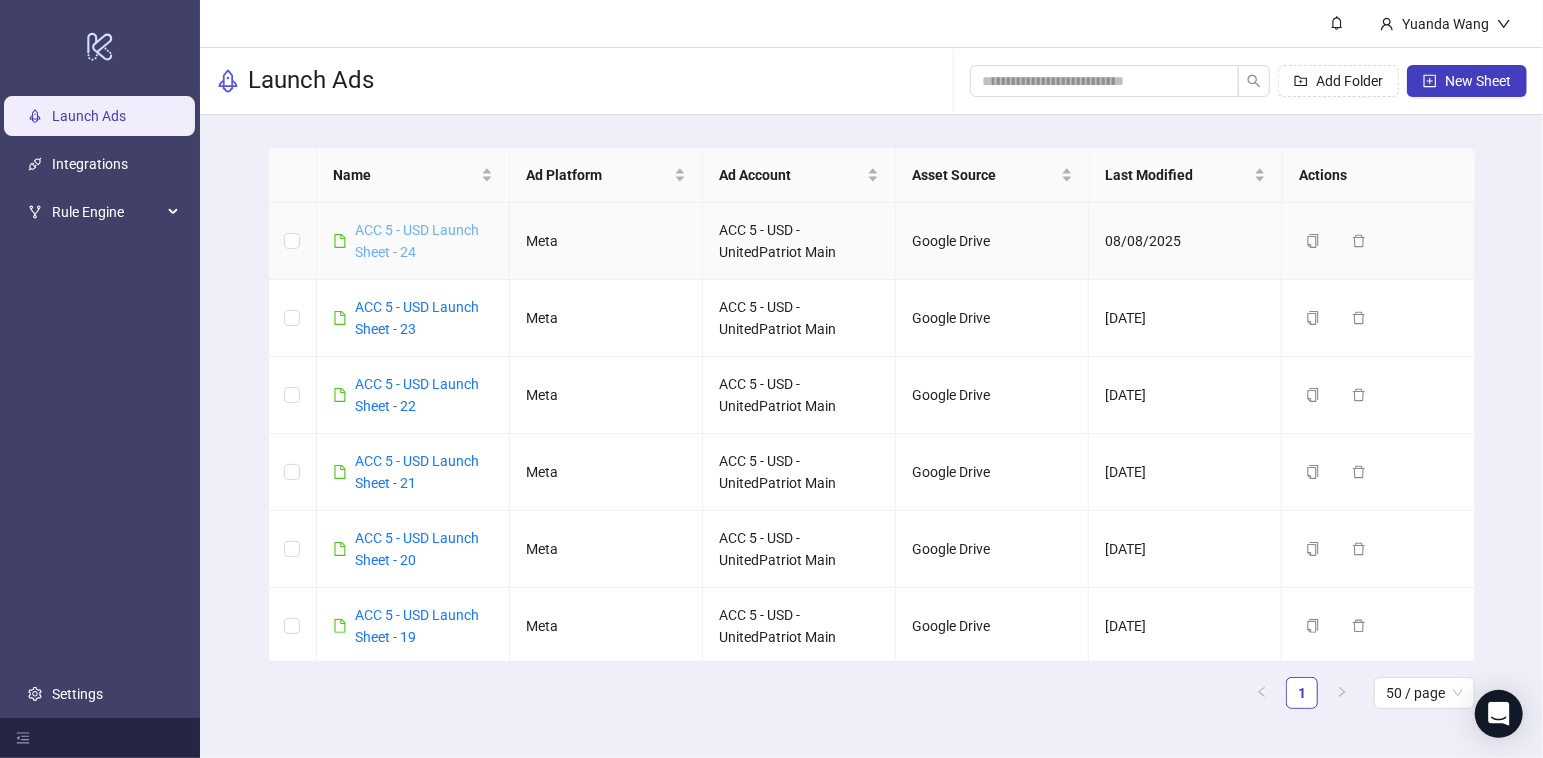 click on "ACC 5 - USD Launch Sheet - 24" at bounding box center (417, 241) 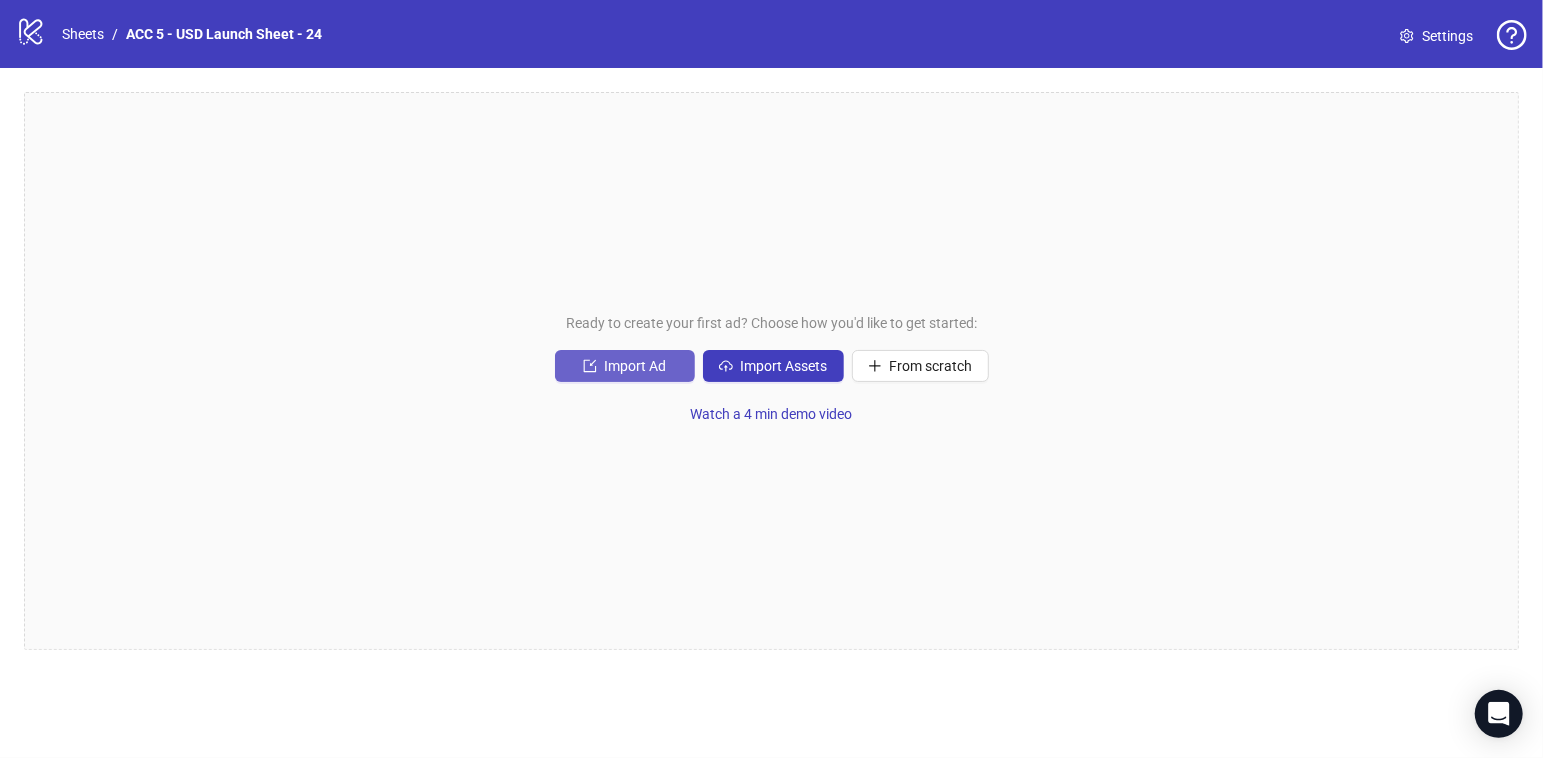 click on "Import Ad" at bounding box center (625, 366) 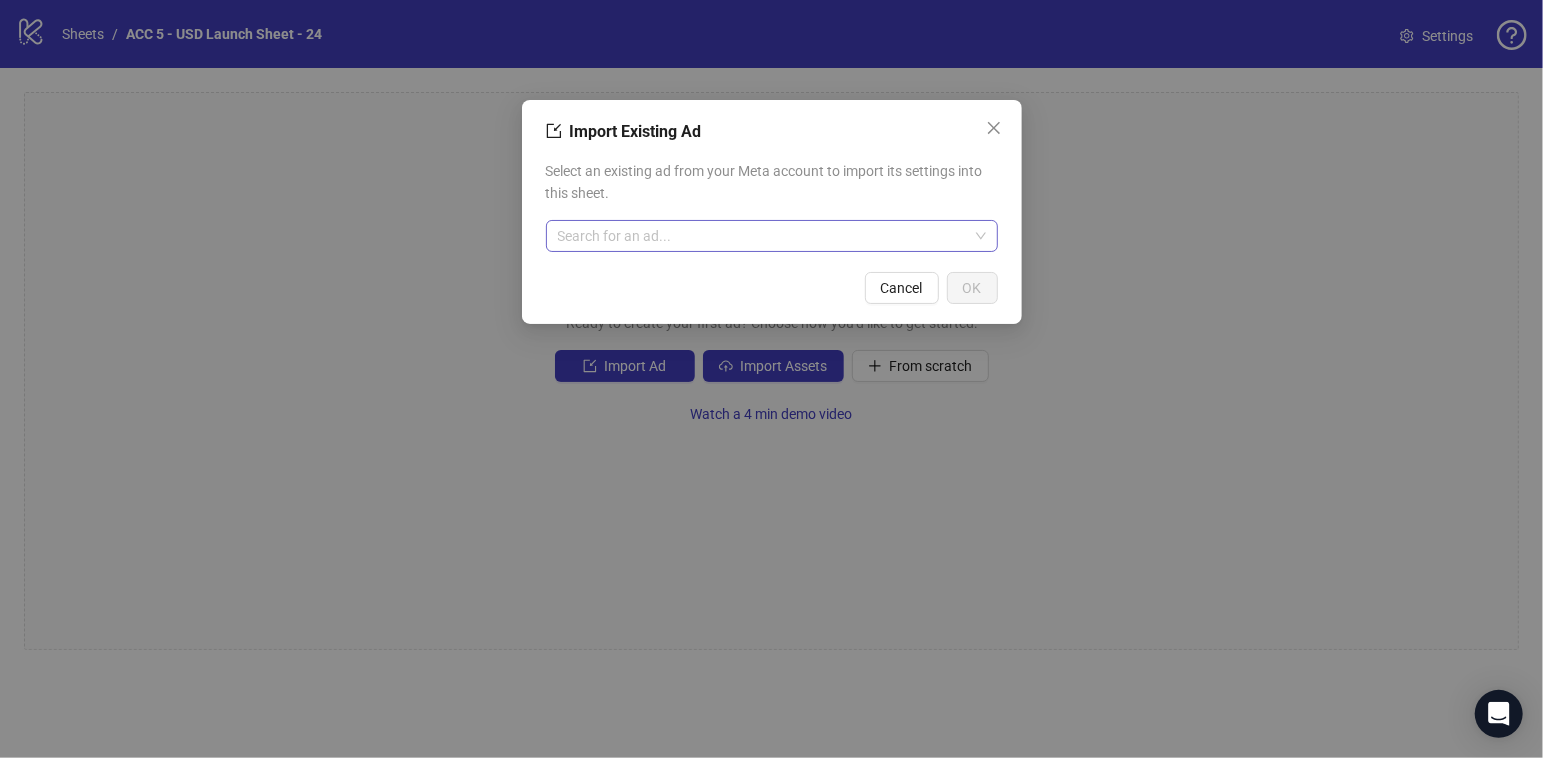 click at bounding box center [763, 236] 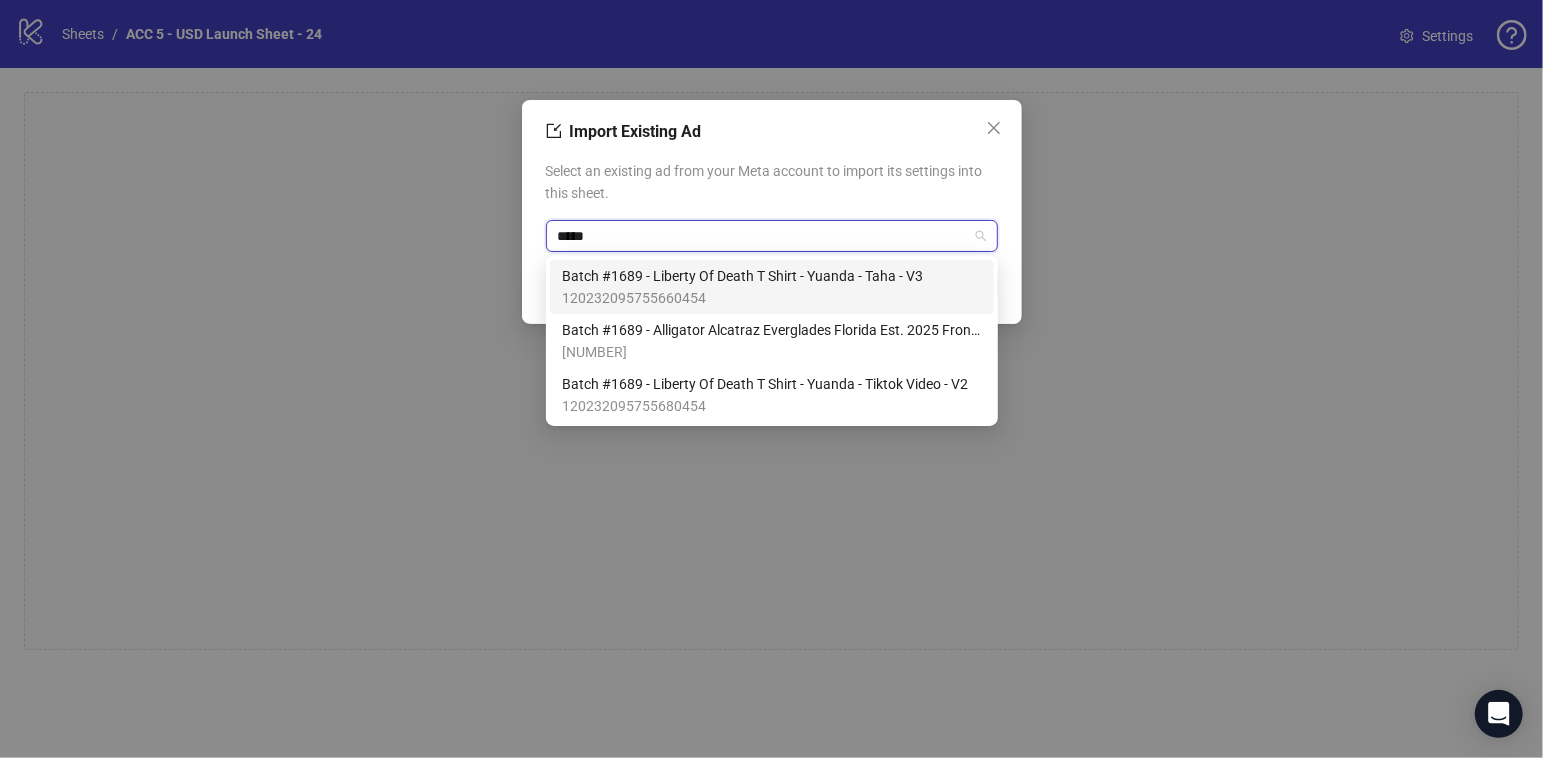 type on "*****" 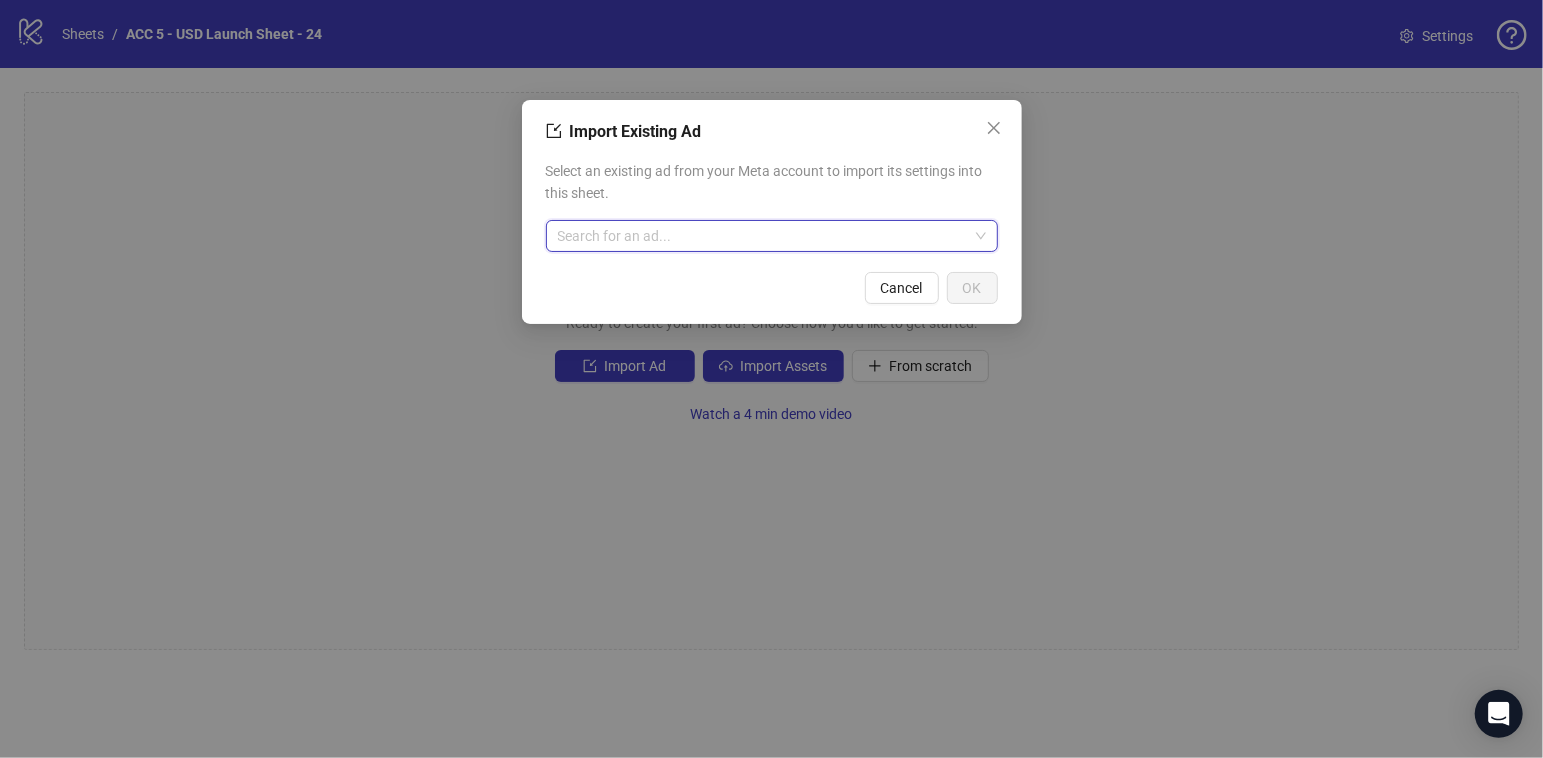 click at bounding box center [772, 236] 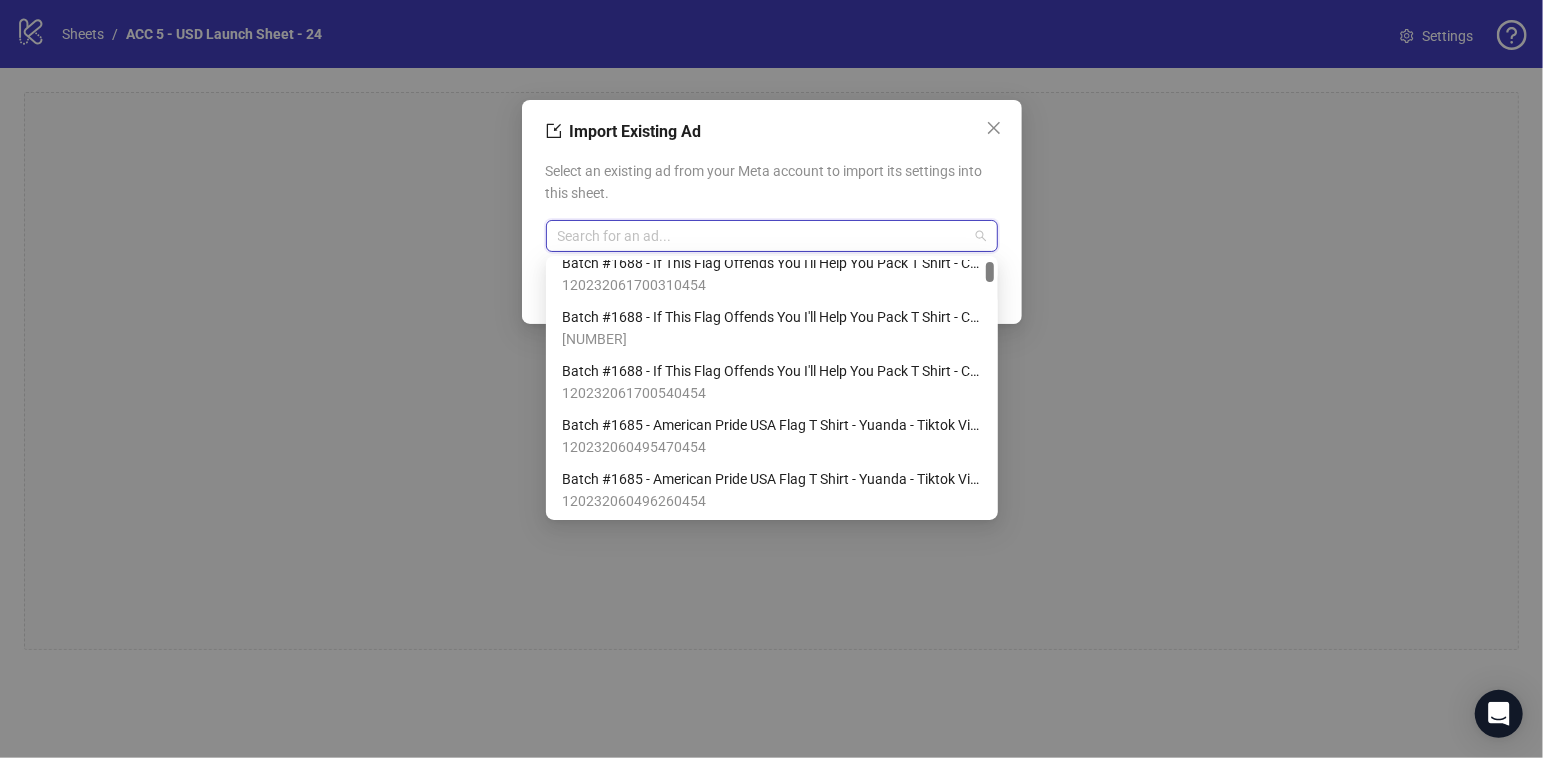 scroll, scrollTop: 0, scrollLeft: 0, axis: both 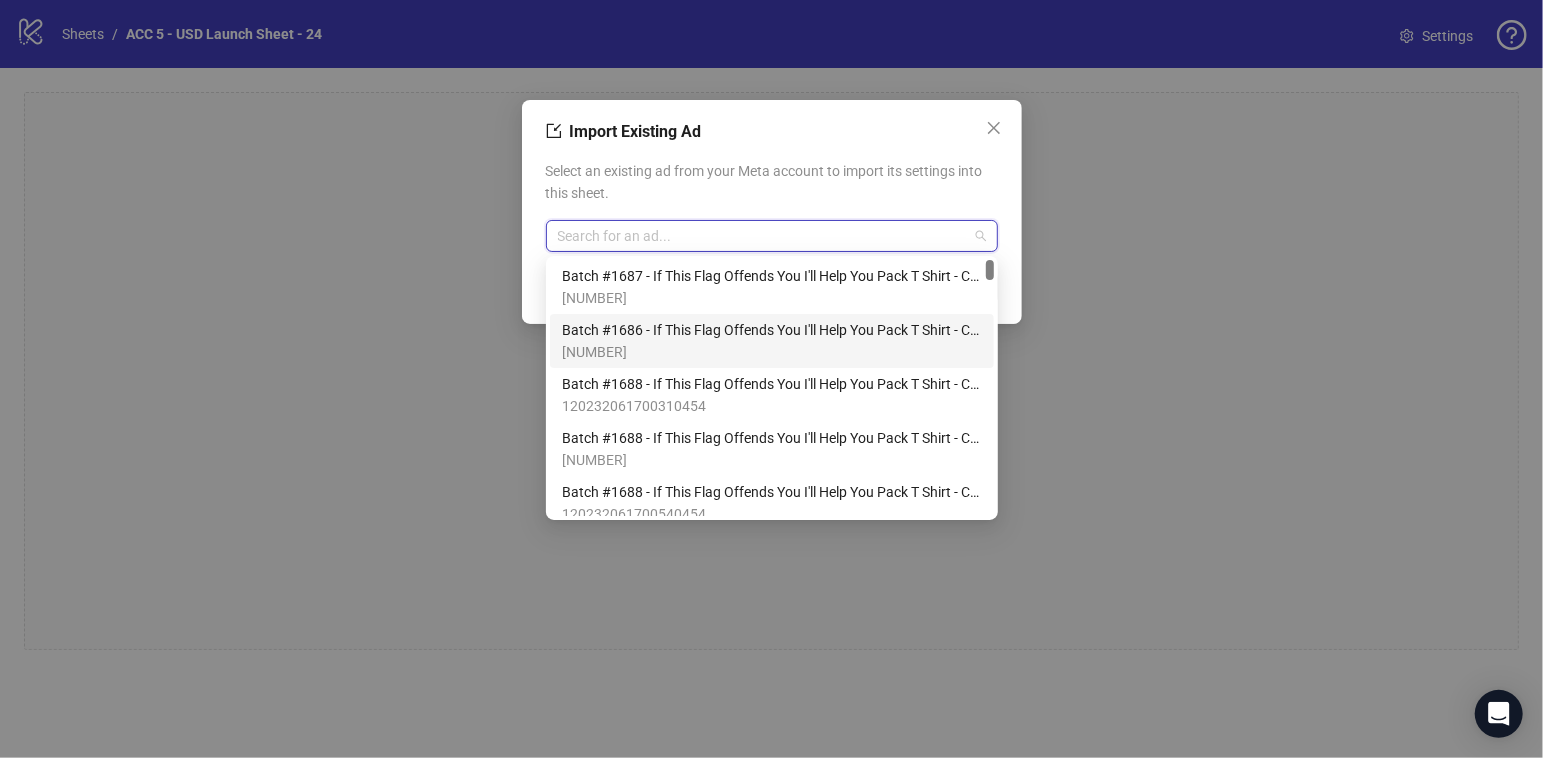 paste on "**********" 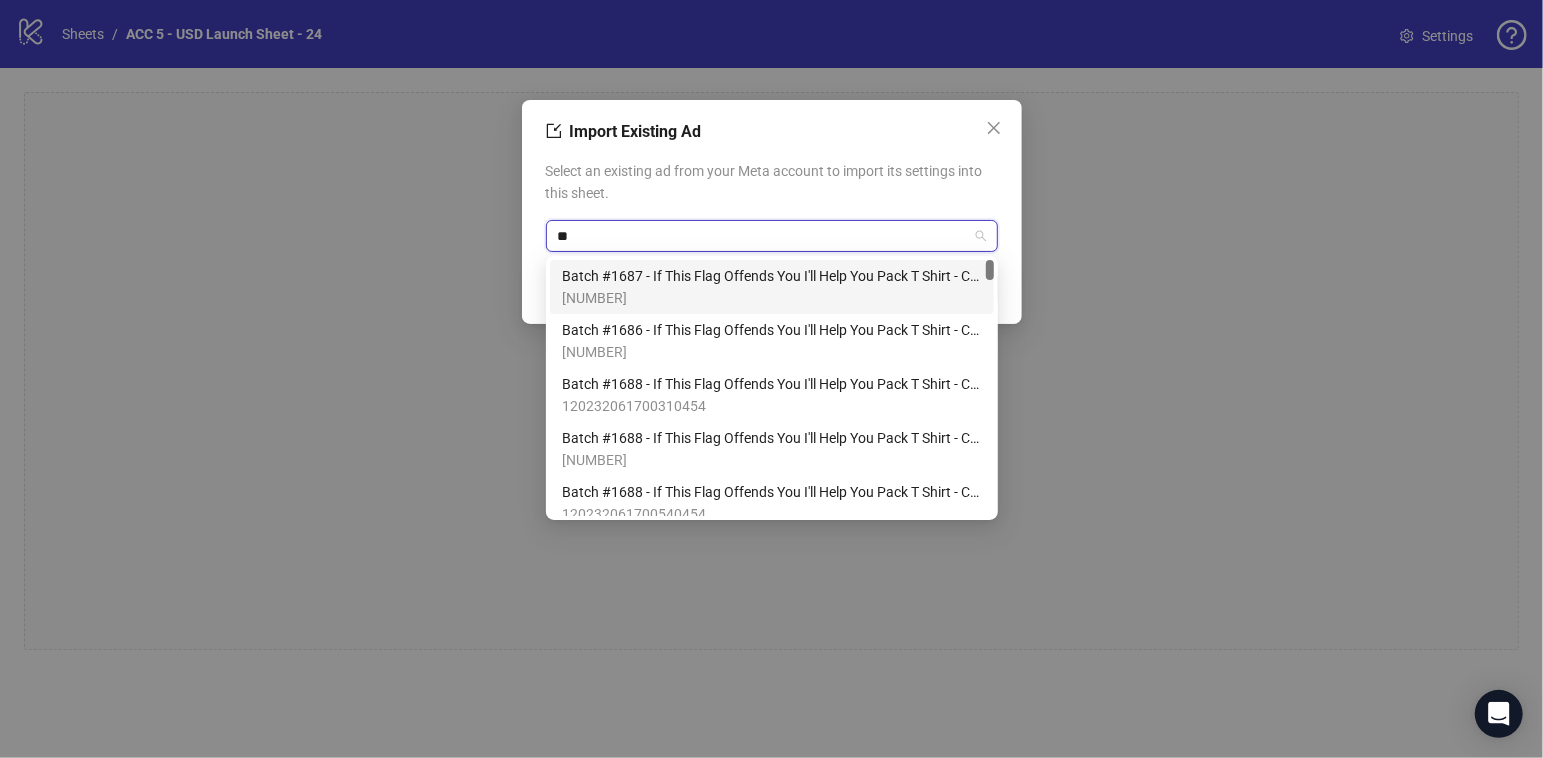 scroll, scrollTop: 0, scrollLeft: 0, axis: both 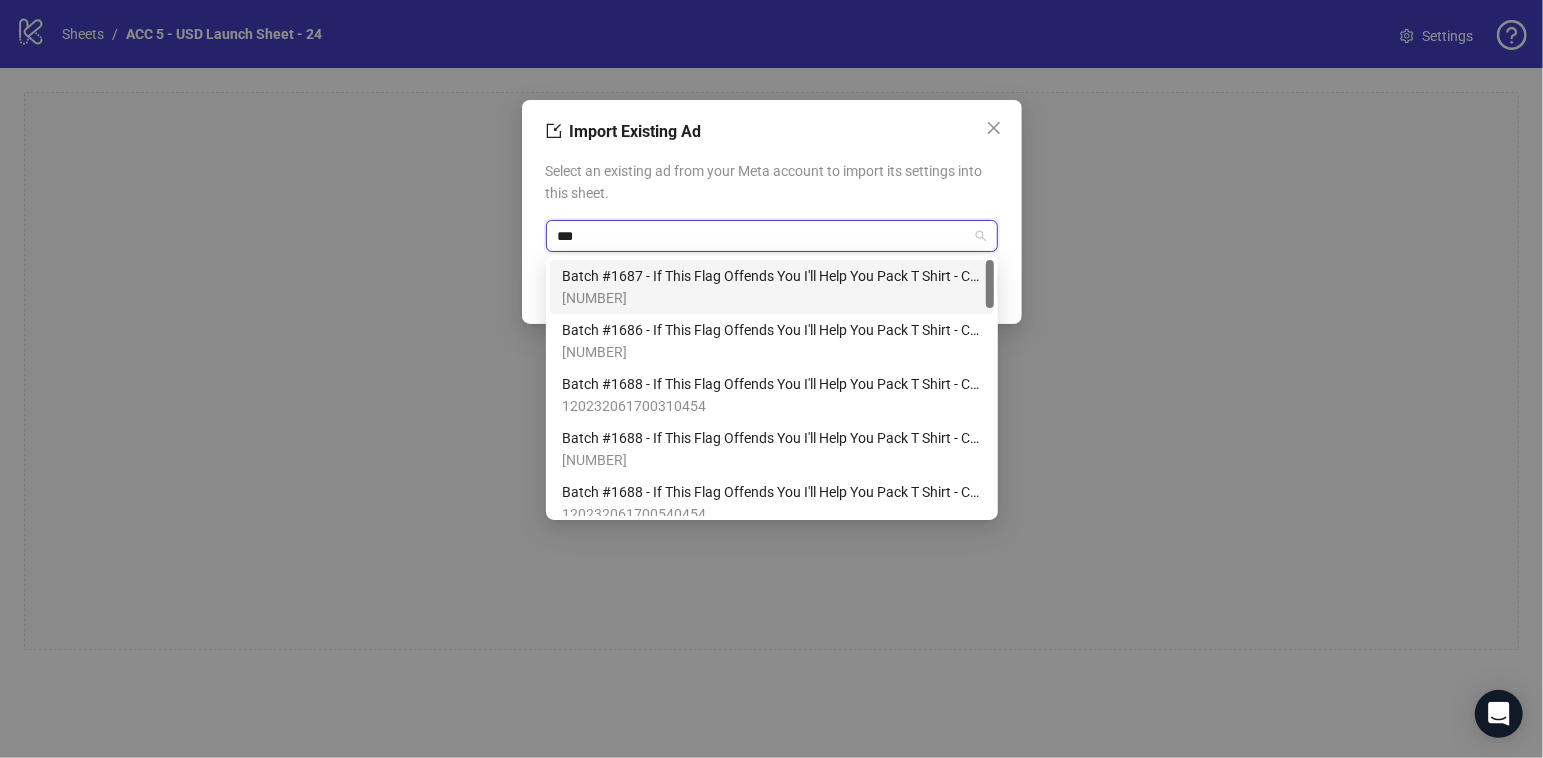 type on "****" 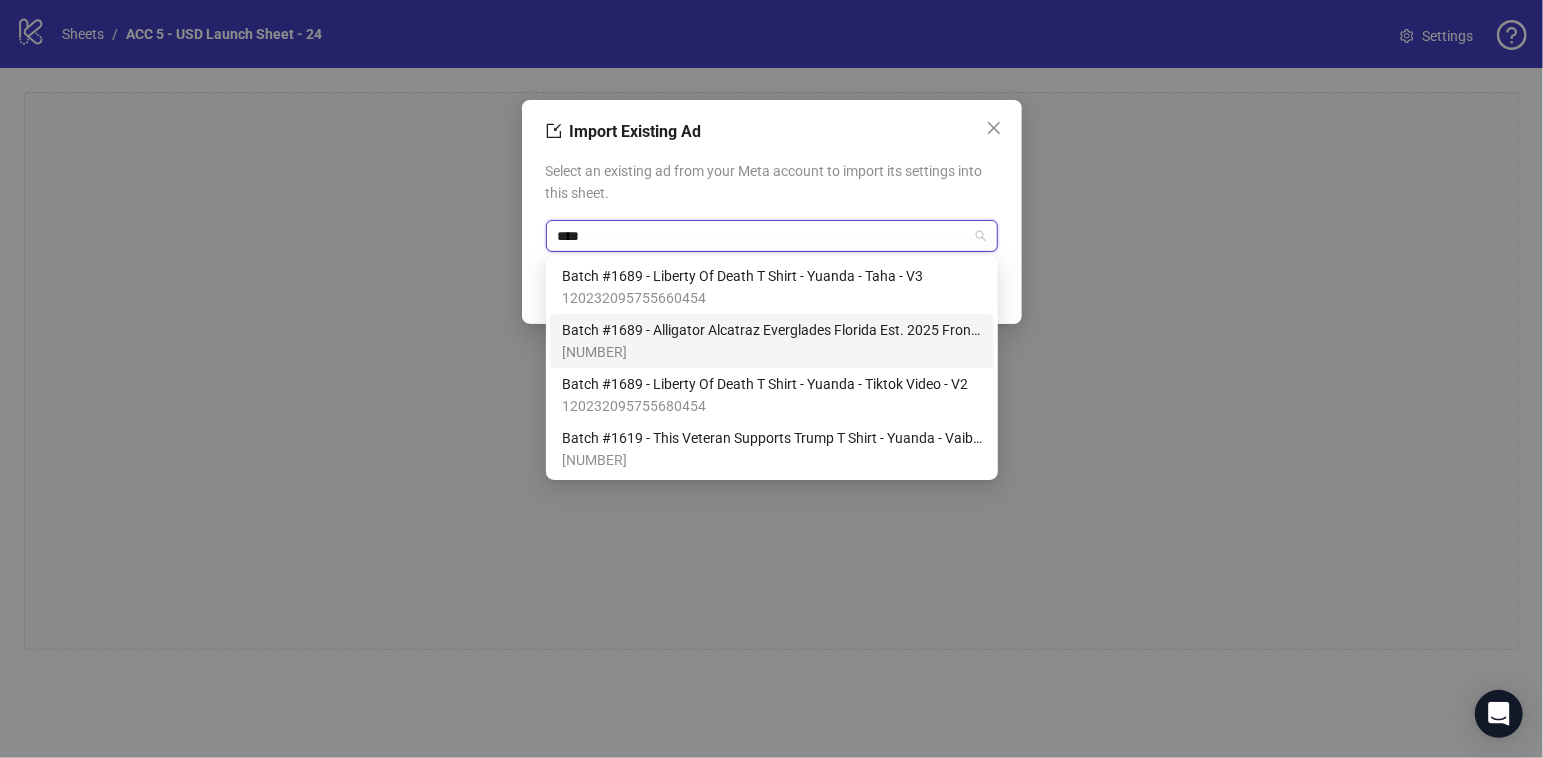 click on "[NUMBER]" at bounding box center (772, 352) 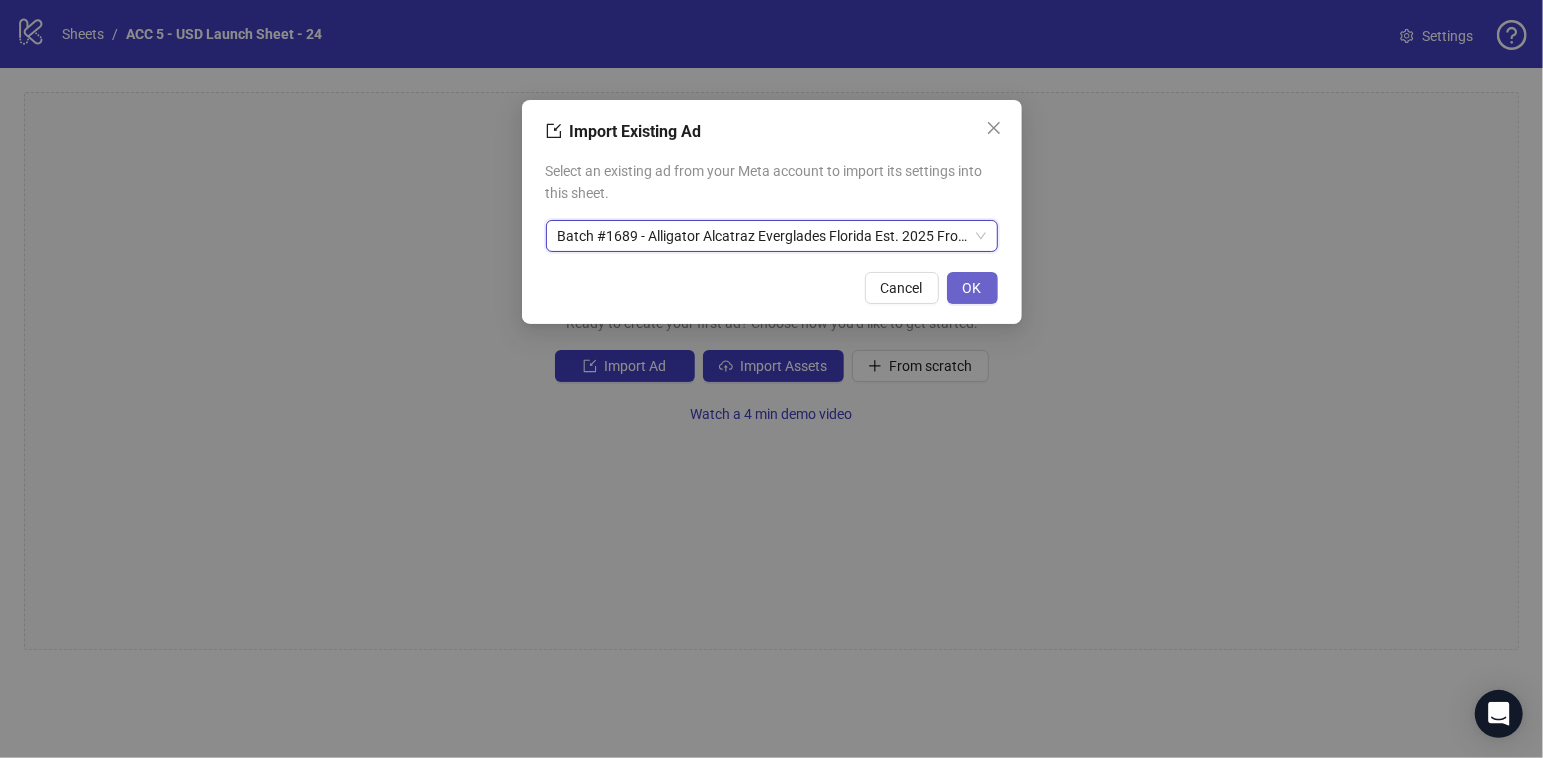click on "OK" at bounding box center (972, 288) 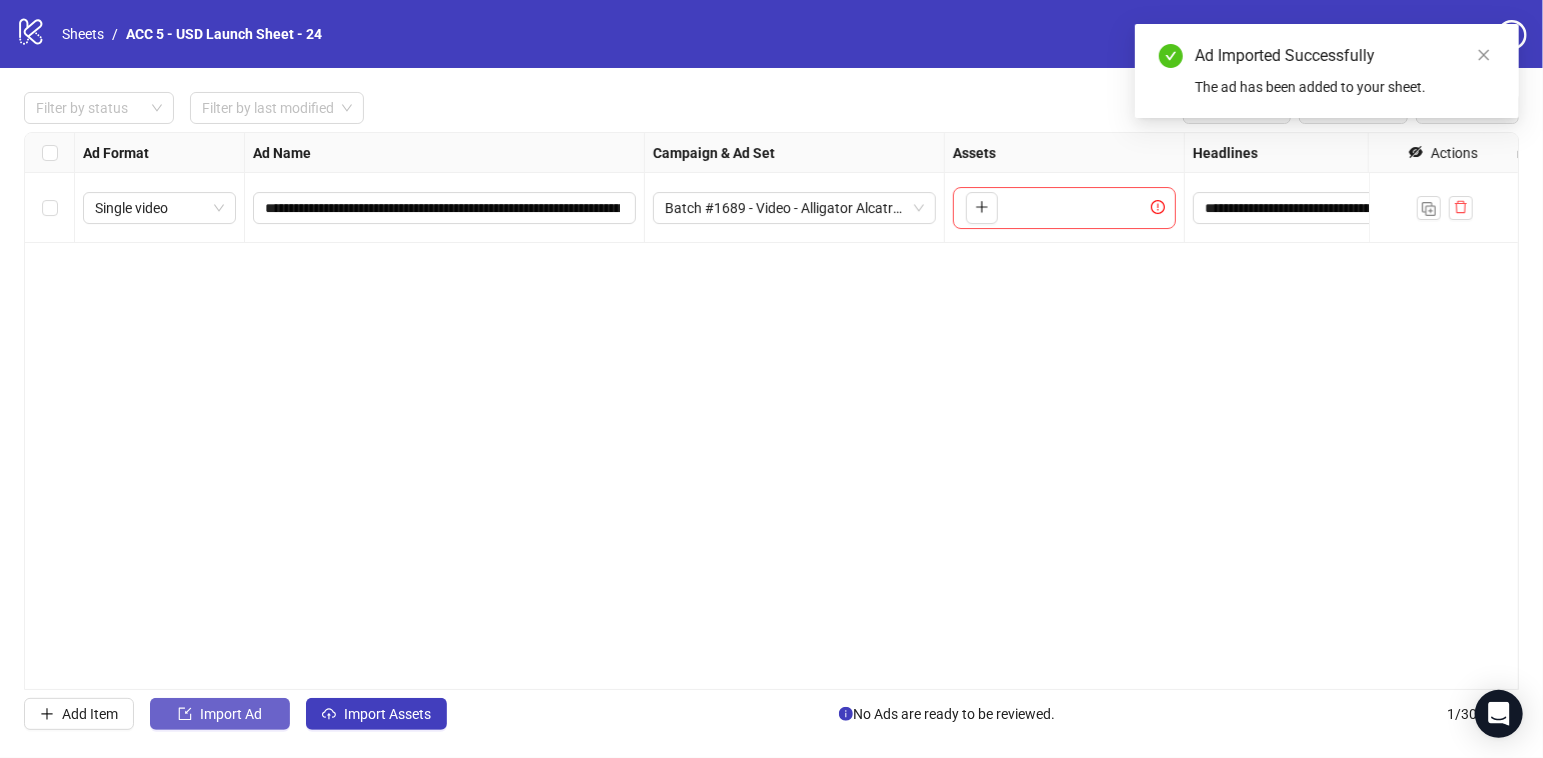 click on "Import Ad" at bounding box center (231, 714) 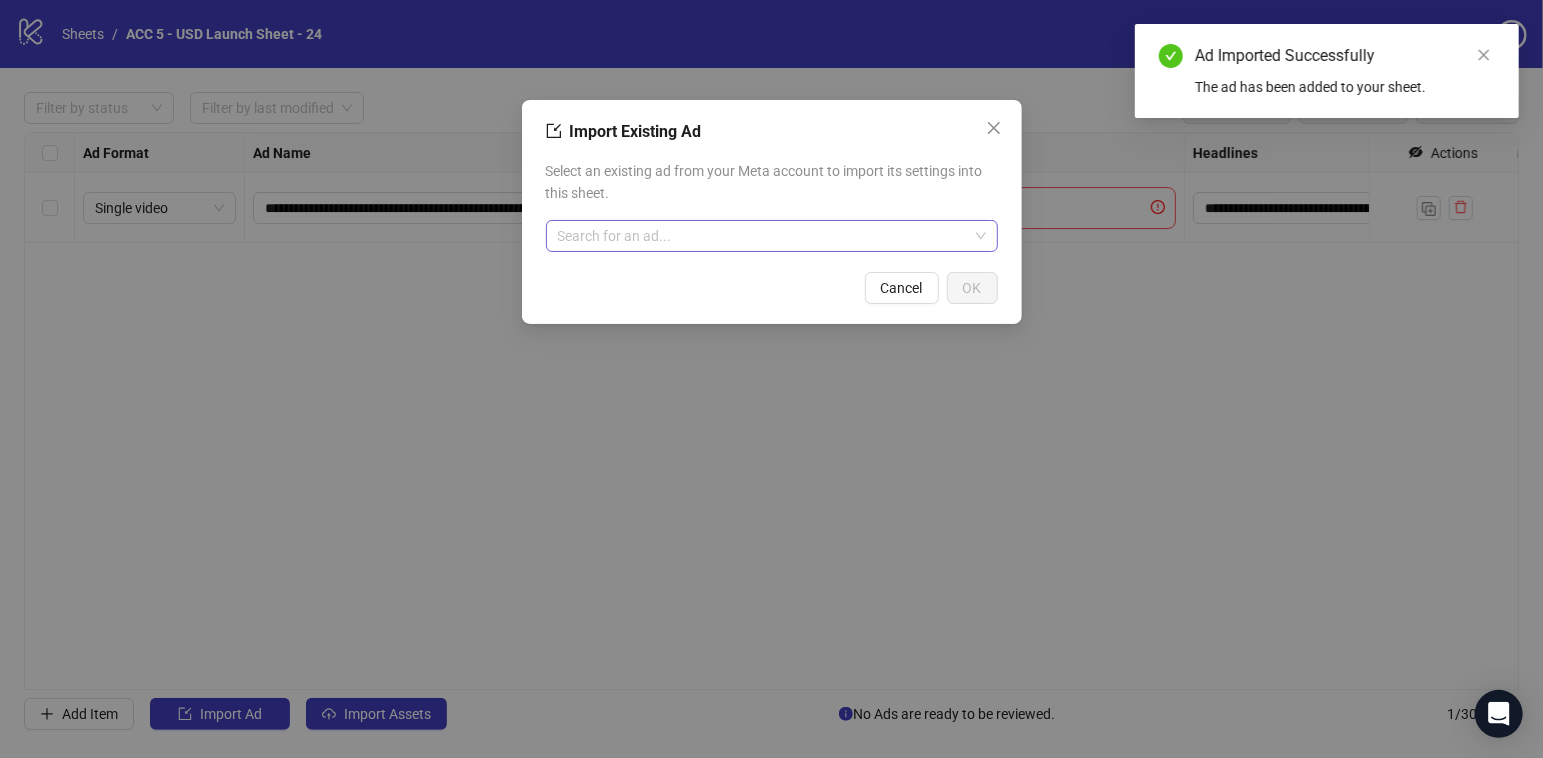 click at bounding box center (763, 236) 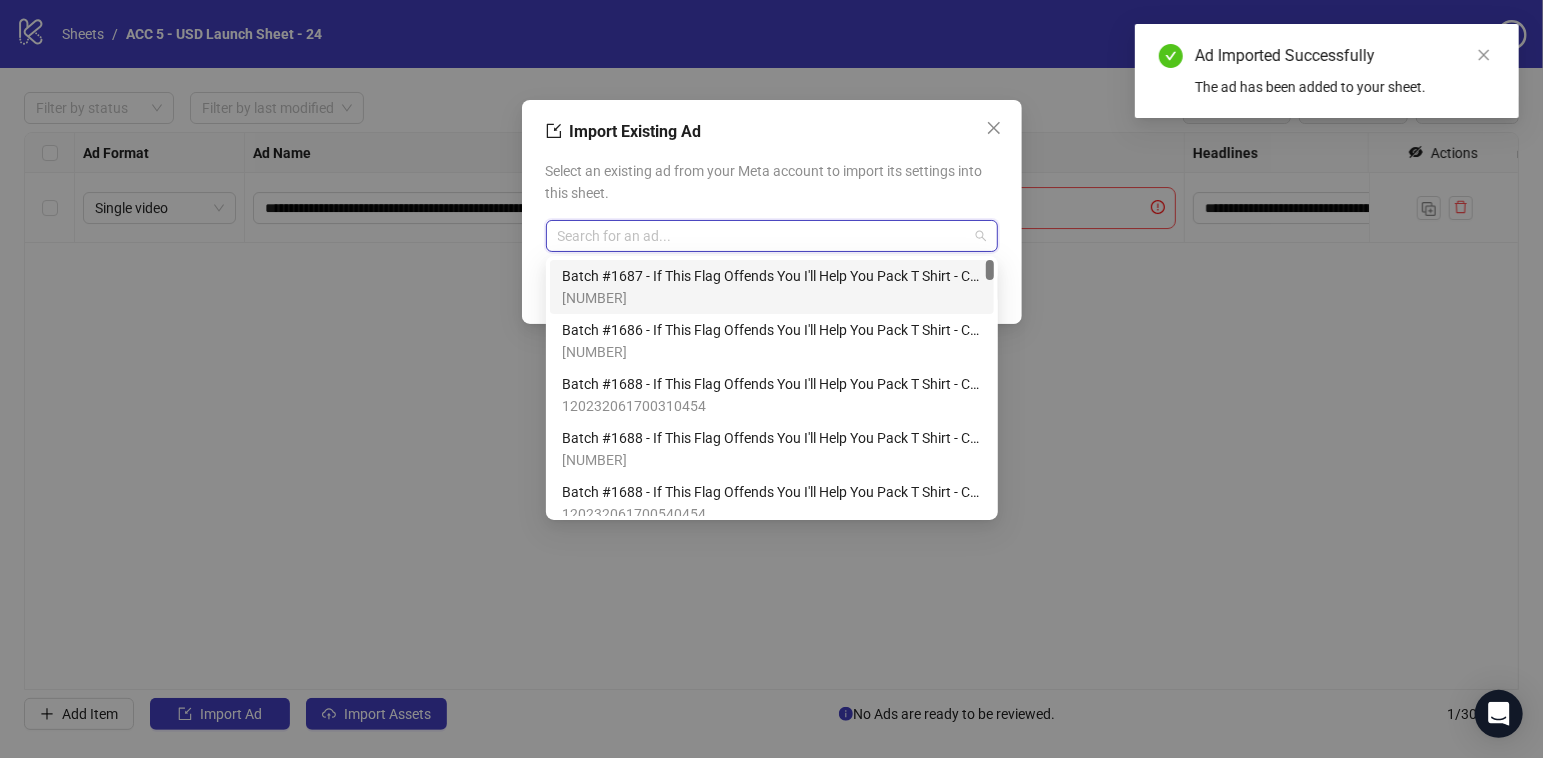 paste on "**********" 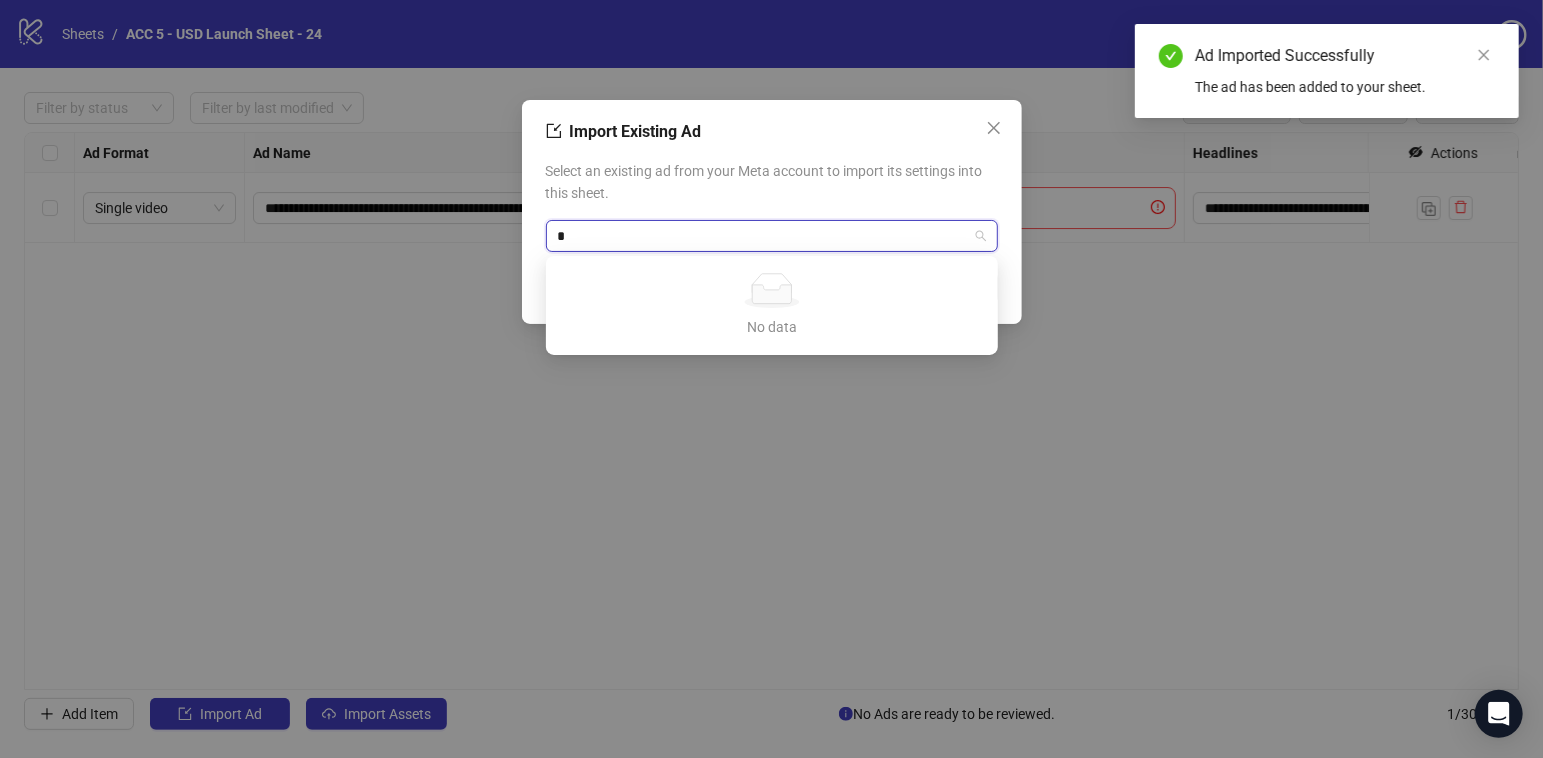 scroll, scrollTop: 0, scrollLeft: 0, axis: both 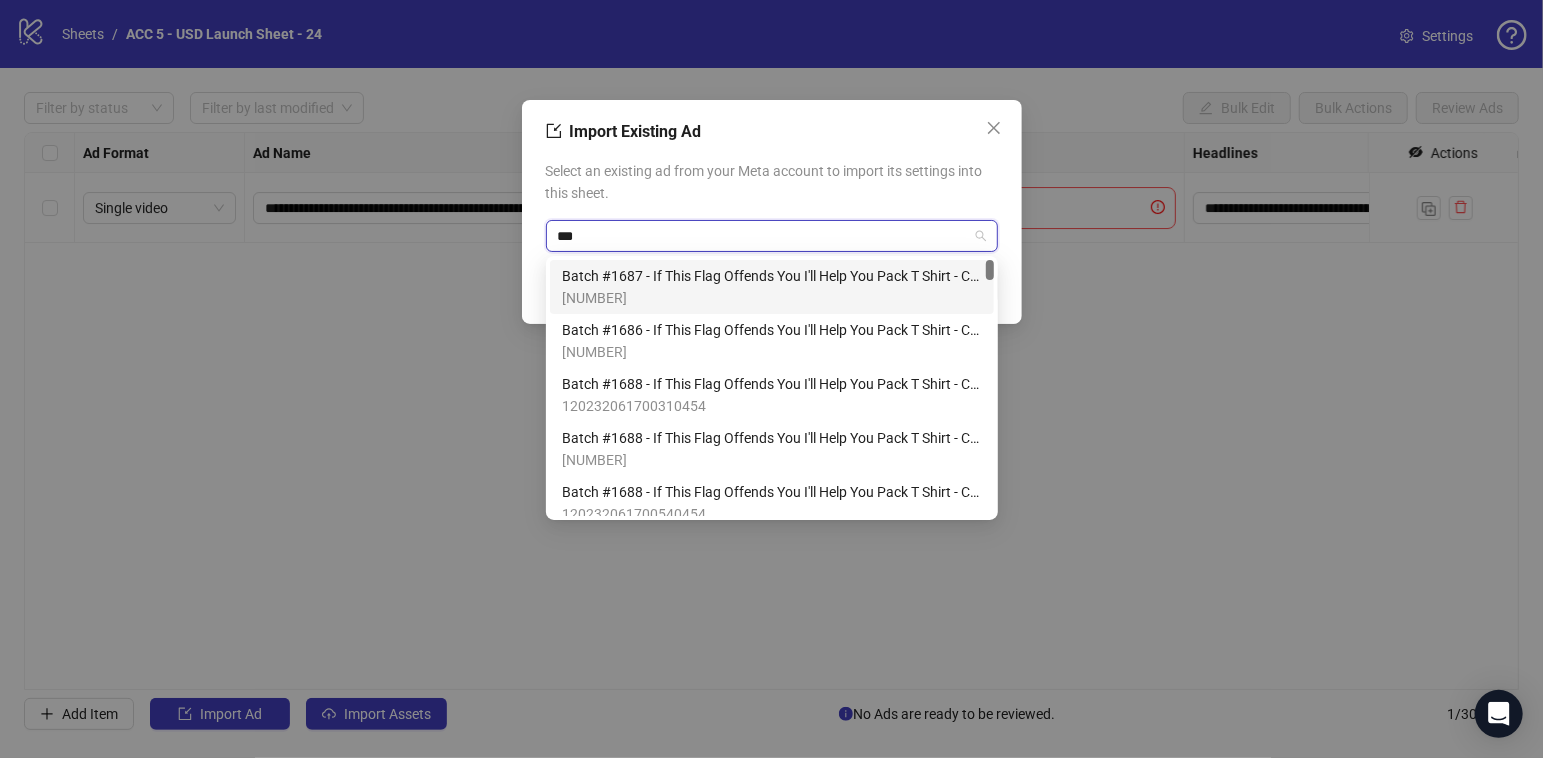 type on "****" 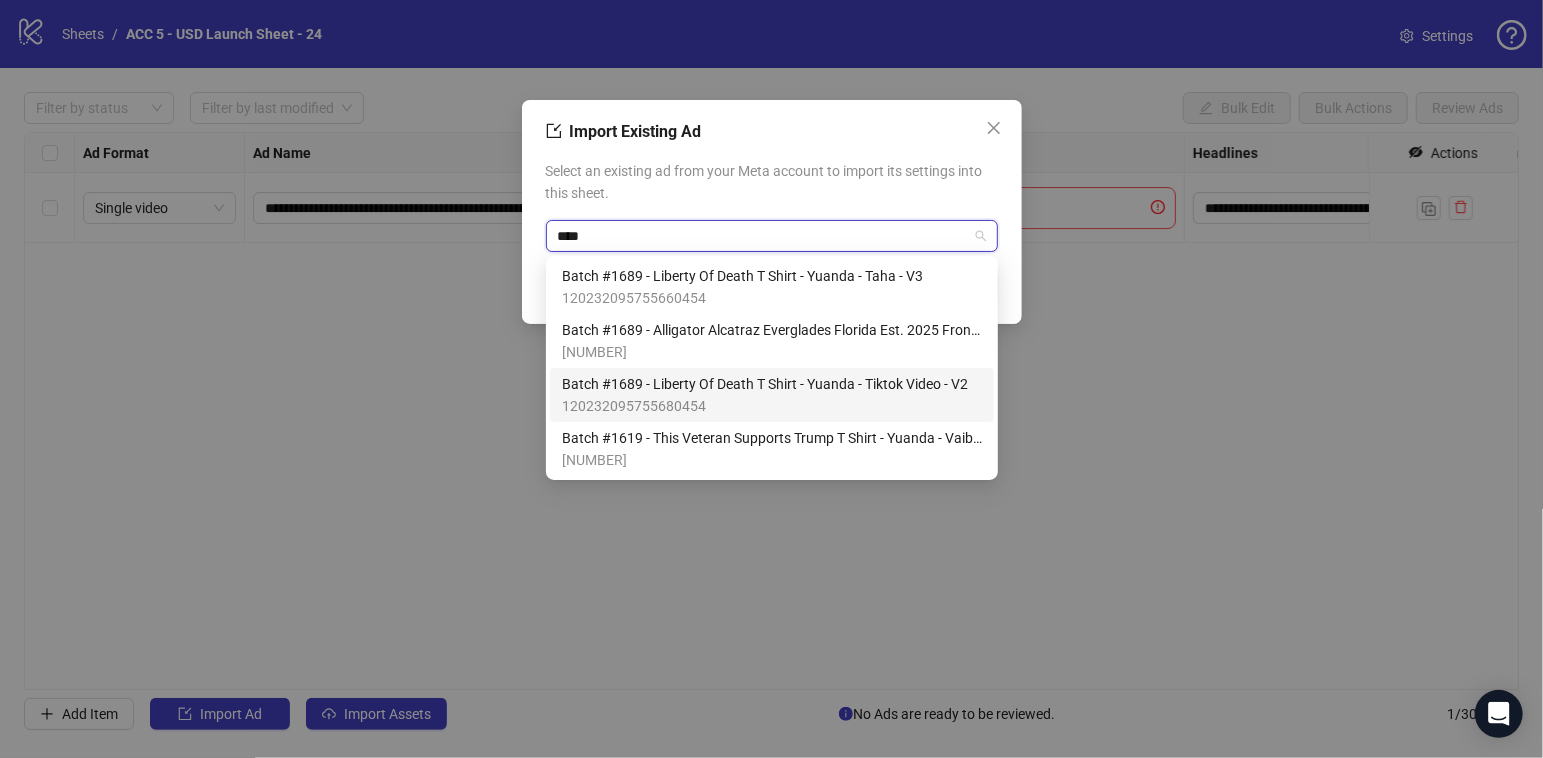 click on "Batch #1689 - Liberty Of Death T Shirt - Yuanda - Tiktok Video - V2" at bounding box center (765, 384) 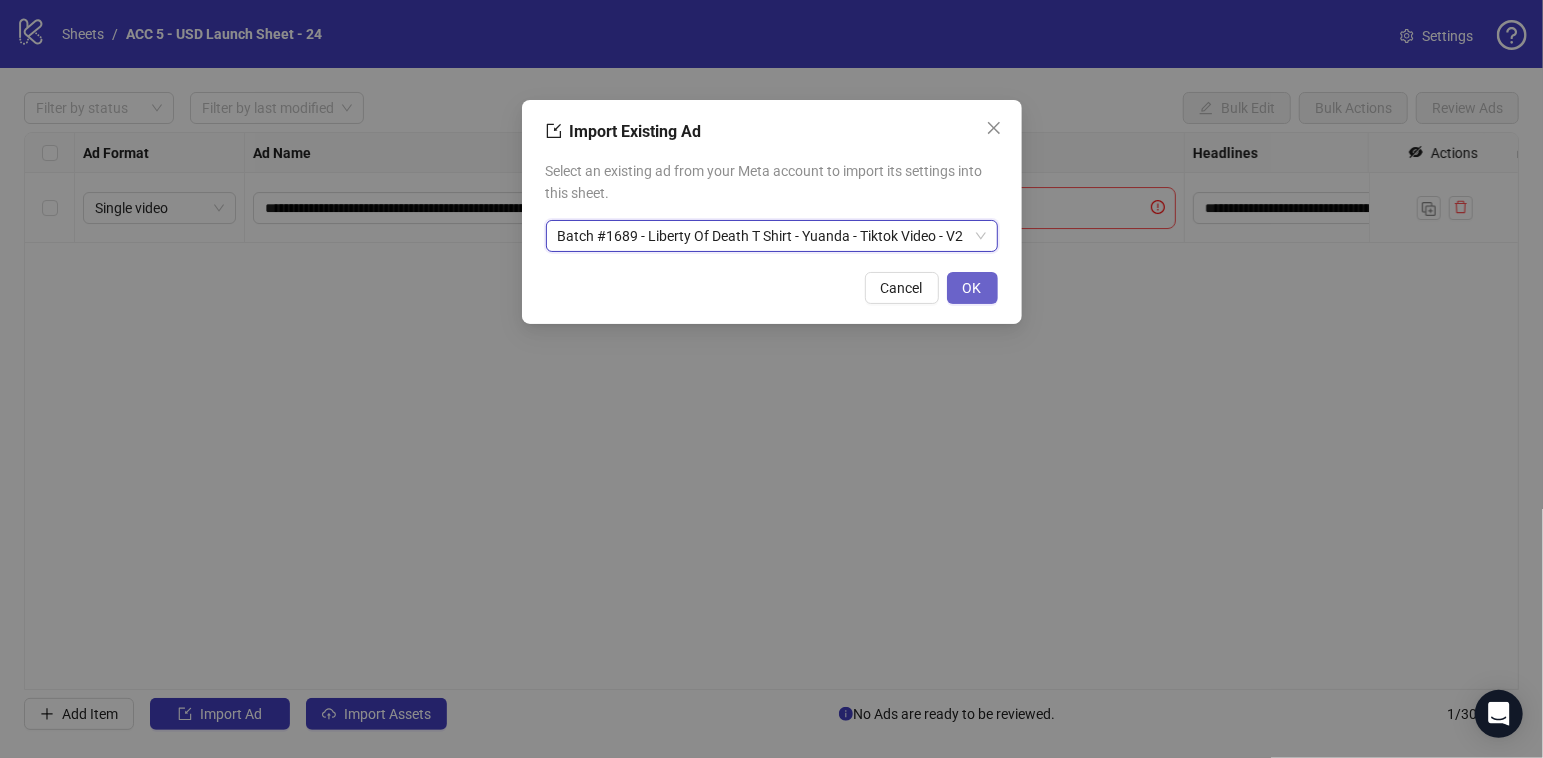 click on "OK" at bounding box center (972, 288) 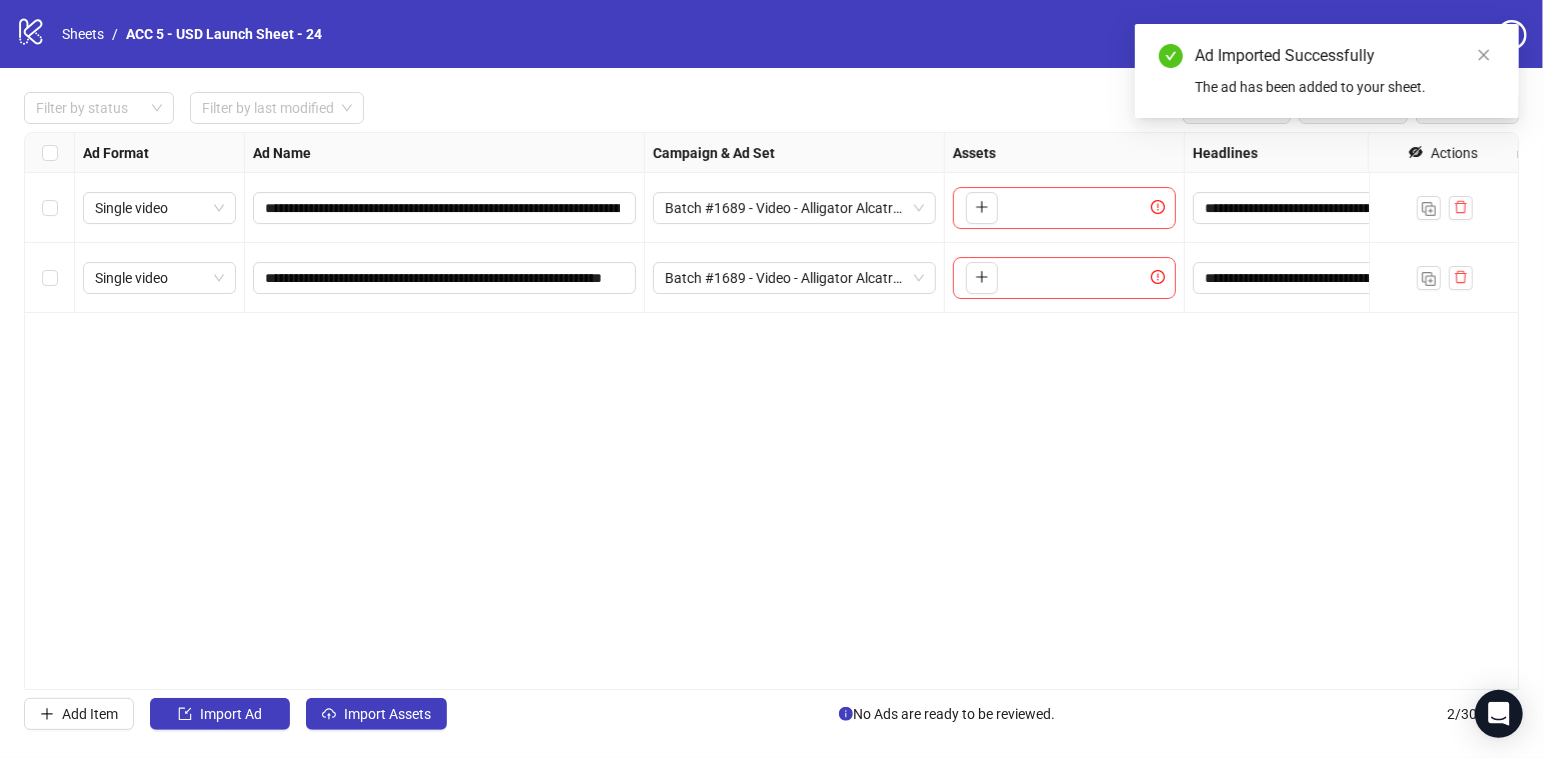 click on "Import Ad" at bounding box center [220, 714] 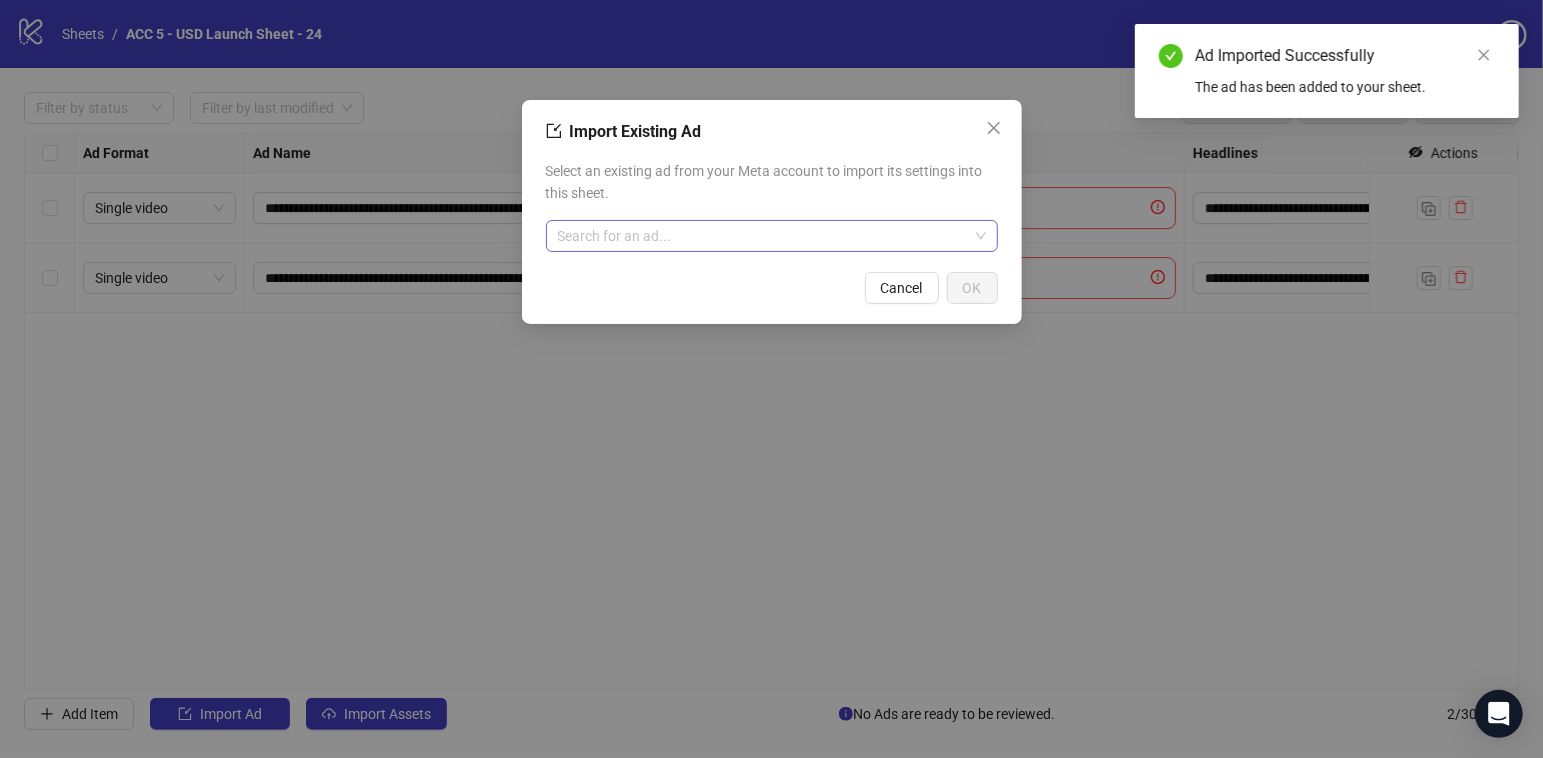 click at bounding box center [763, 236] 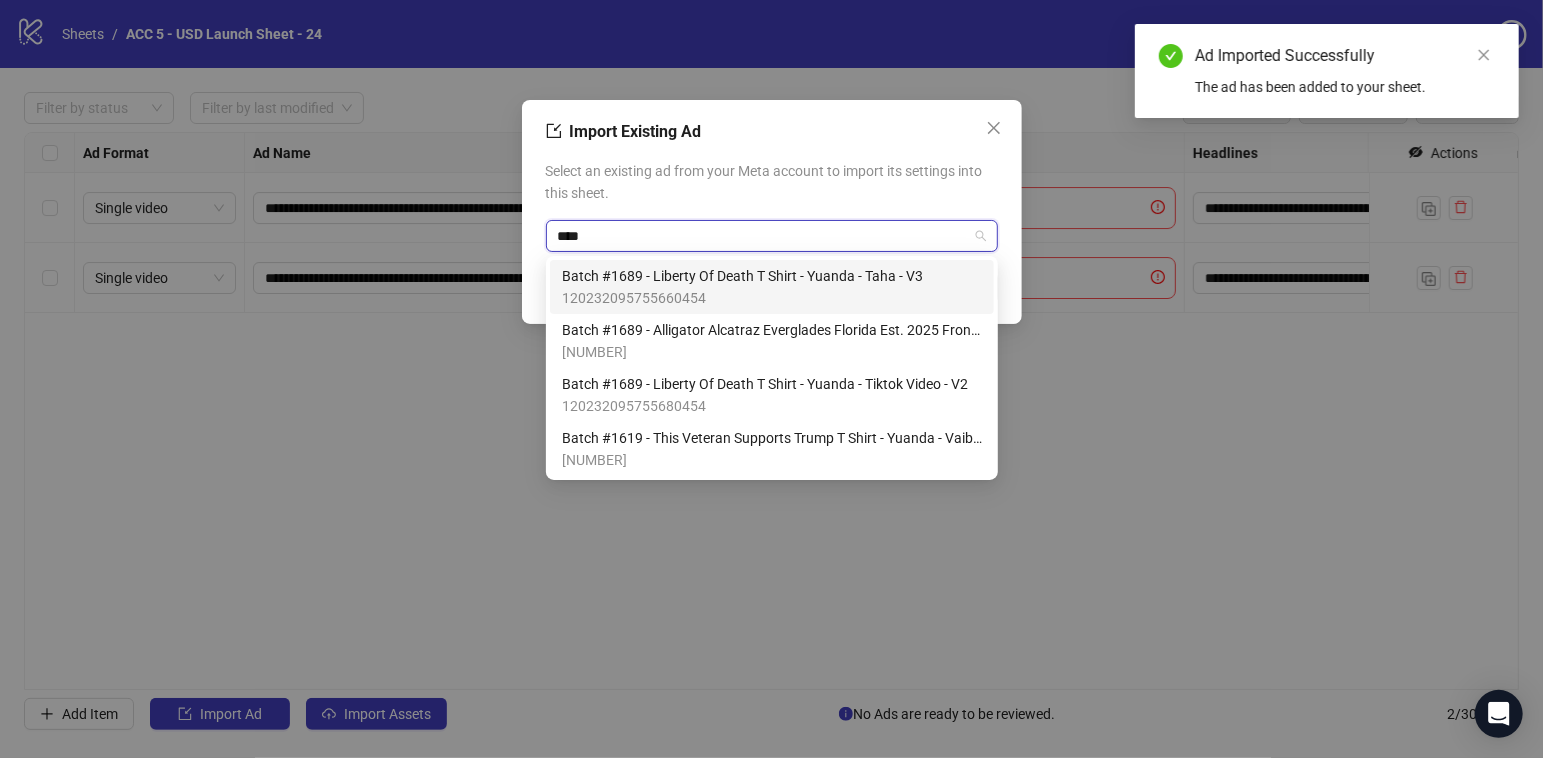 click on "Batch #1689 - Liberty Of Death T Shirt - Yuanda - Taha - V3" at bounding box center [742, 276] 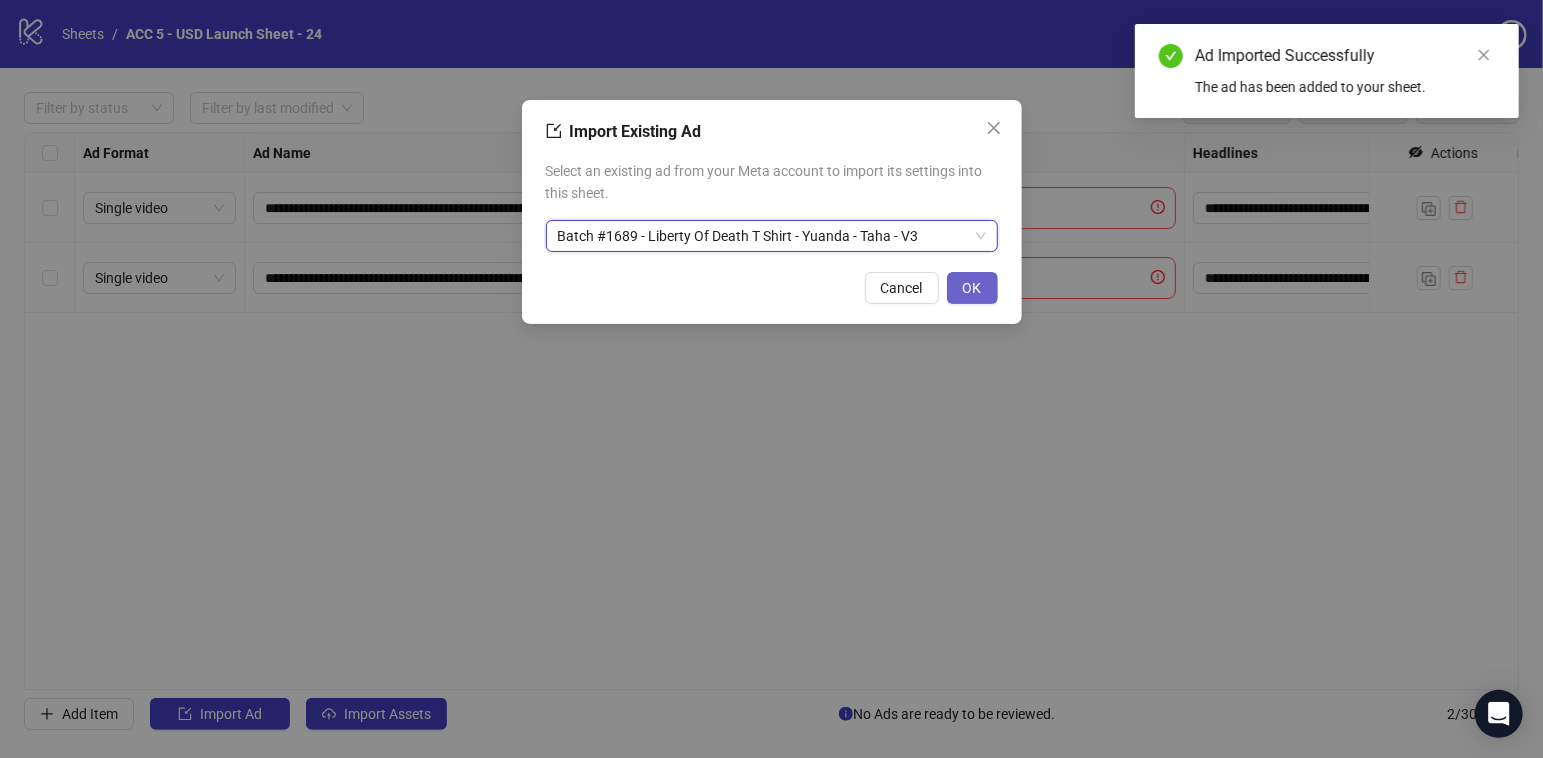 click on "OK" at bounding box center (972, 288) 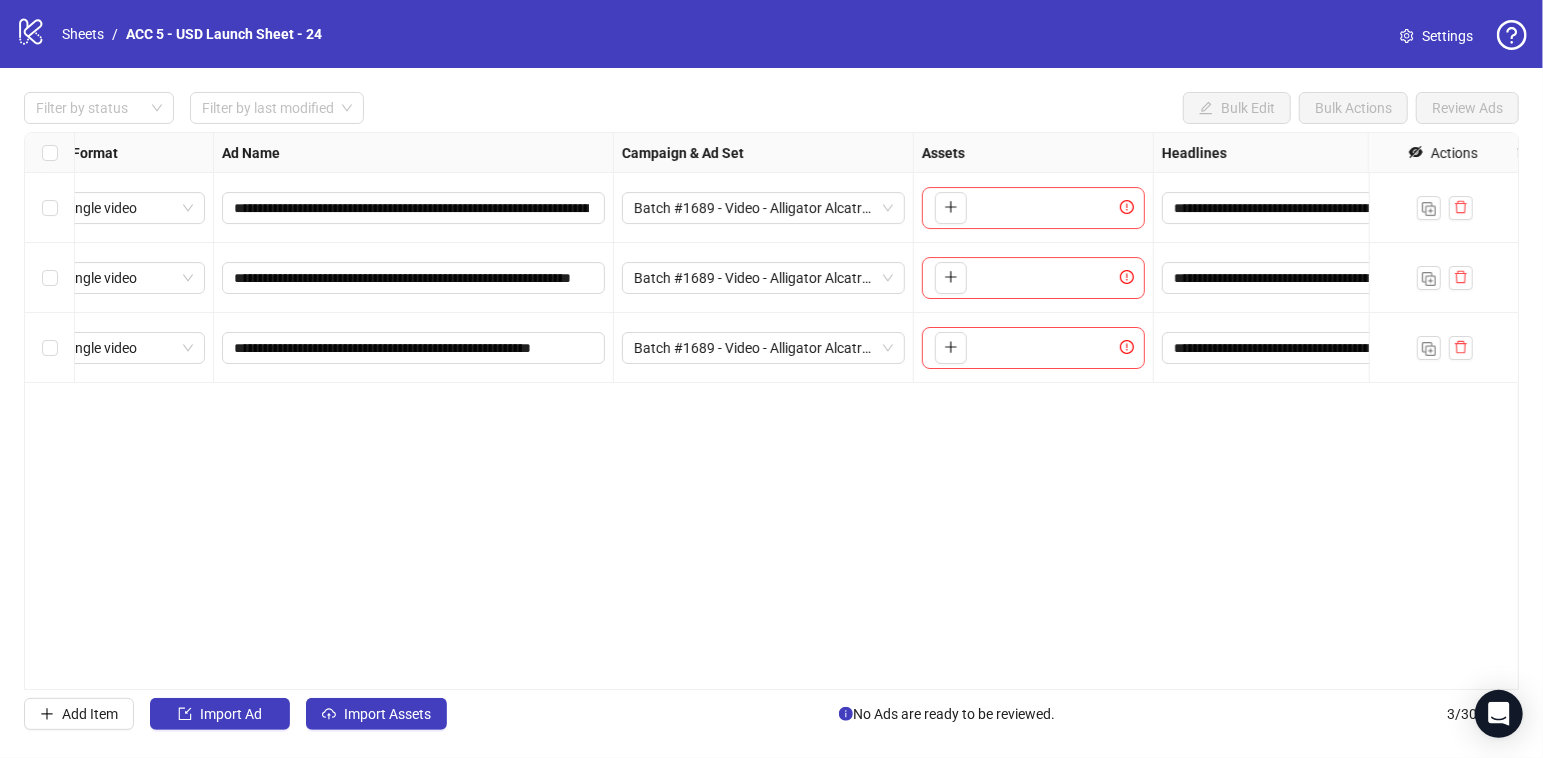 scroll, scrollTop: 0, scrollLeft: 0, axis: both 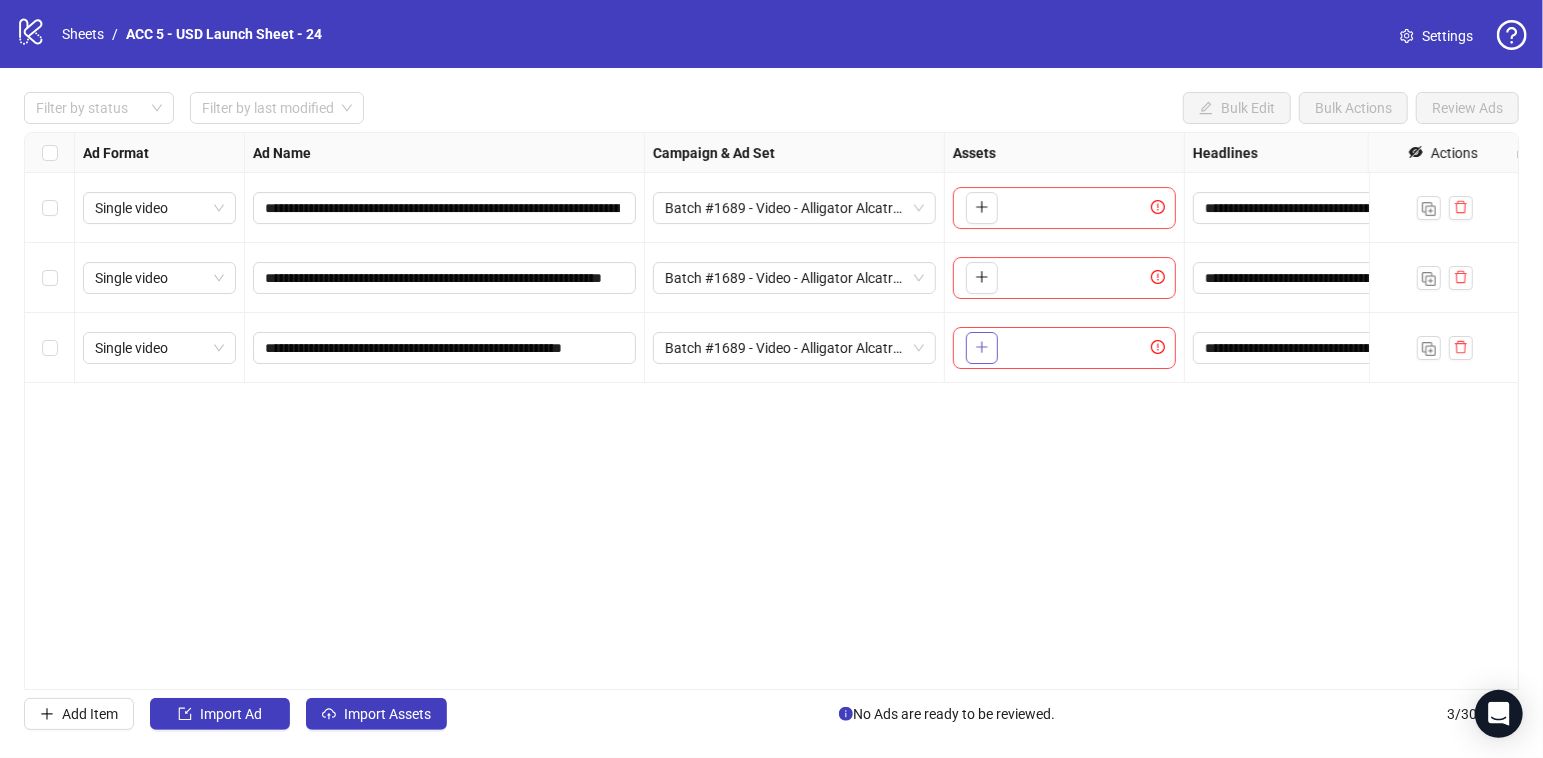 click 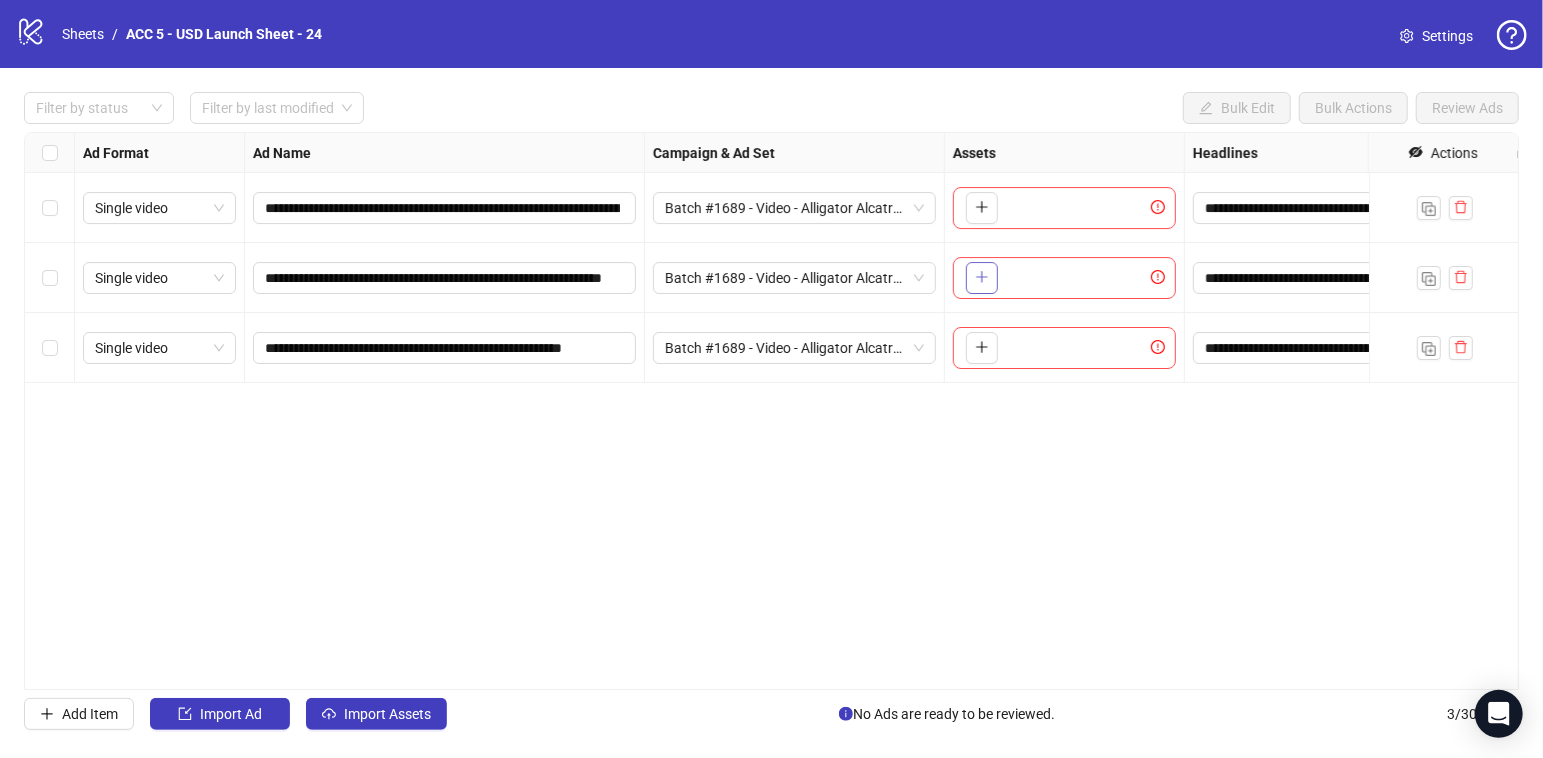 click 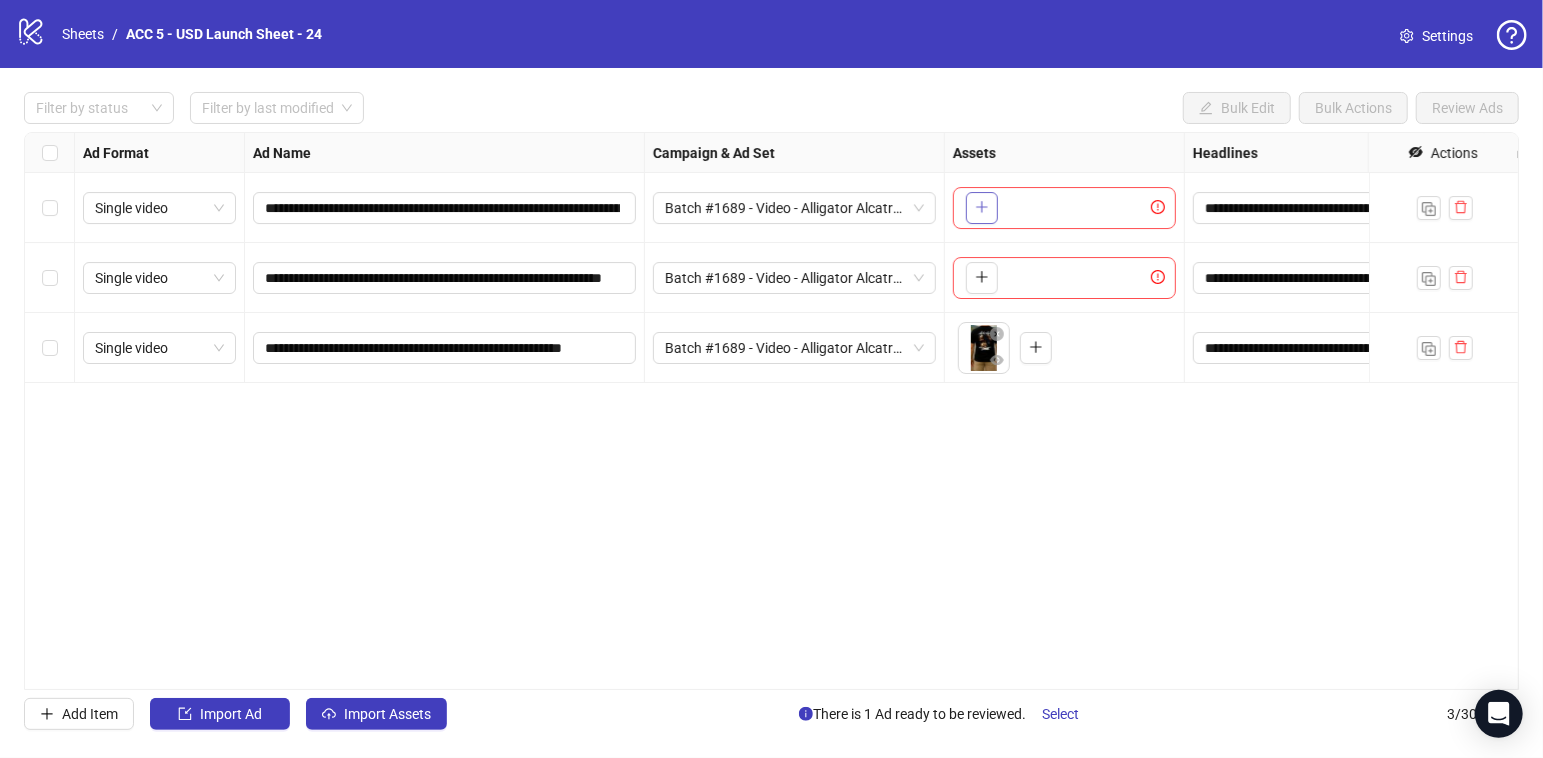 click 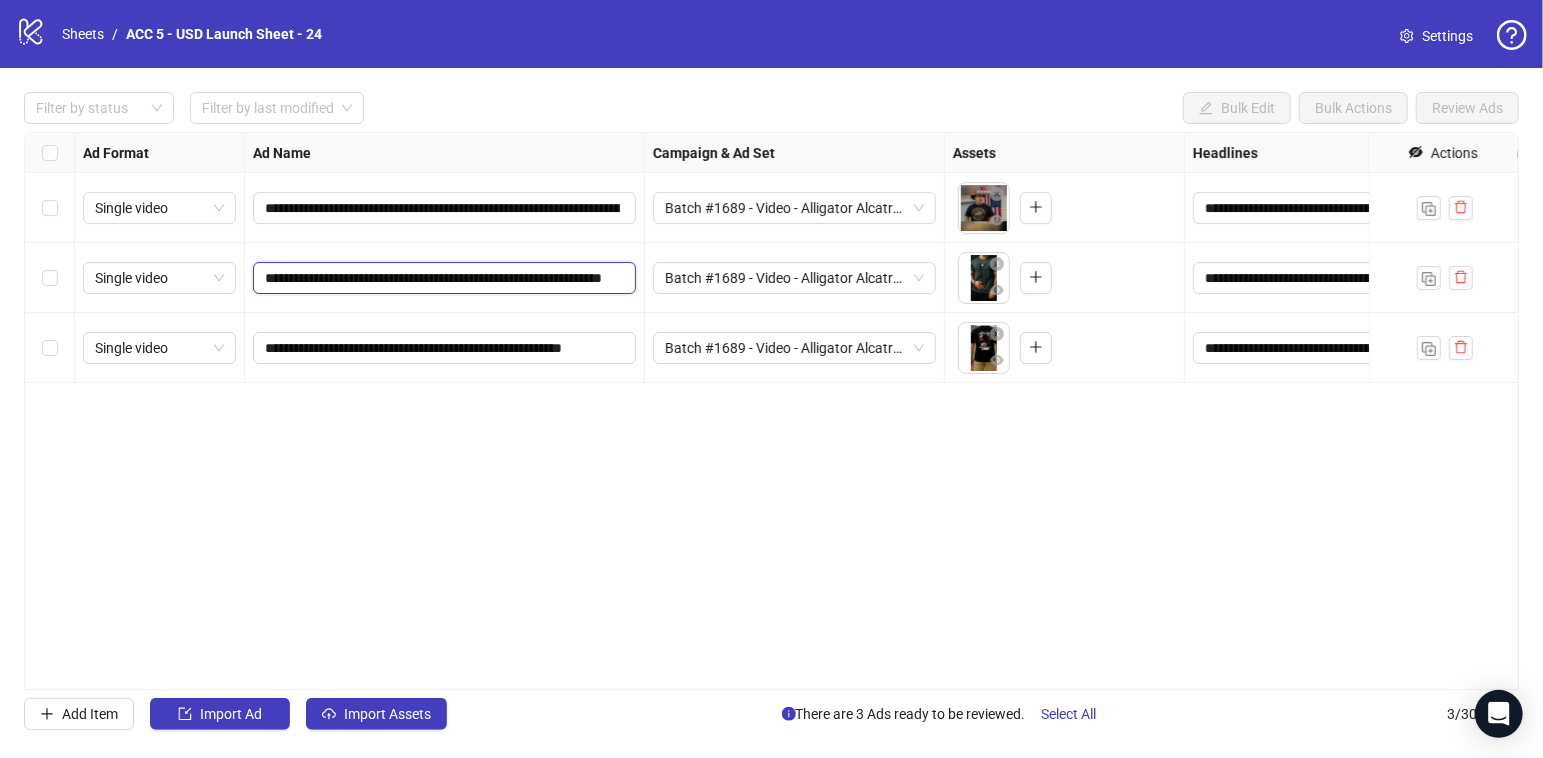 drag, startPoint x: 356, startPoint y: 275, endPoint x: 450, endPoint y: 281, distance: 94.19129 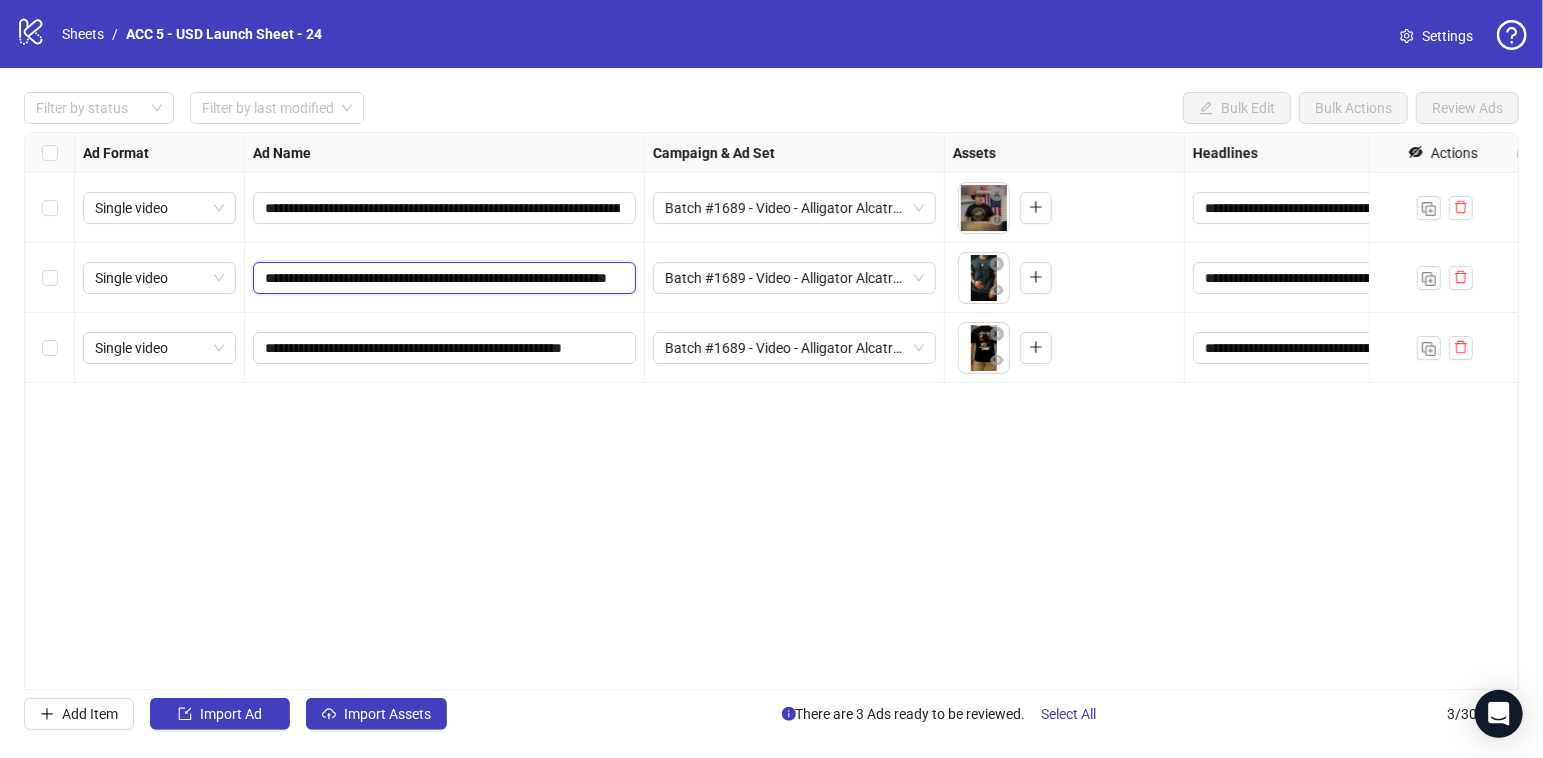 type on "**********" 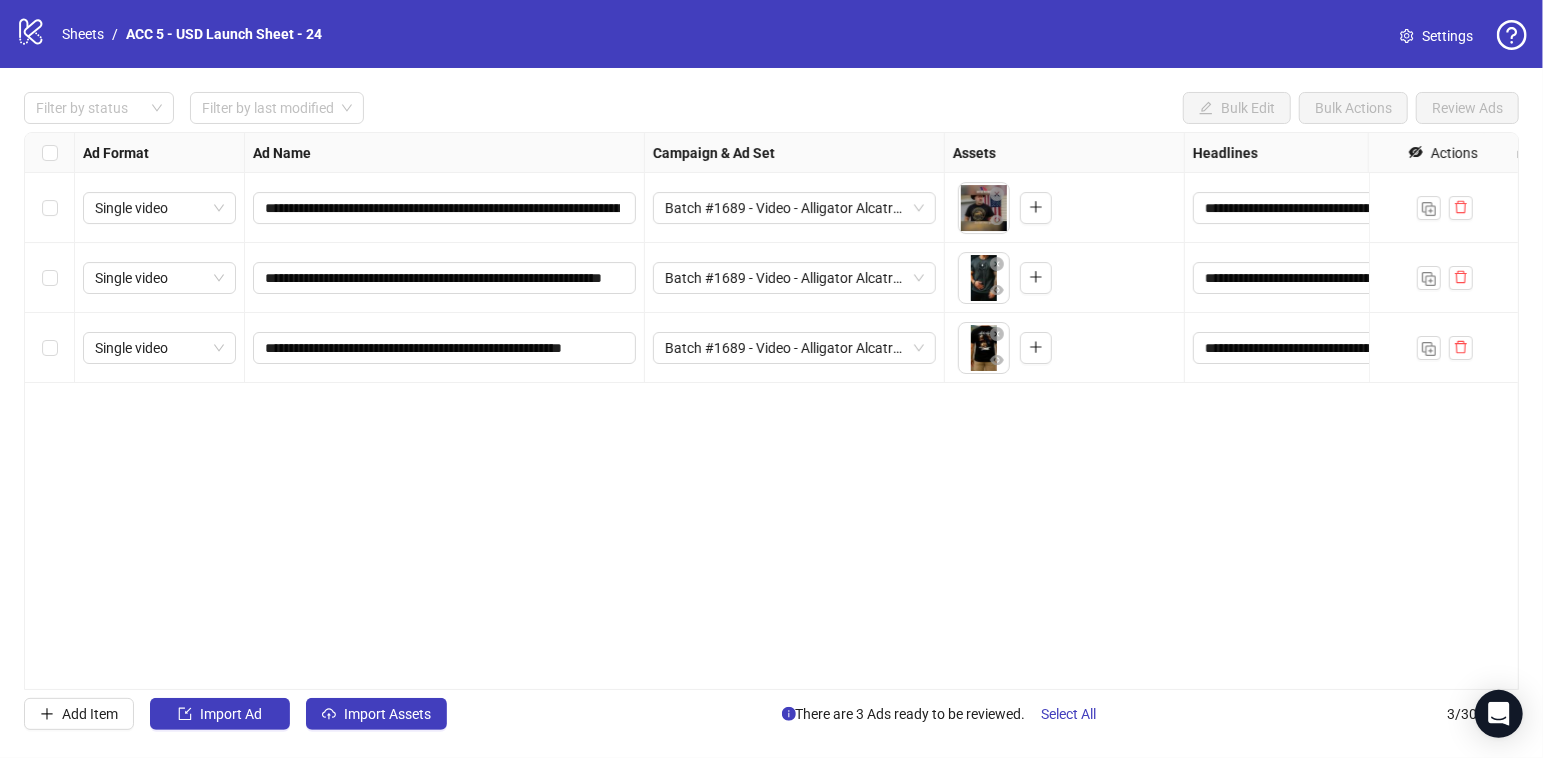 click on "**********" at bounding box center (771, 411) 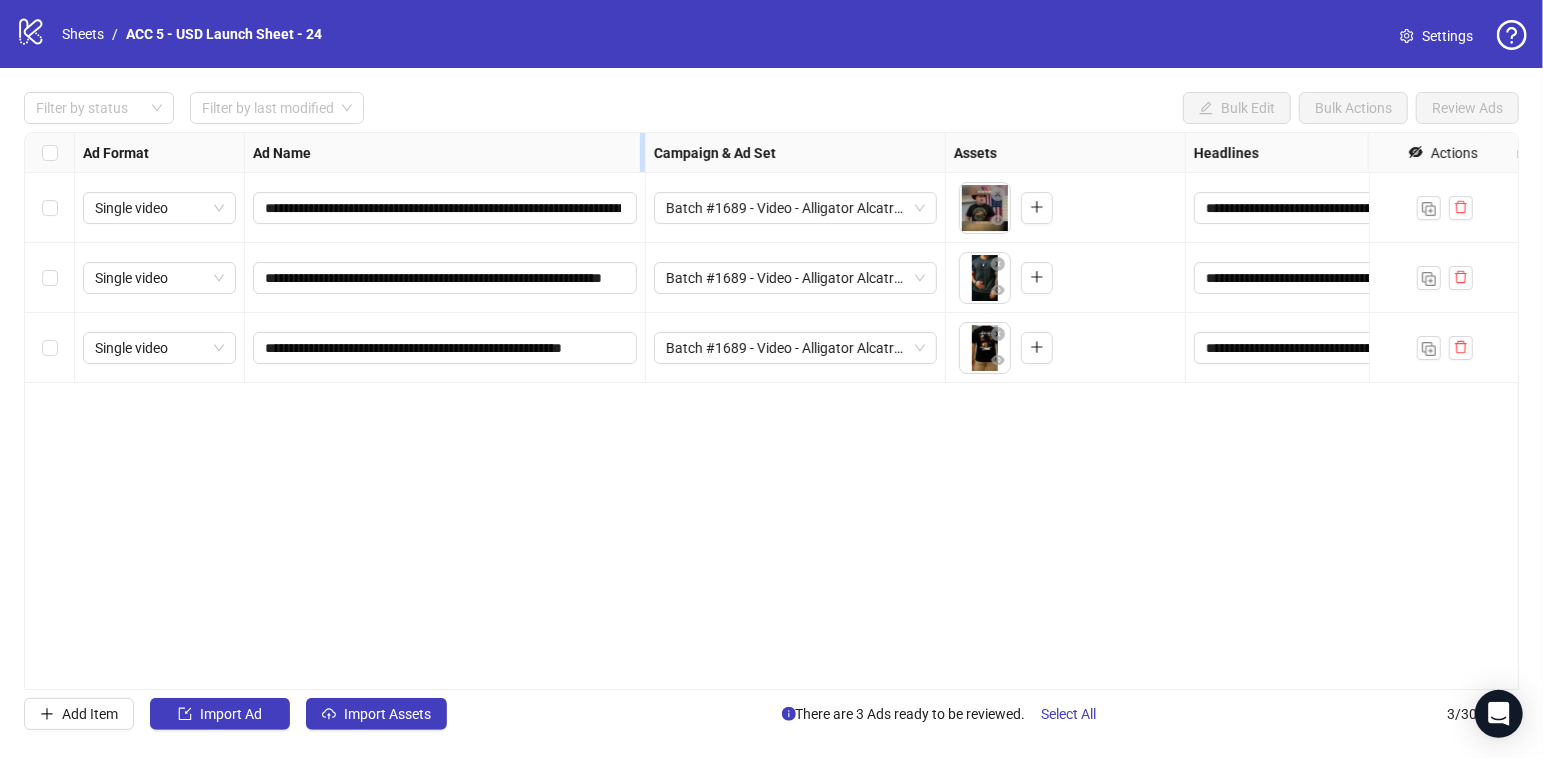 click at bounding box center [642, 152] 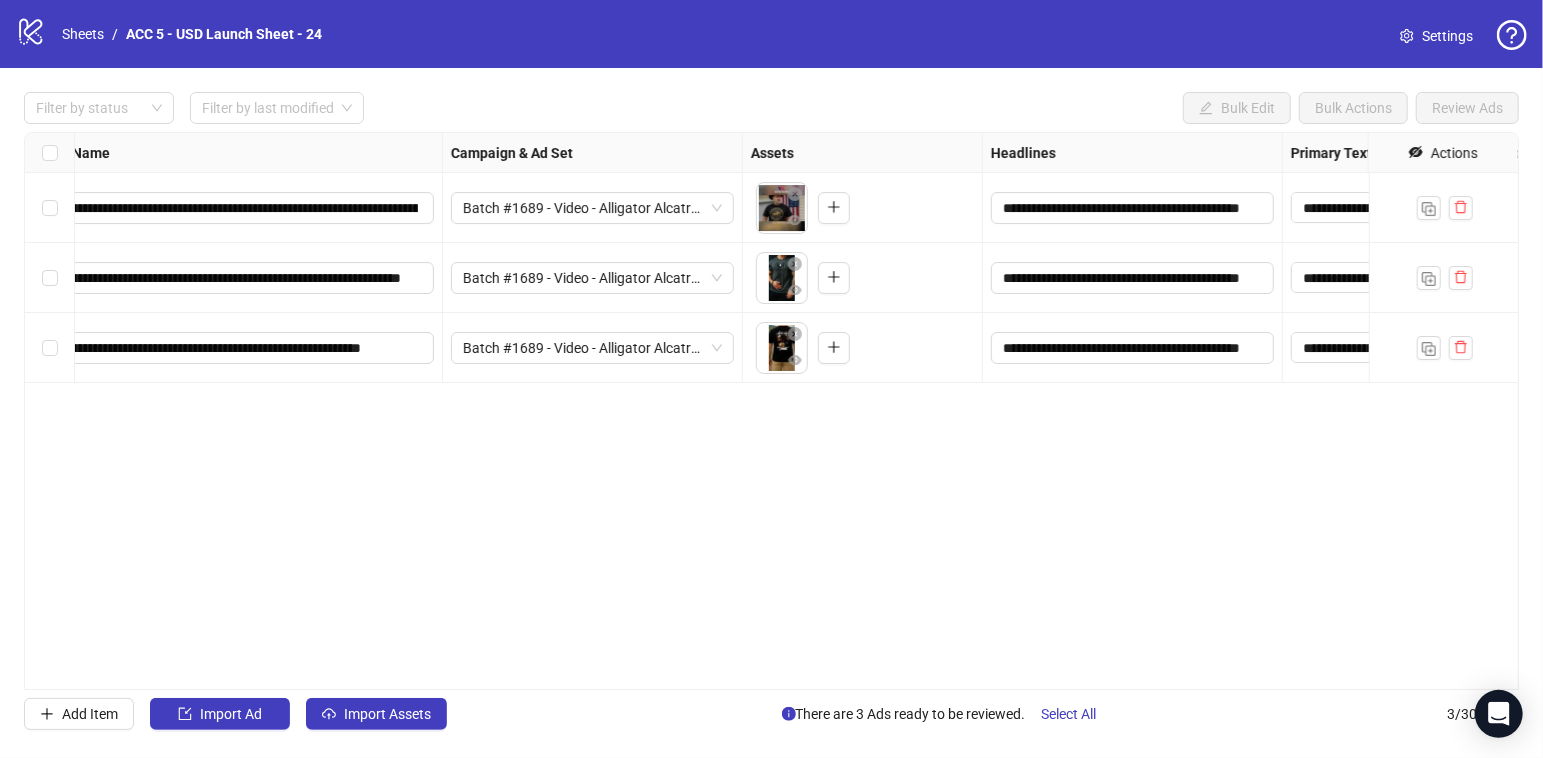 scroll, scrollTop: 0, scrollLeft: 0, axis: both 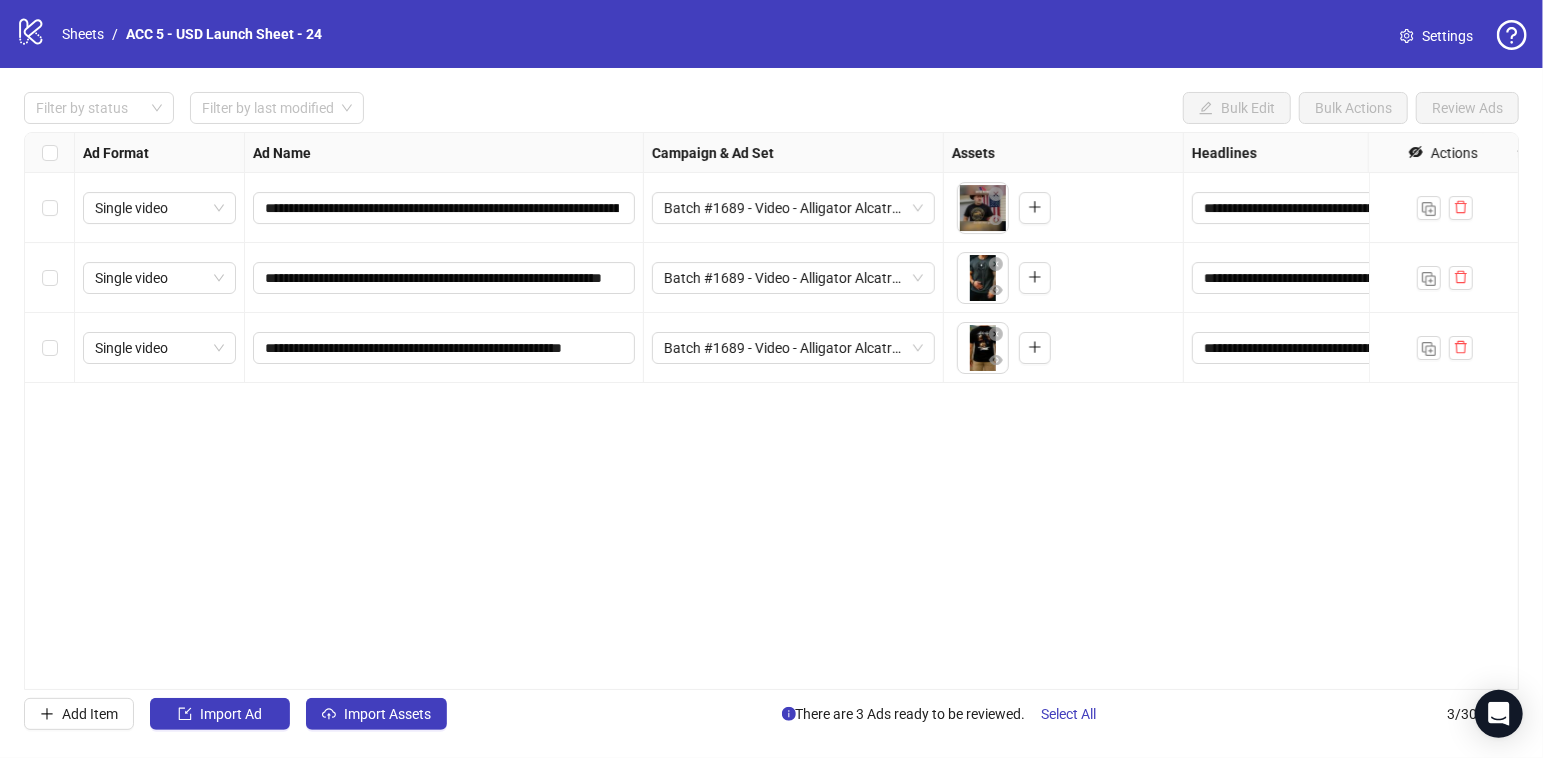 click at bounding box center (50, 348) 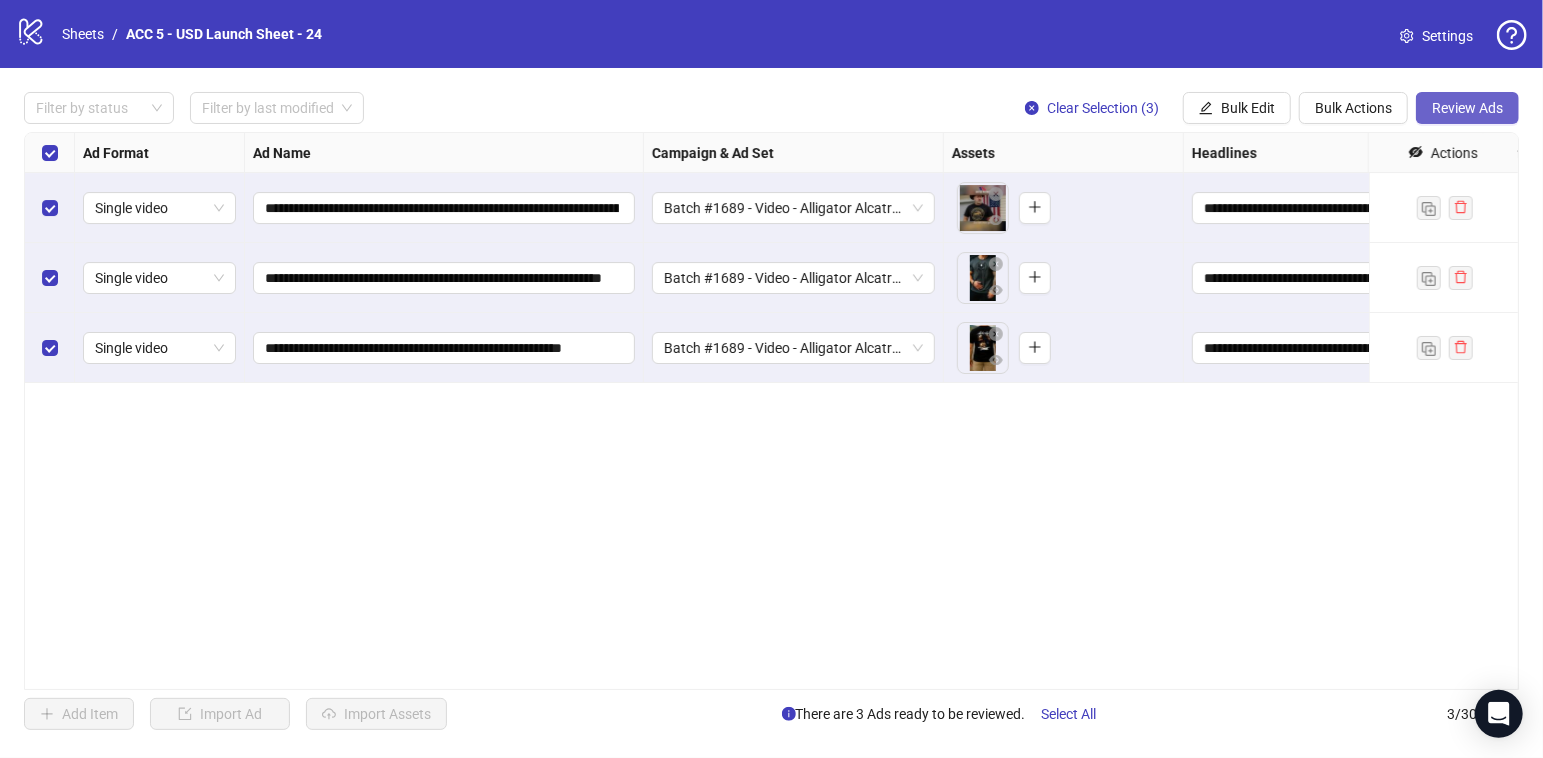 click on "Review Ads" at bounding box center [1467, 108] 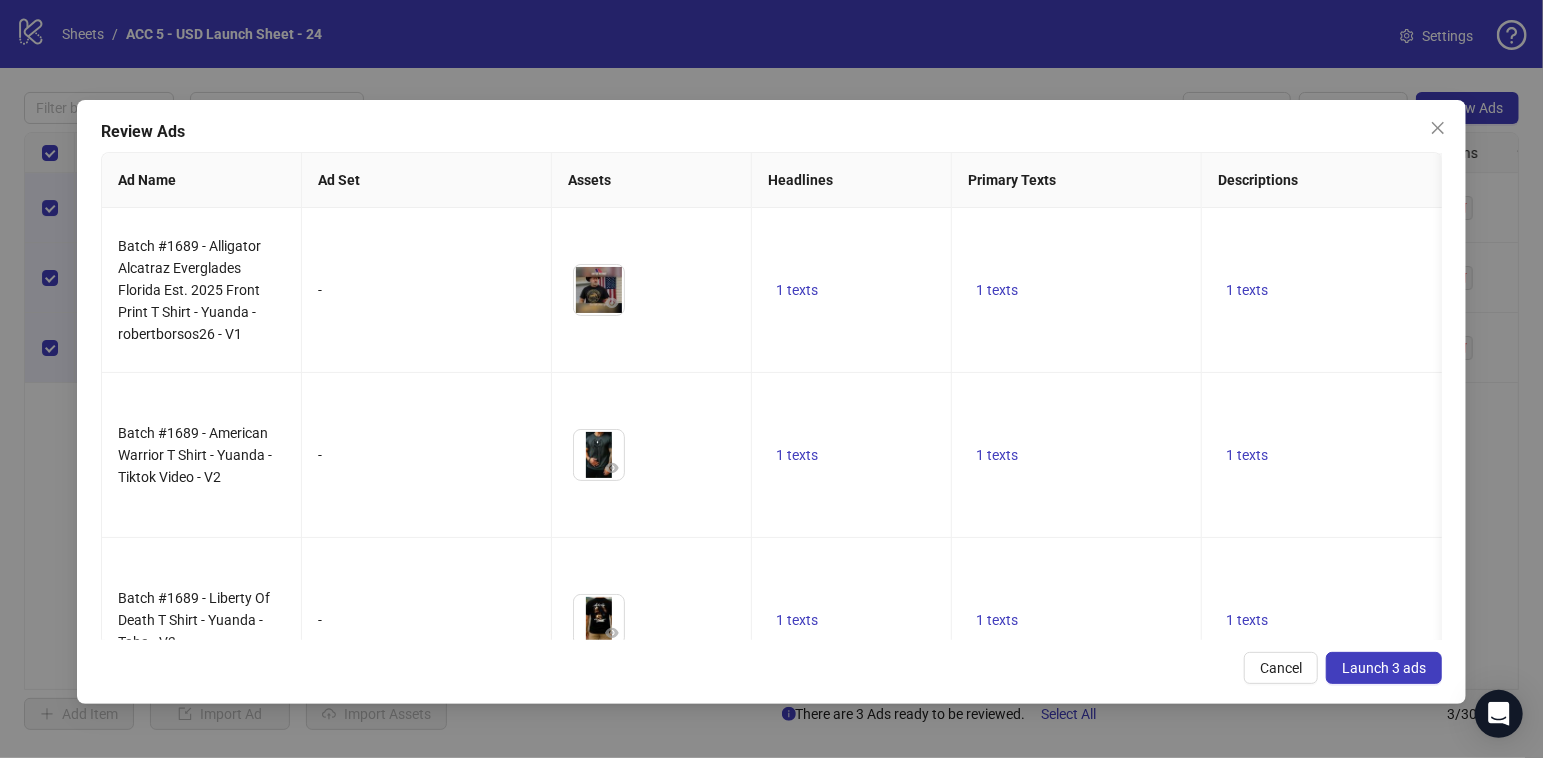 click on "Launch 3 ads" at bounding box center (1384, 668) 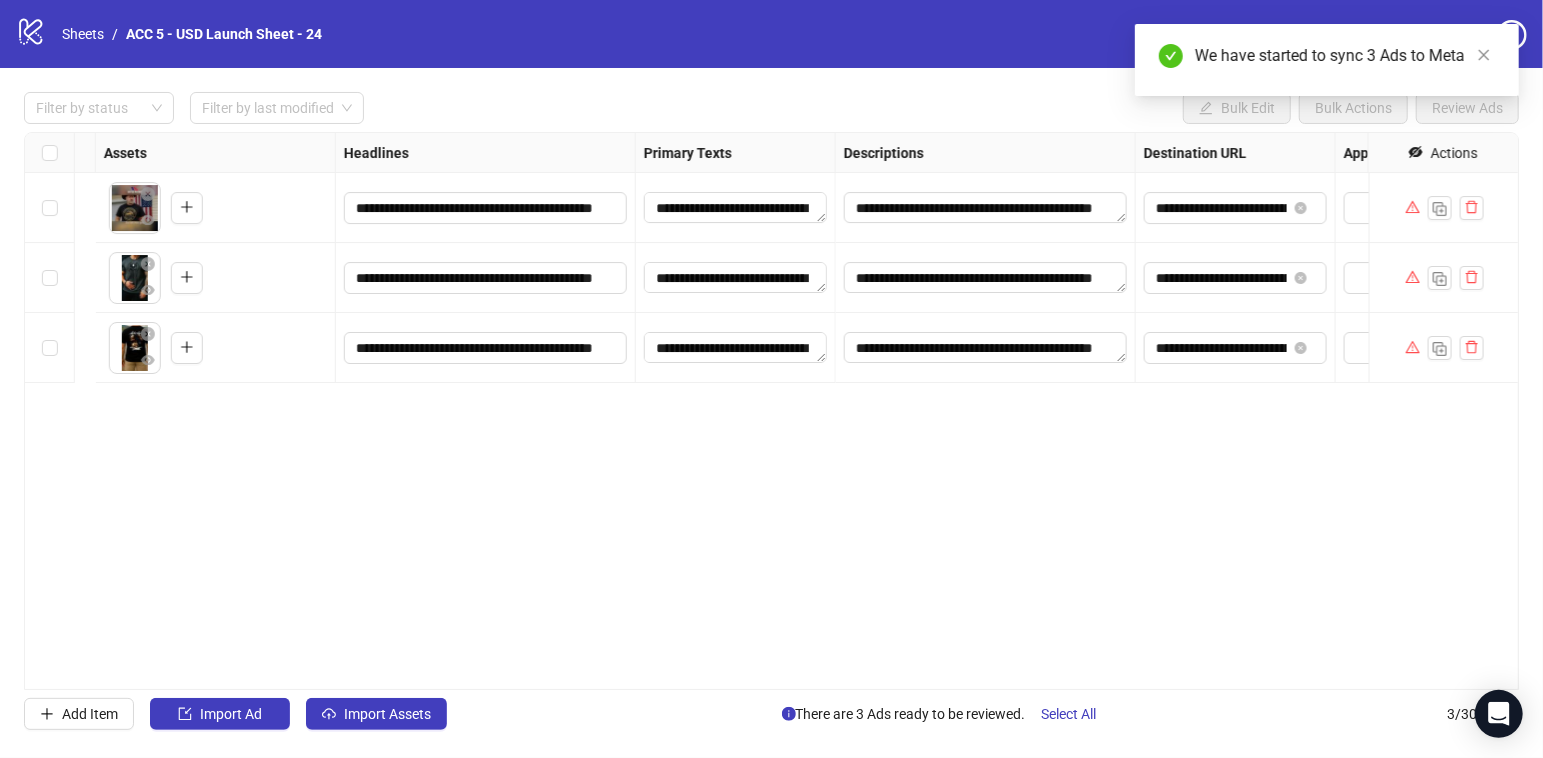 scroll, scrollTop: 0, scrollLeft: 1775, axis: horizontal 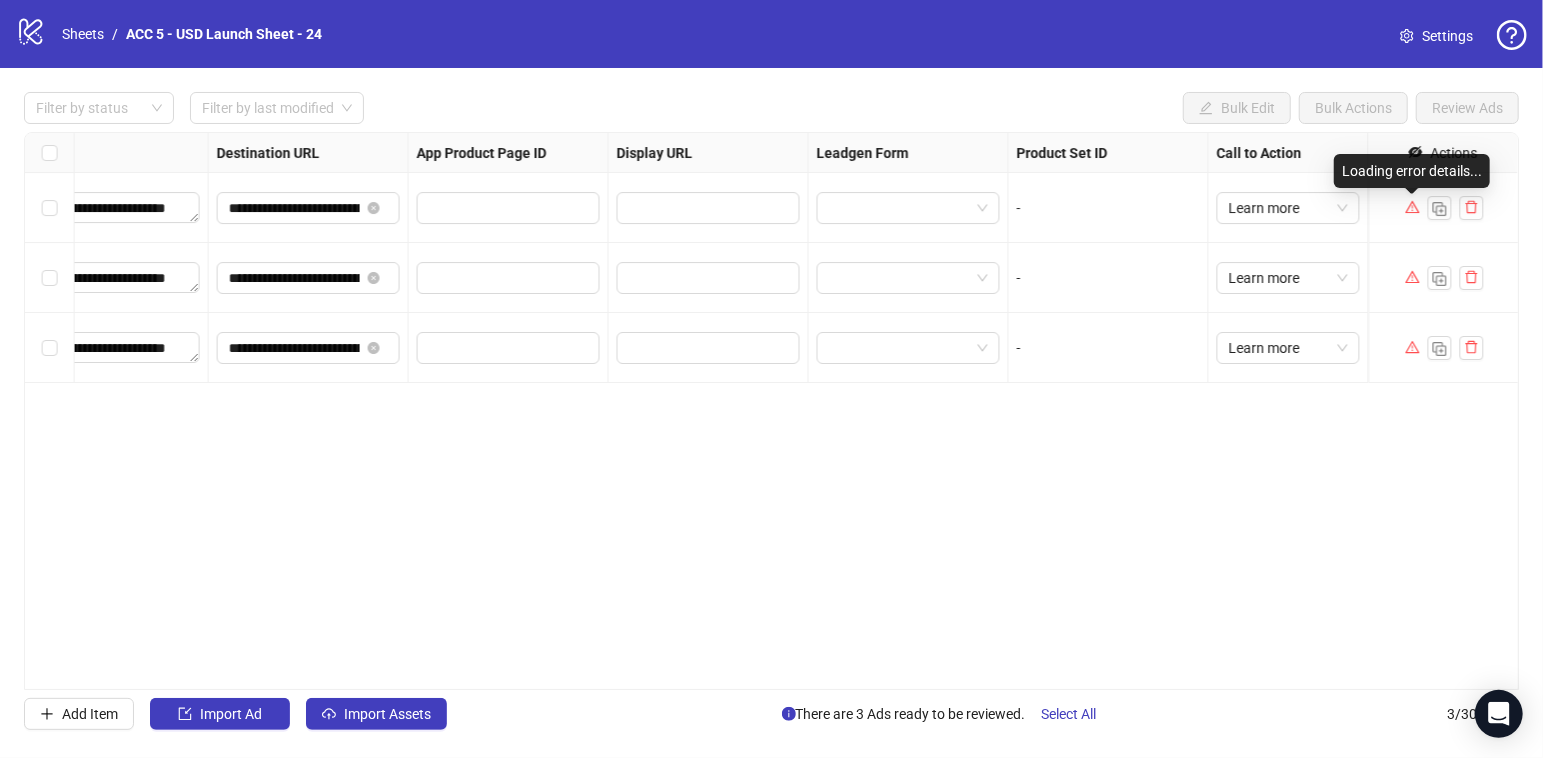 click 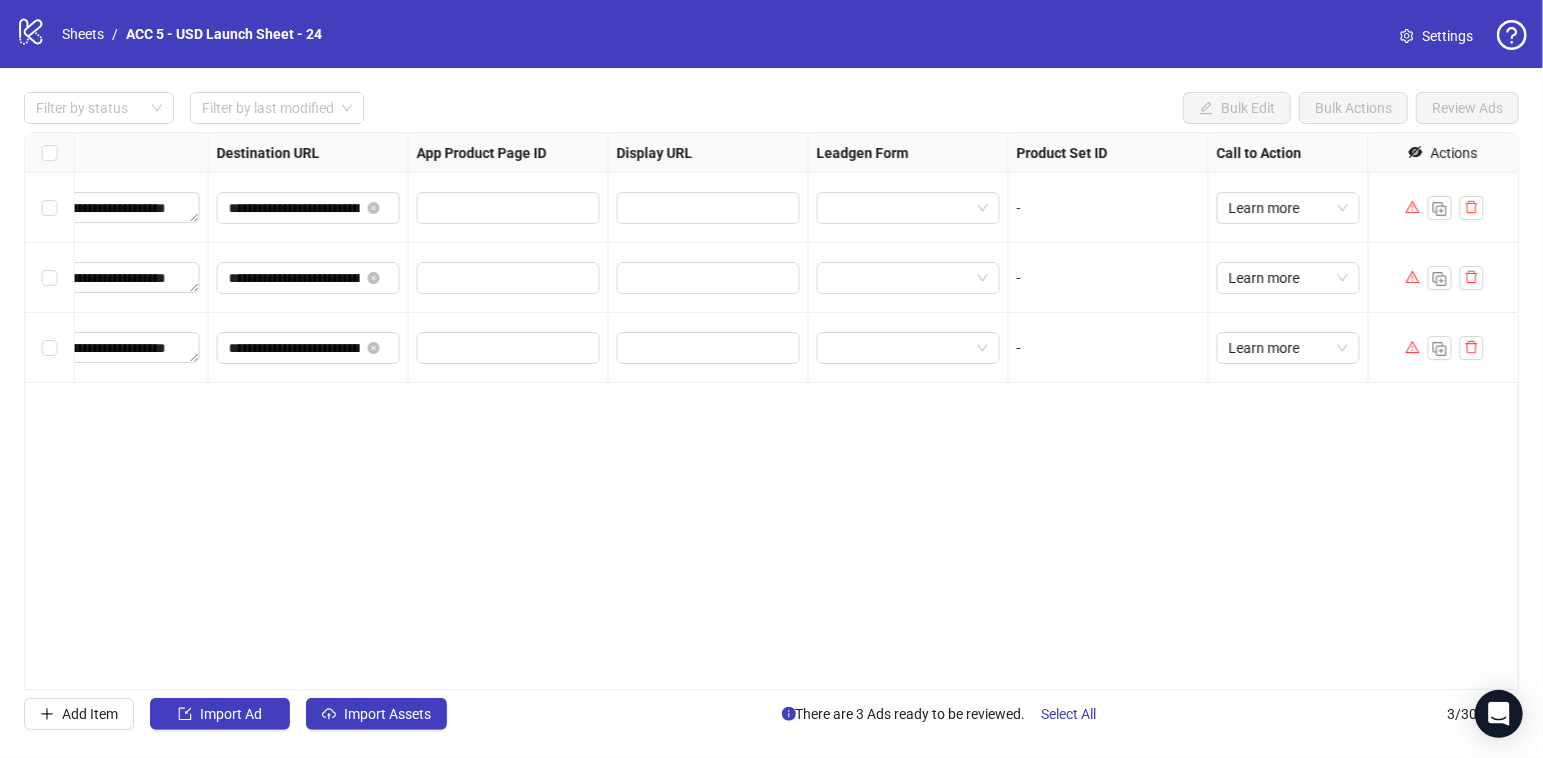 click on "**********" at bounding box center (771, 411) 